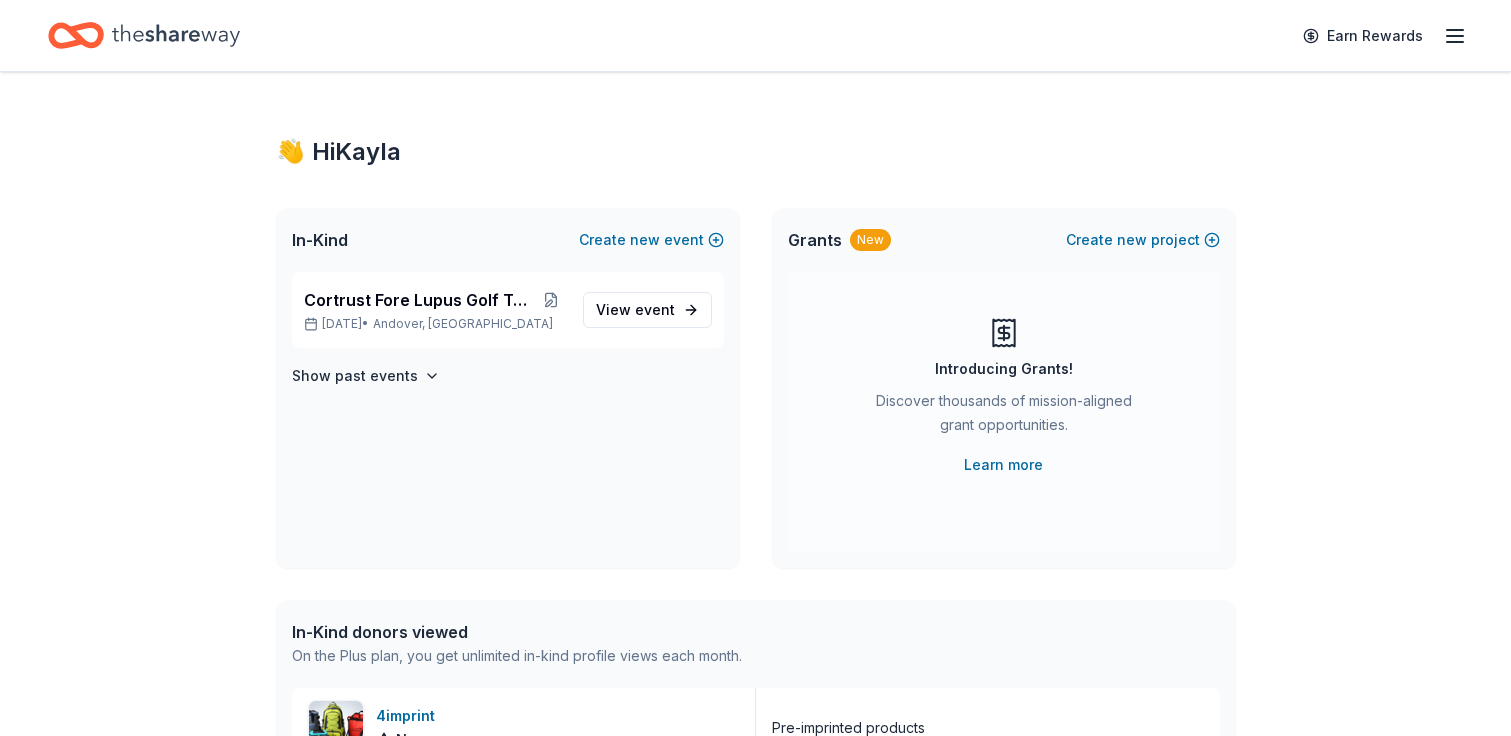 scroll, scrollTop: 0, scrollLeft: 0, axis: both 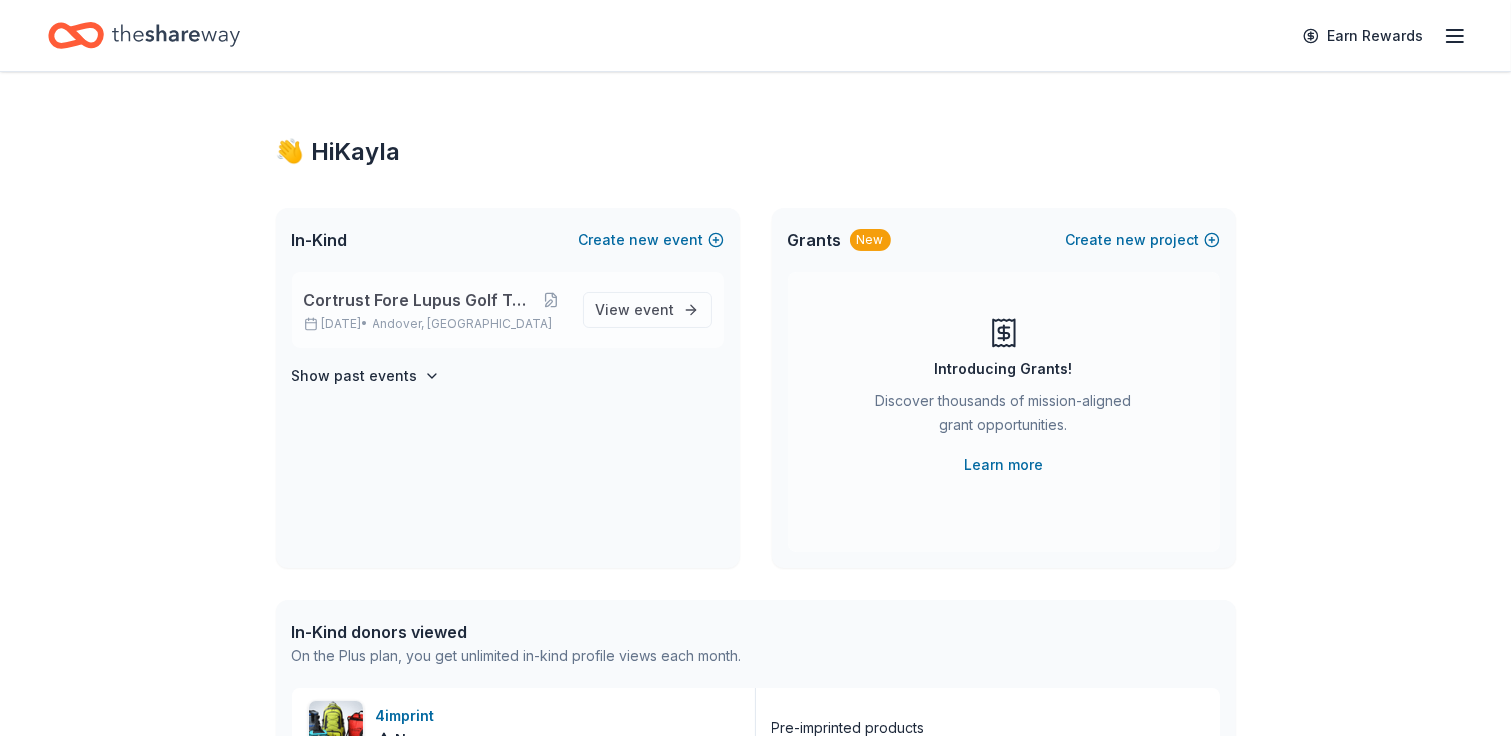 click on "Cortrust Fore Lupus Golf Tournament" at bounding box center (420, 300) 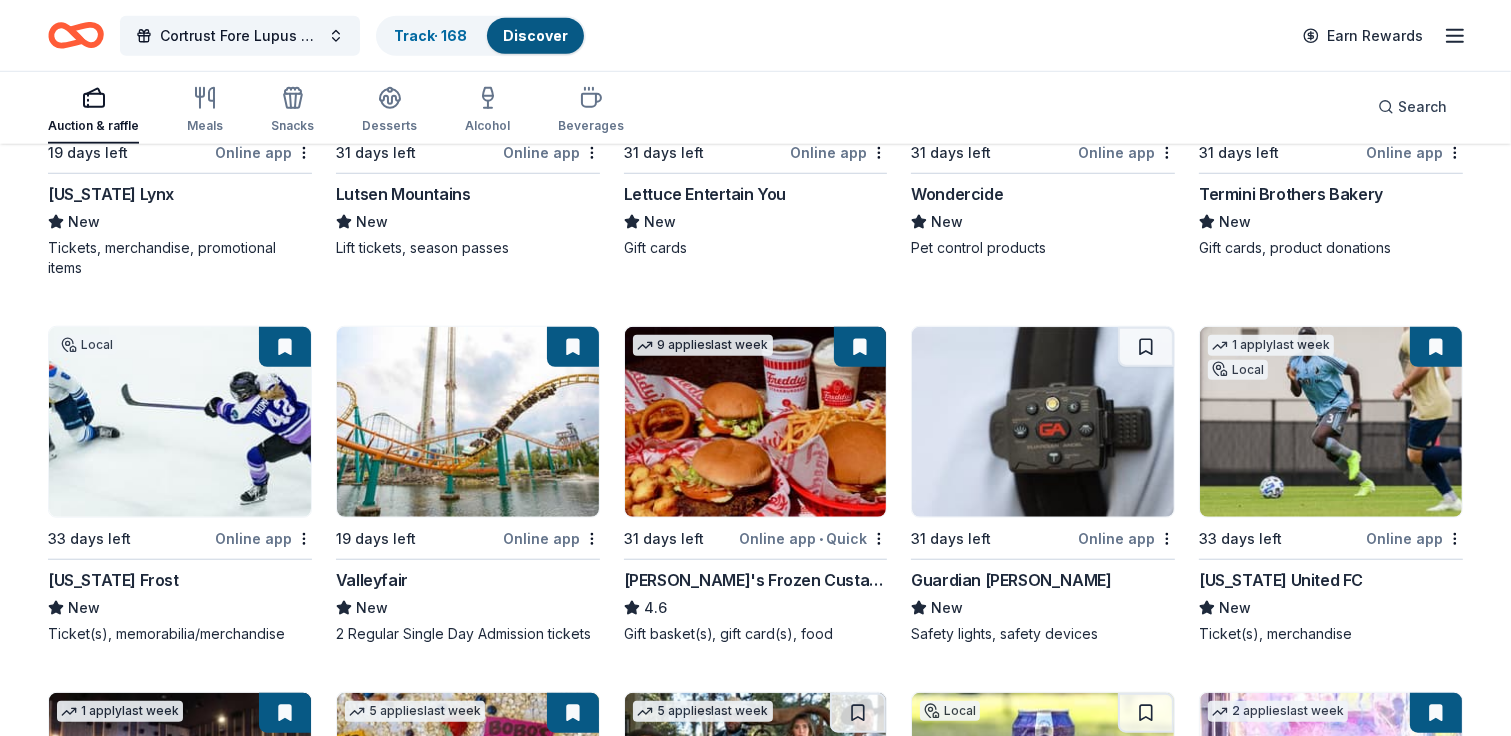 scroll, scrollTop: 1666, scrollLeft: 0, axis: vertical 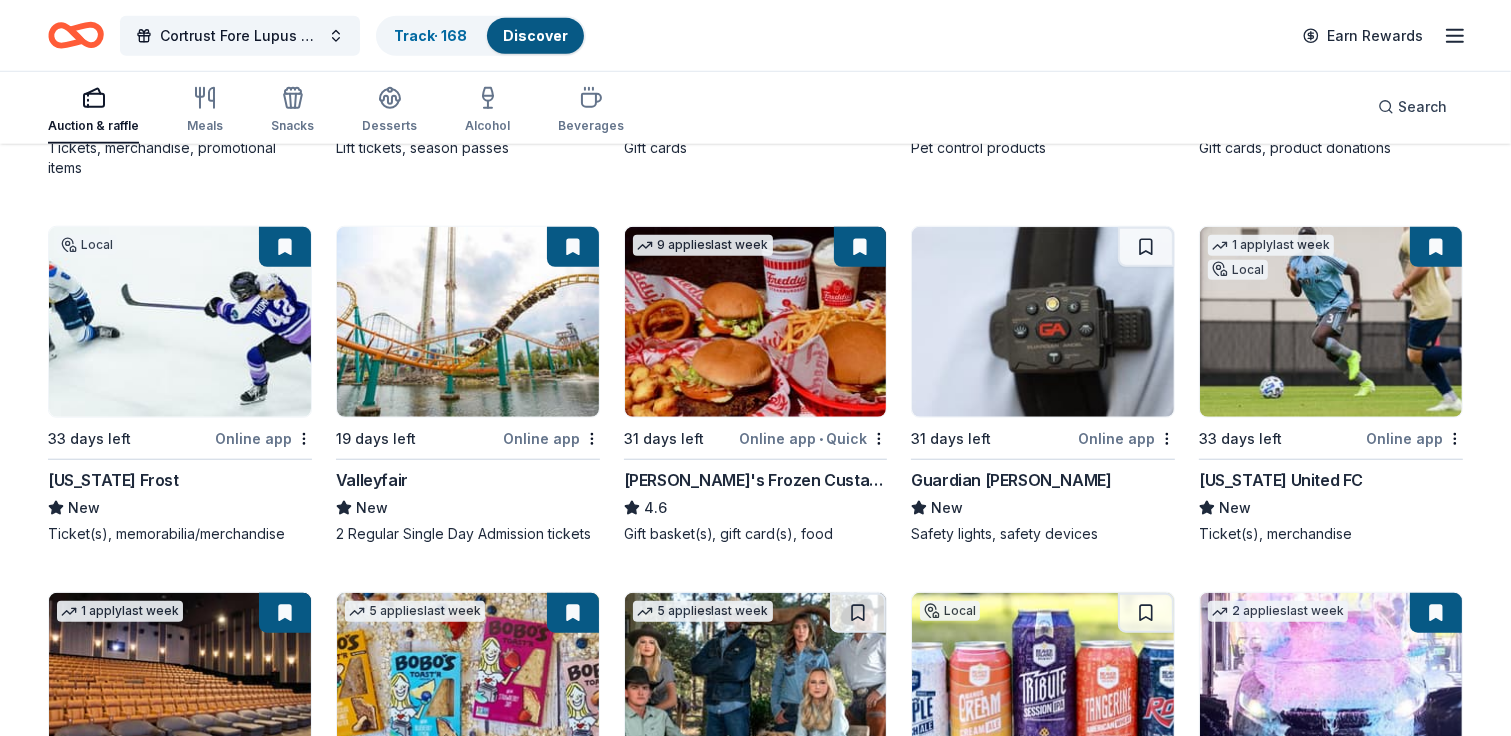 click on "Guardian Angel Device" at bounding box center (1011, 480) 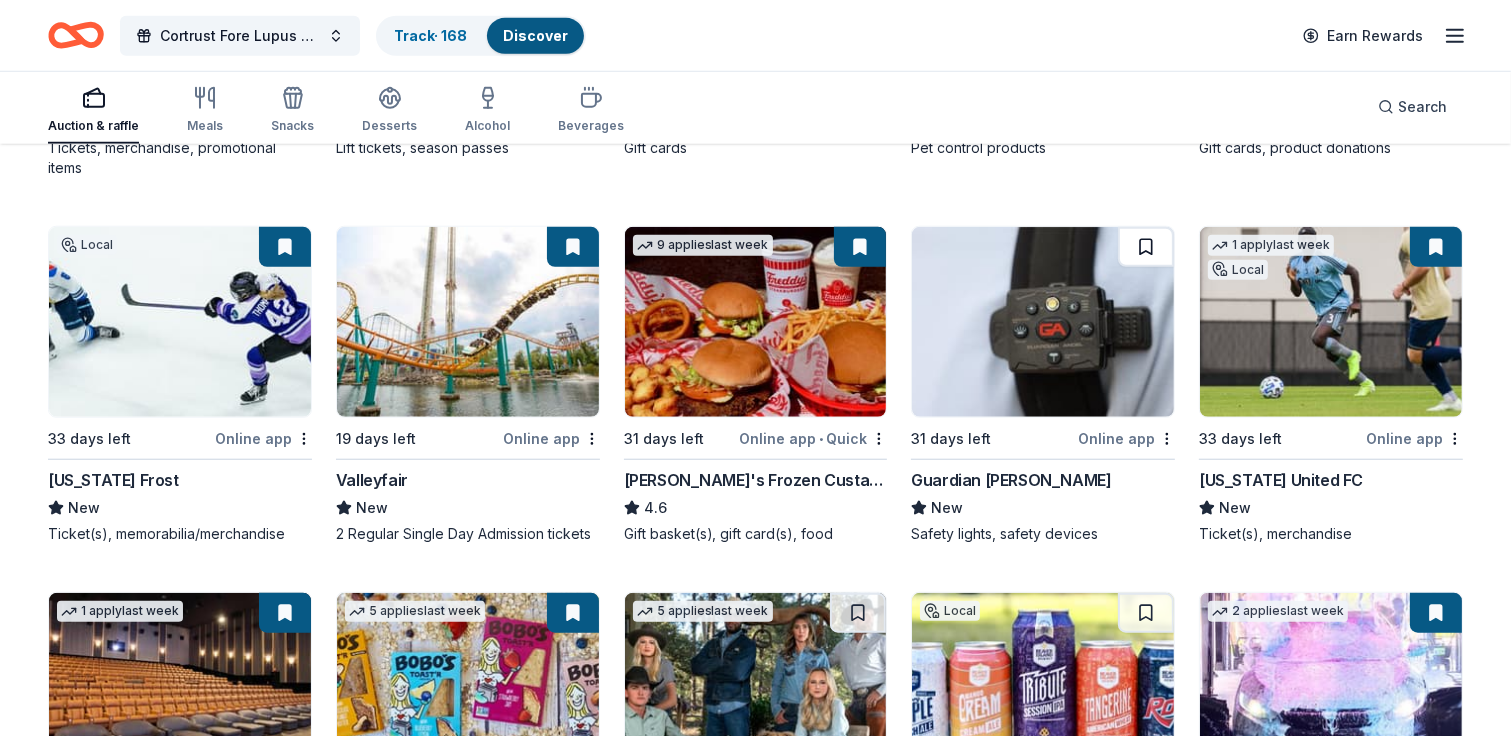 click at bounding box center [1146, 247] 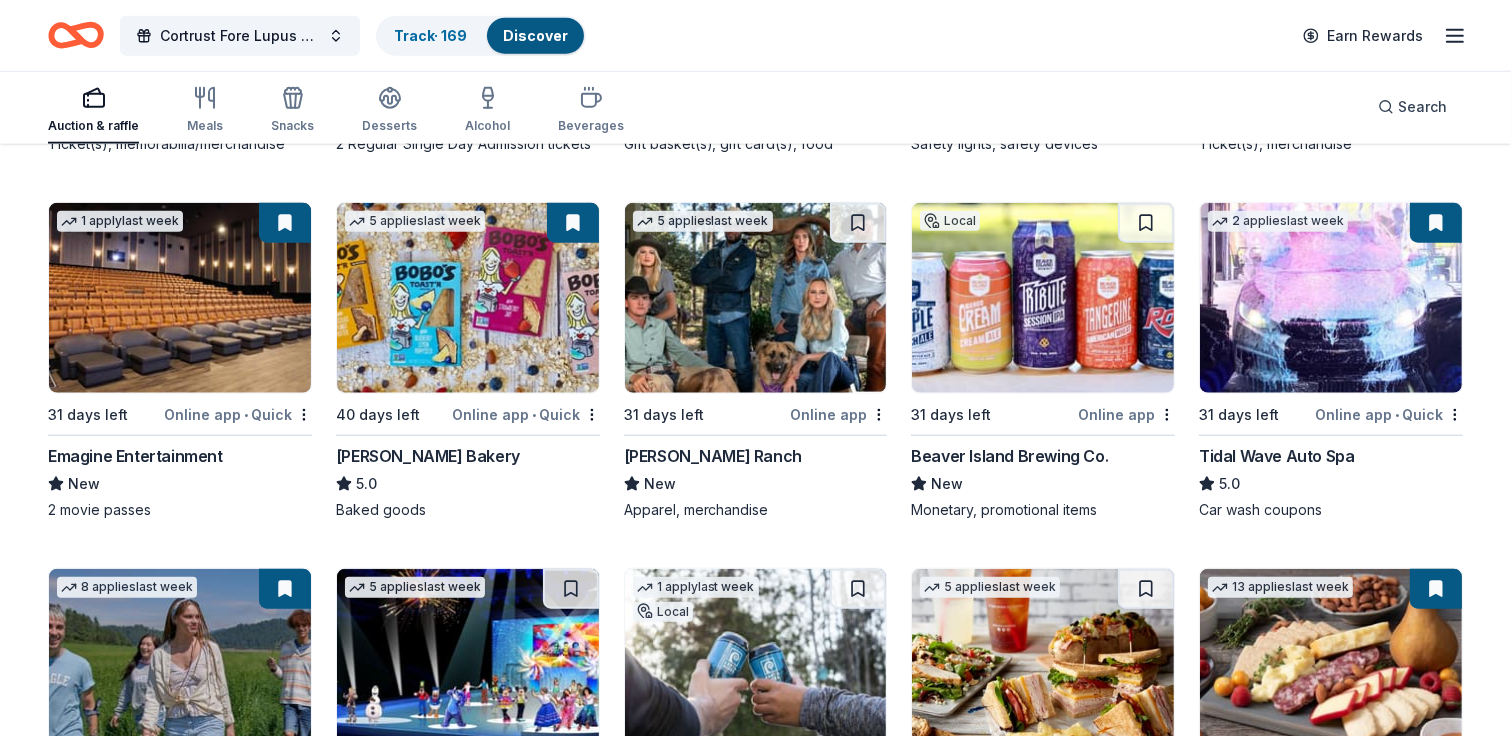 scroll, scrollTop: 2066, scrollLeft: 0, axis: vertical 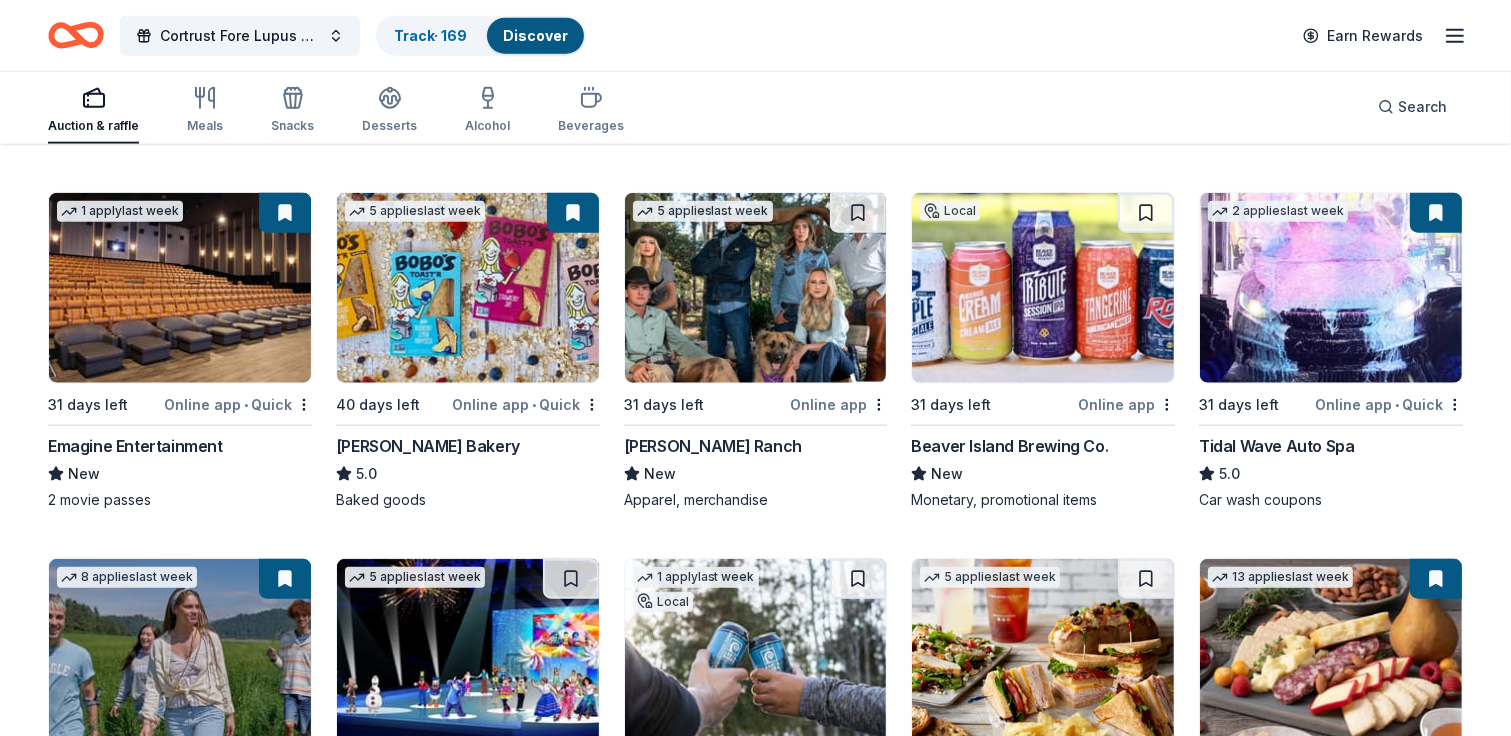 click at bounding box center [756, 288] 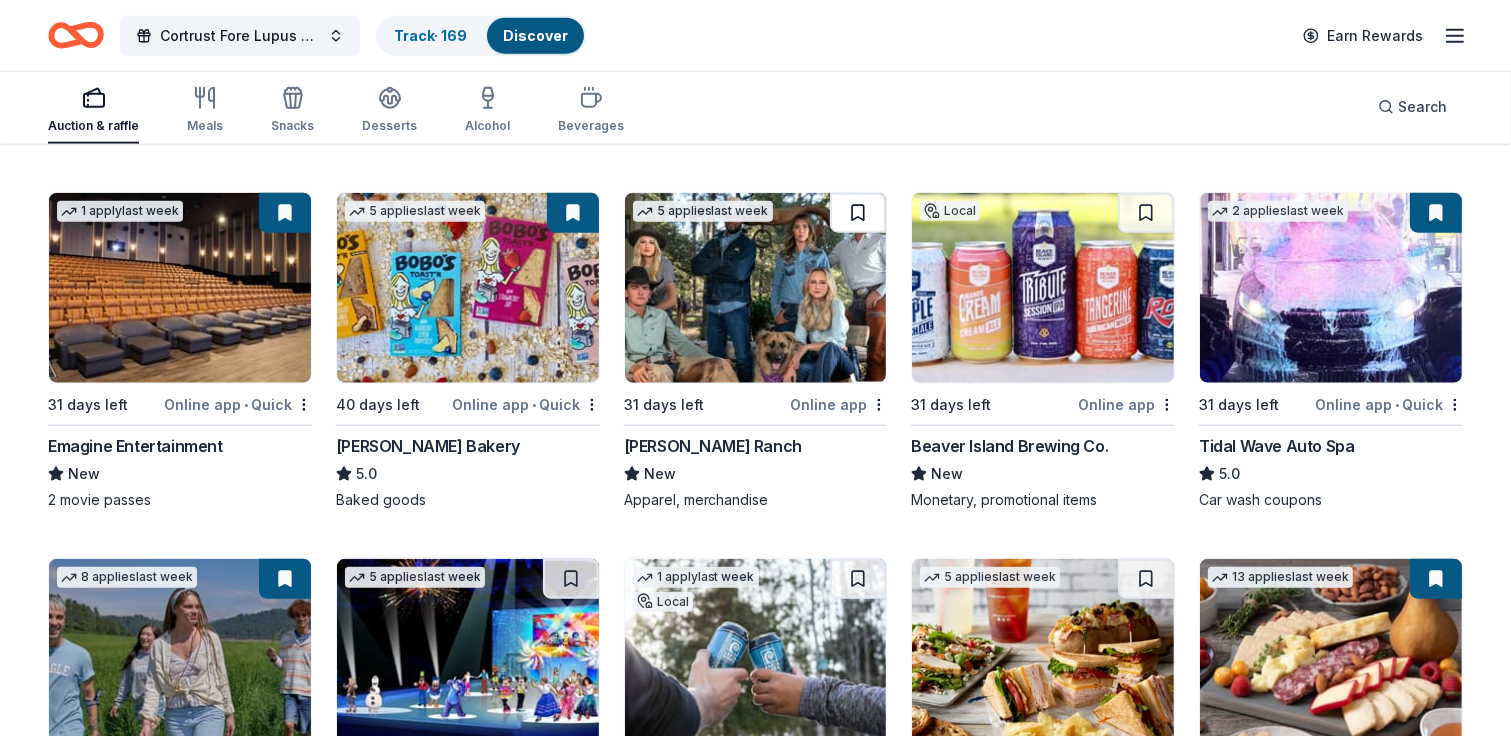 click at bounding box center [858, 213] 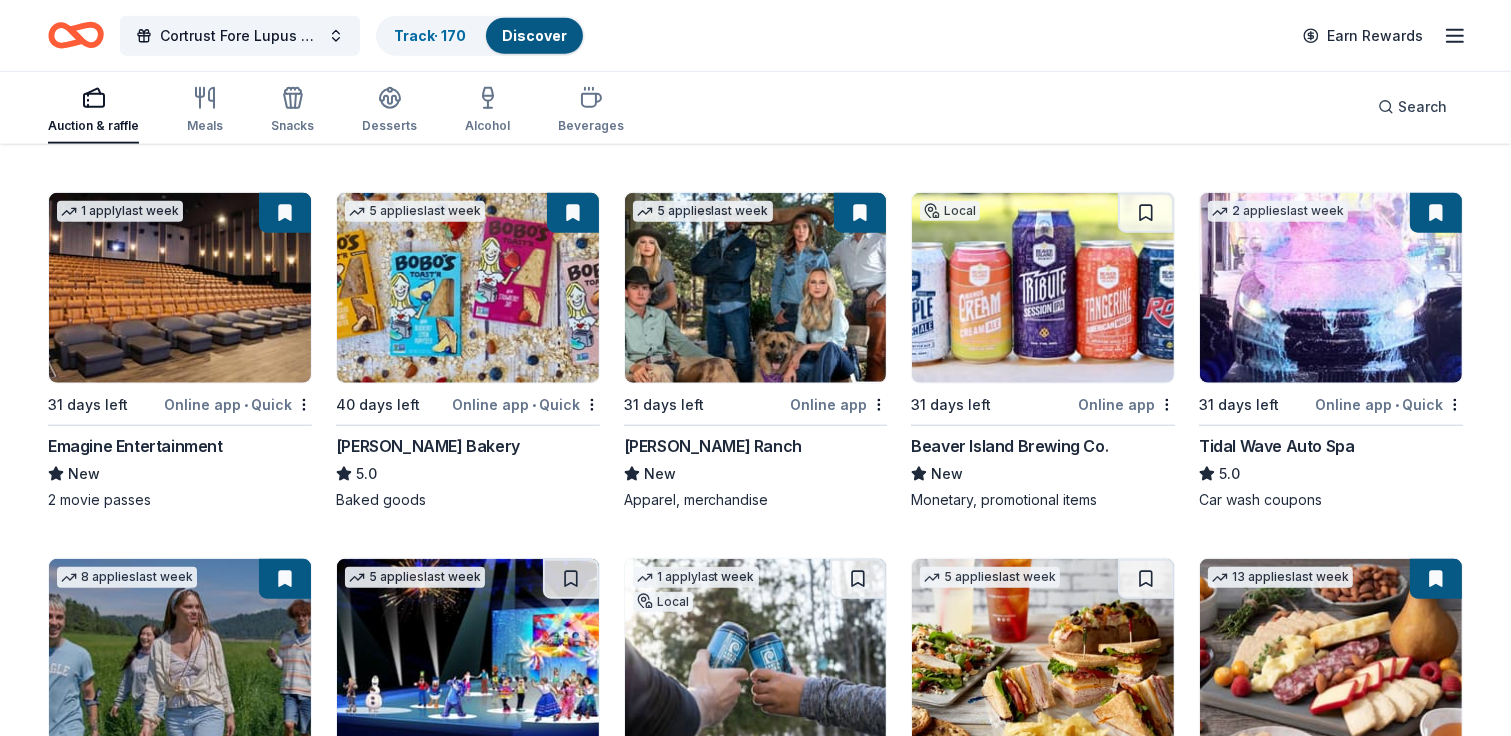click at bounding box center (1043, 288) 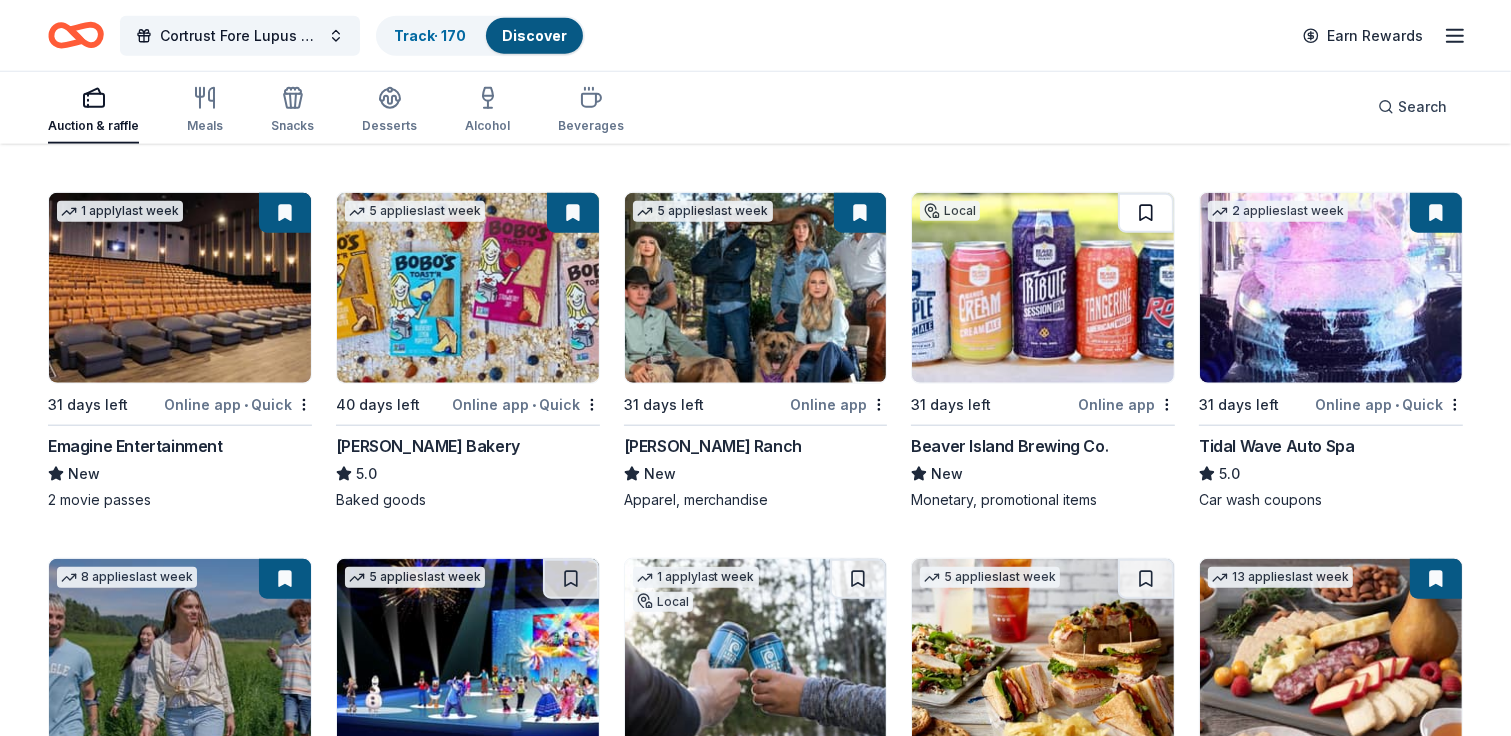 click at bounding box center (1146, 213) 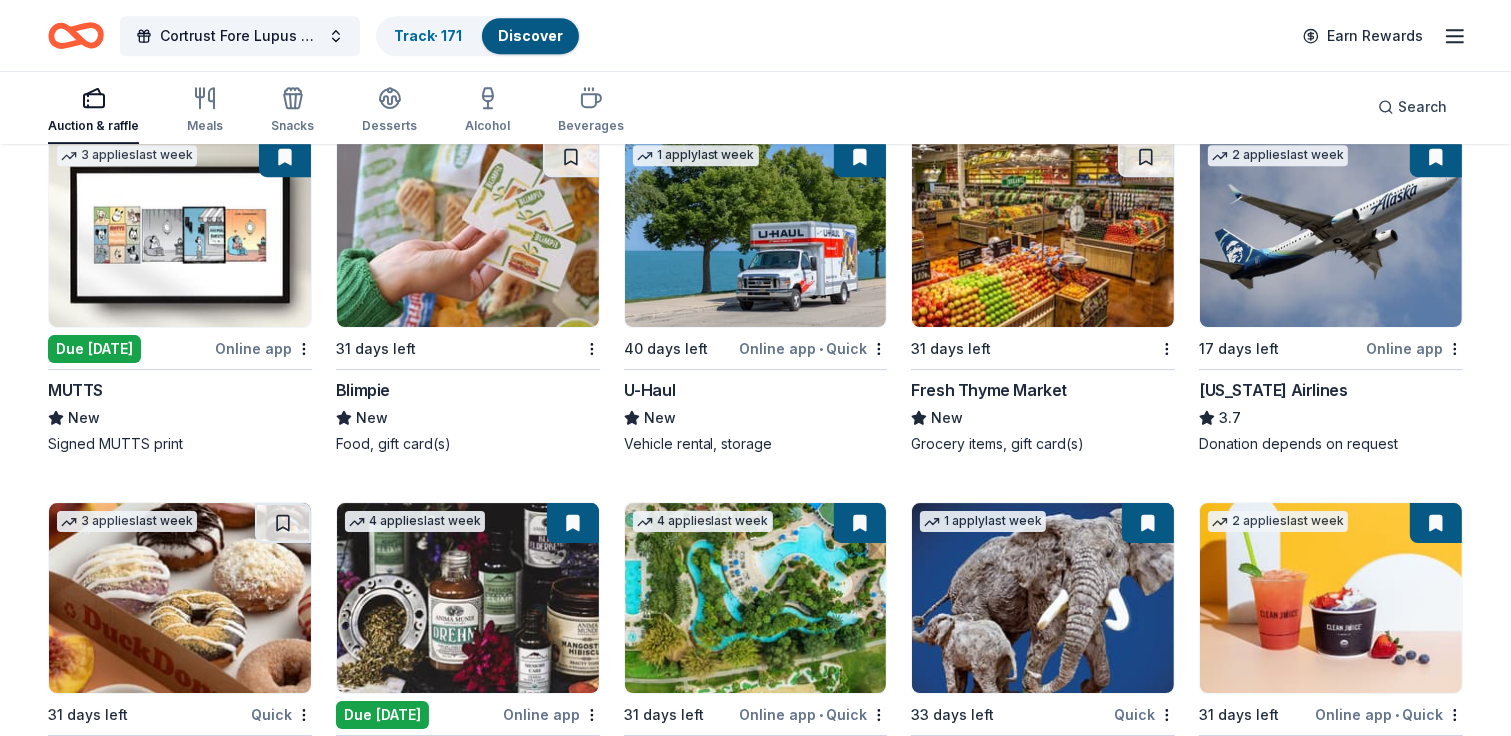 scroll, scrollTop: 6516, scrollLeft: 0, axis: vertical 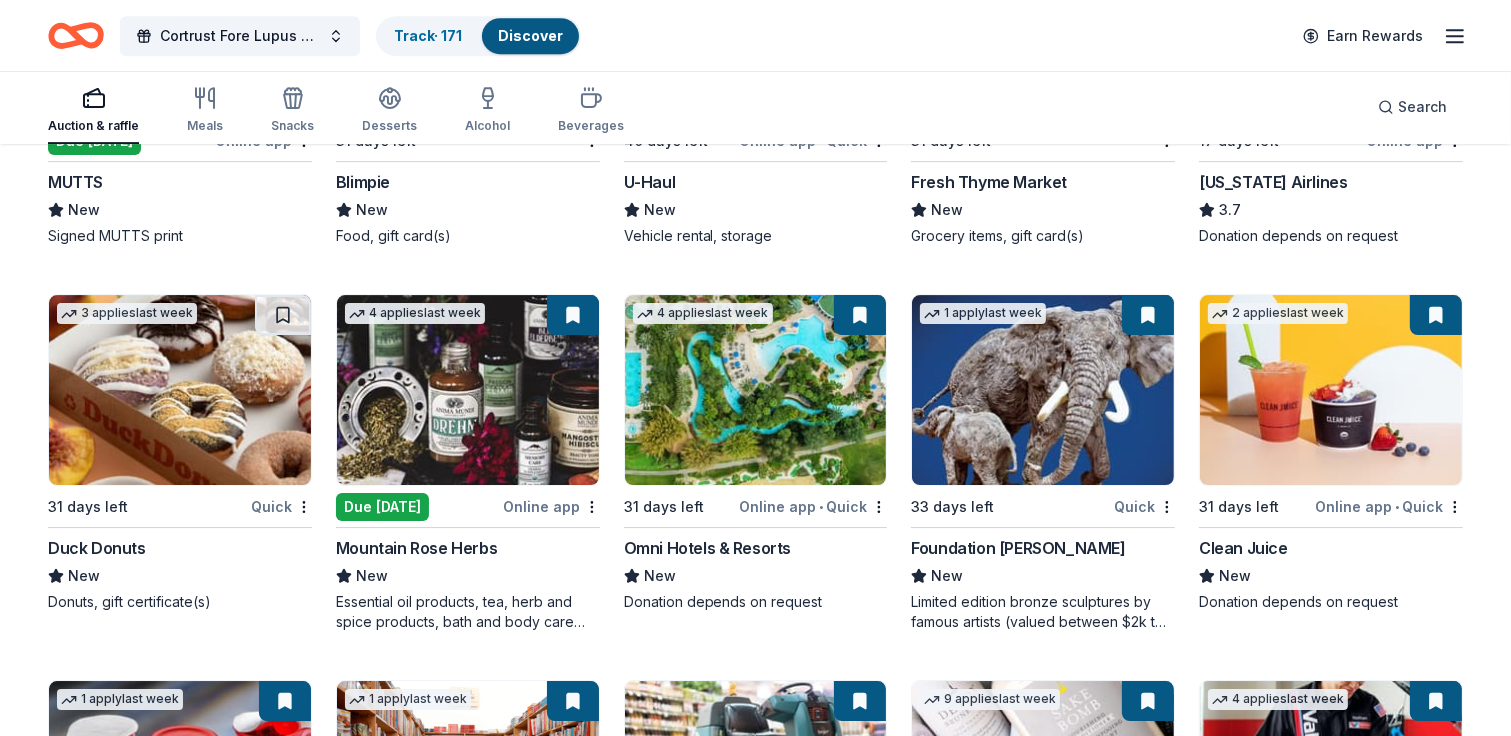 click at bounding box center [756, 390] 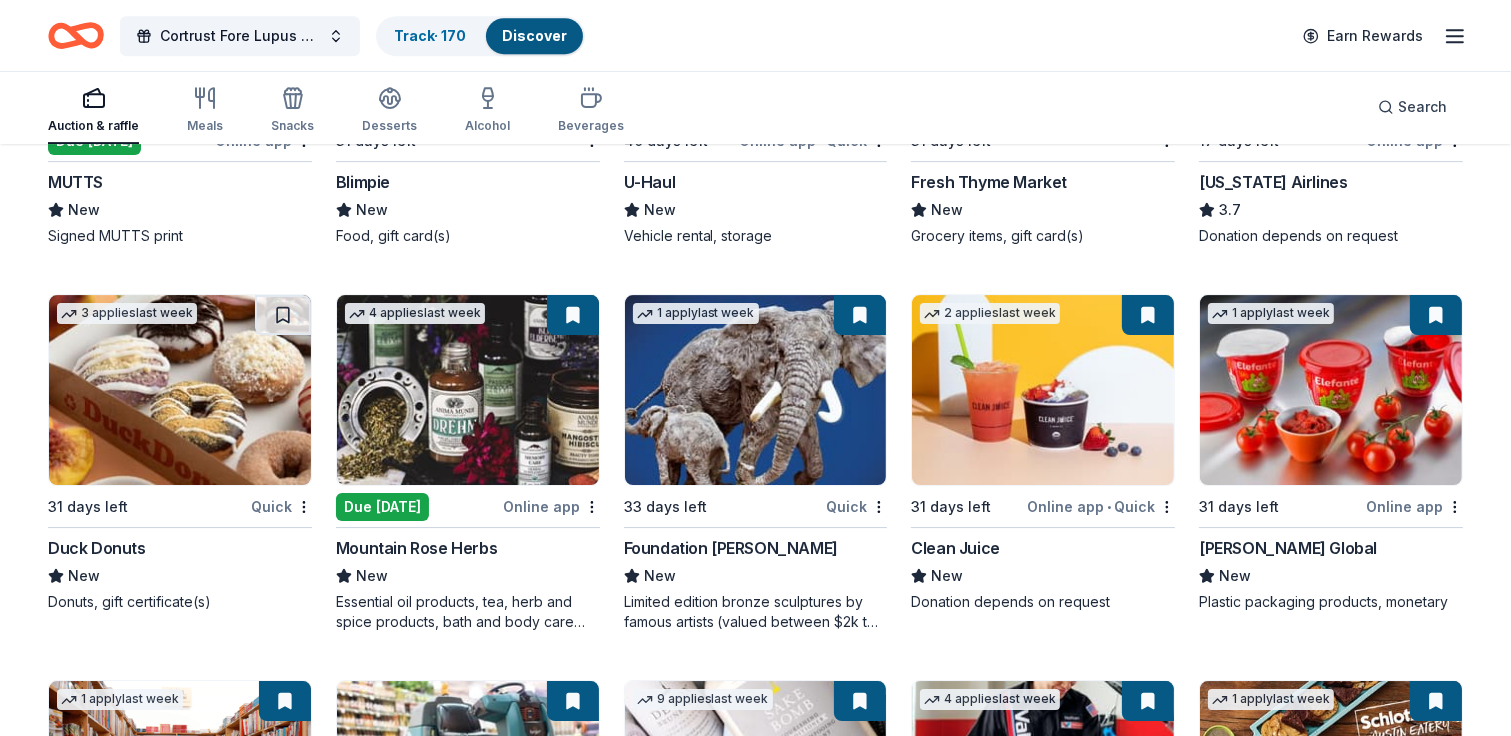click at bounding box center [180, 390] 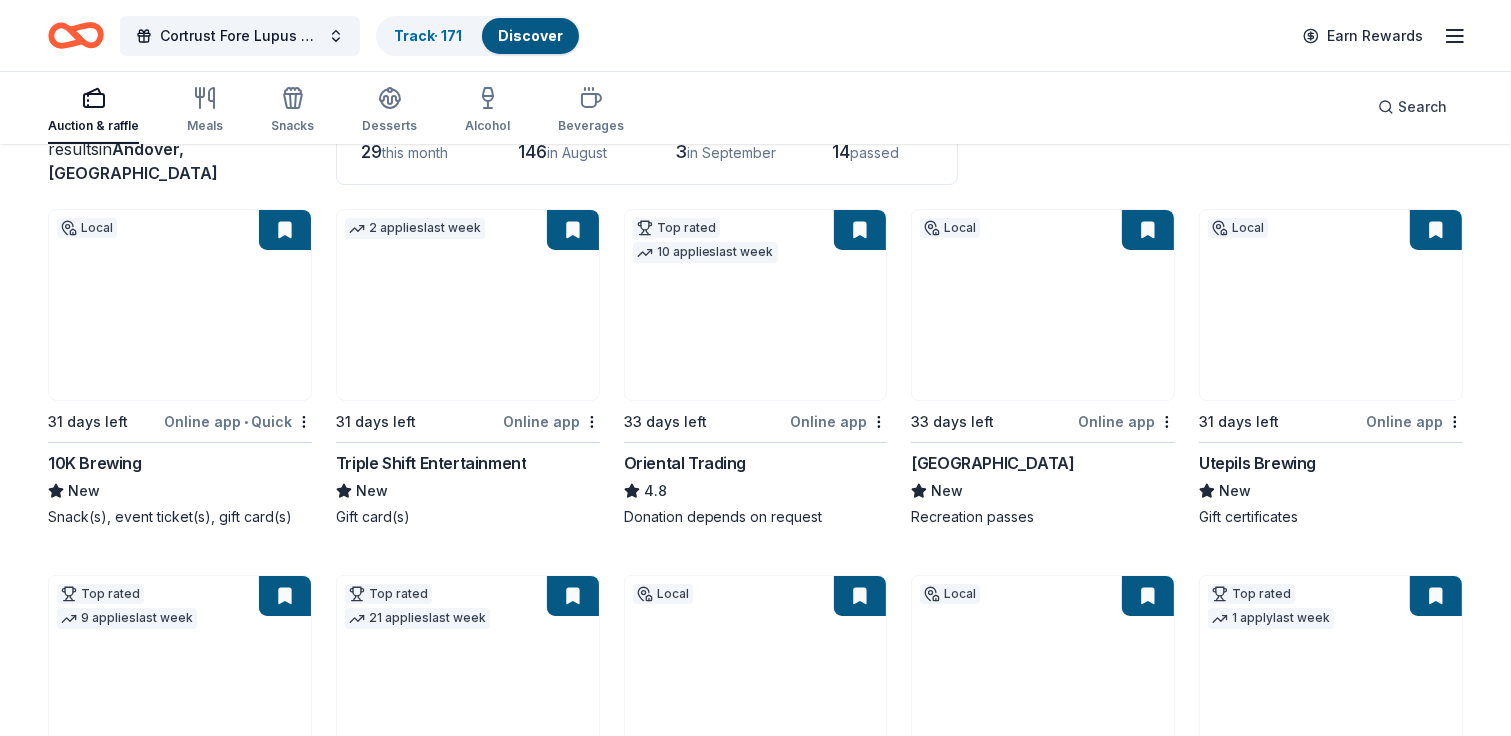 scroll, scrollTop: 0, scrollLeft: 0, axis: both 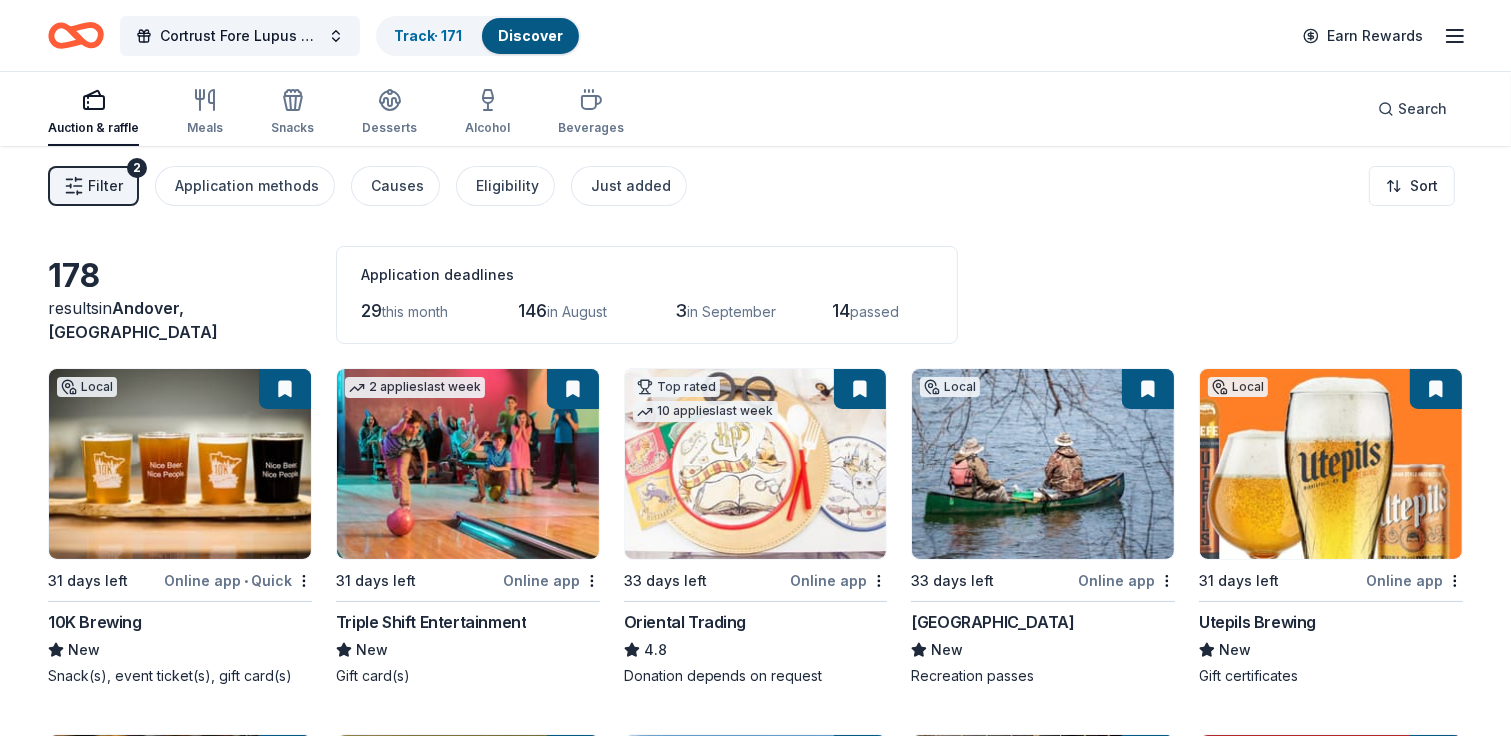 click at bounding box center [180, 464] 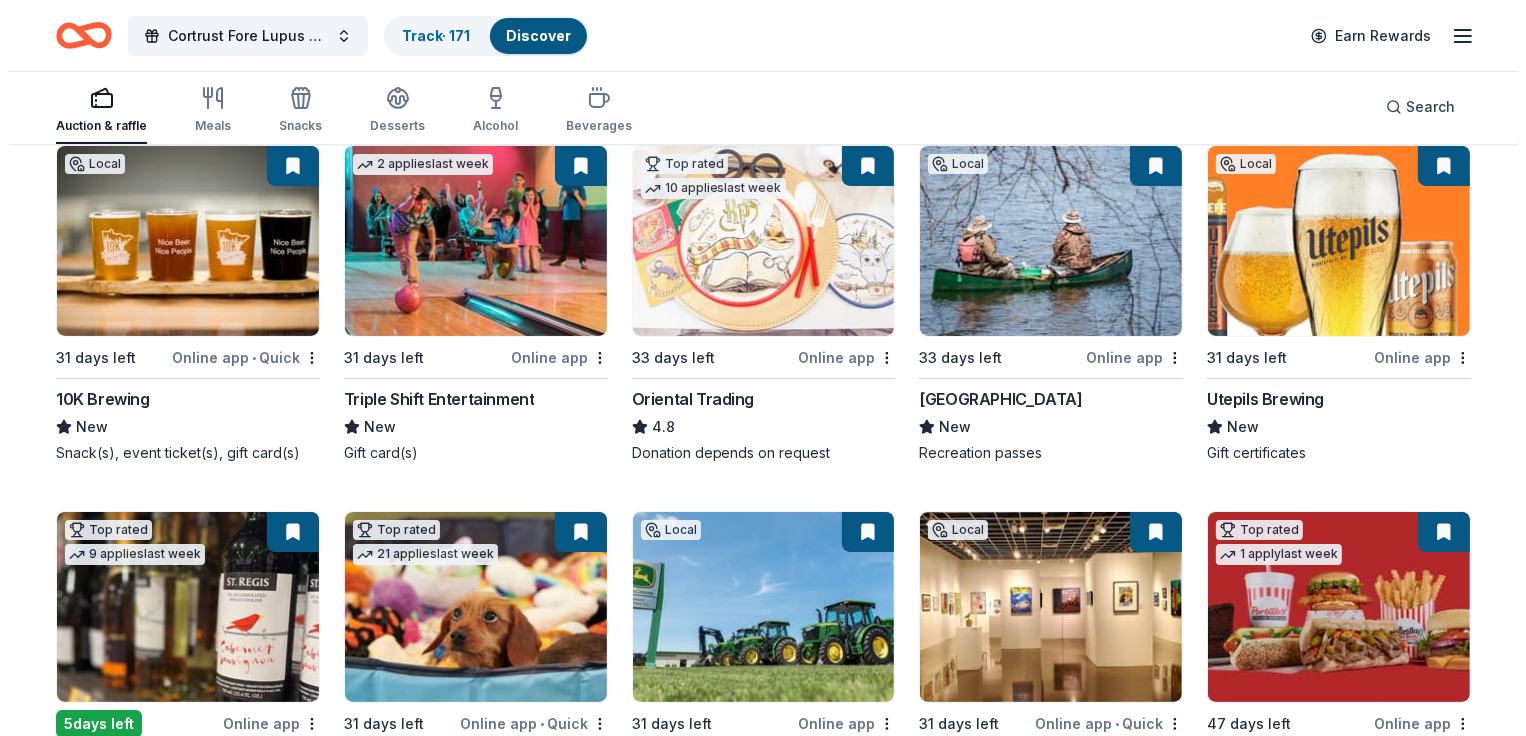 scroll, scrollTop: 0, scrollLeft: 0, axis: both 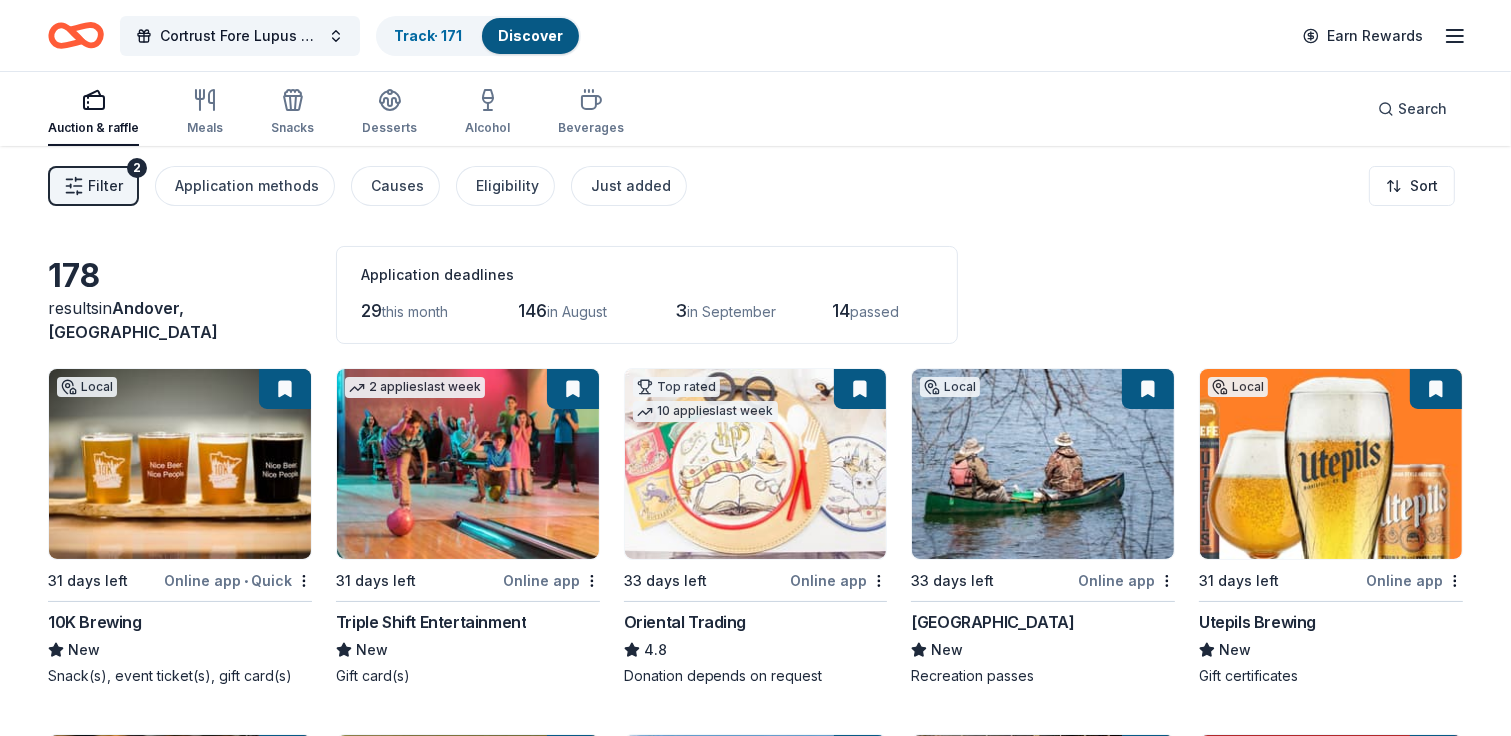 click at bounding box center [285, 389] 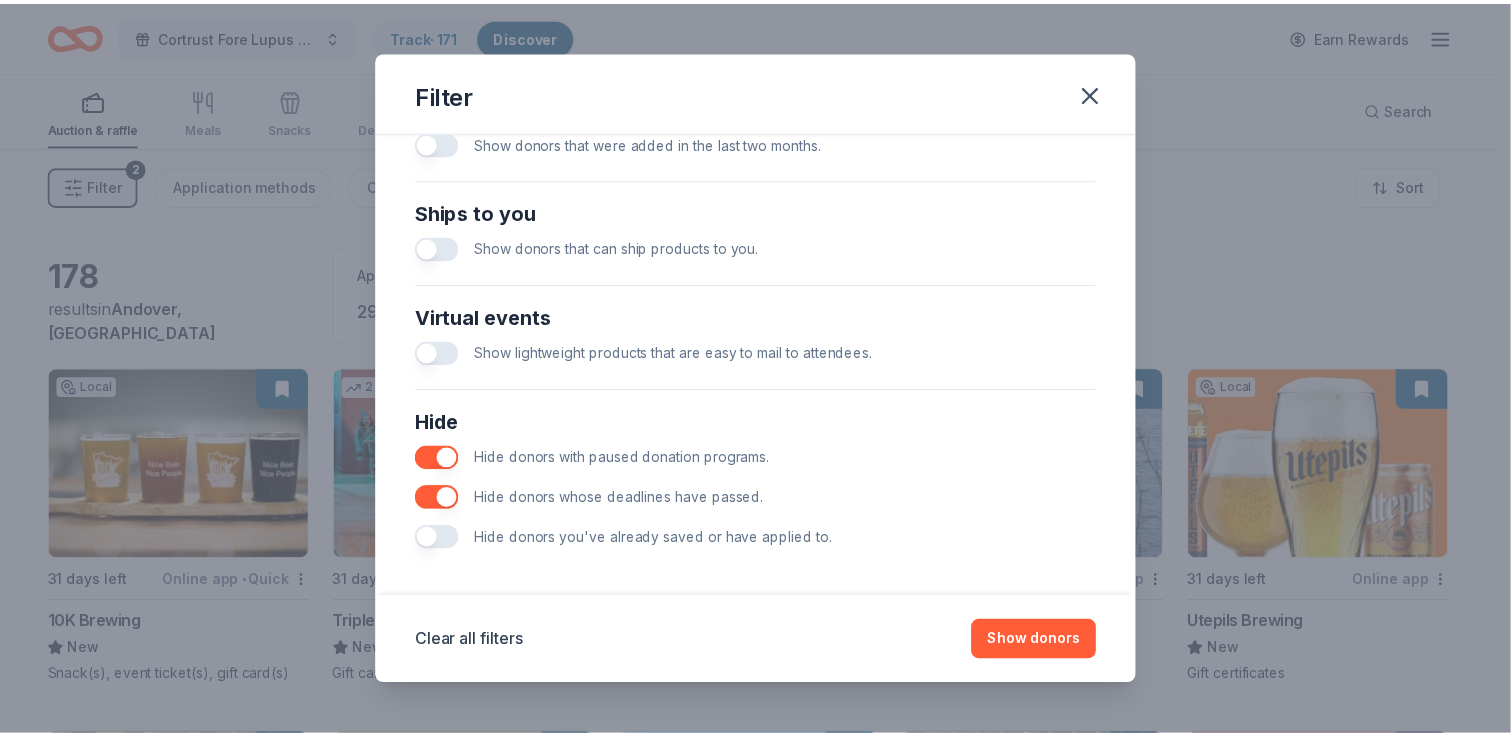 scroll, scrollTop: 852, scrollLeft: 0, axis: vertical 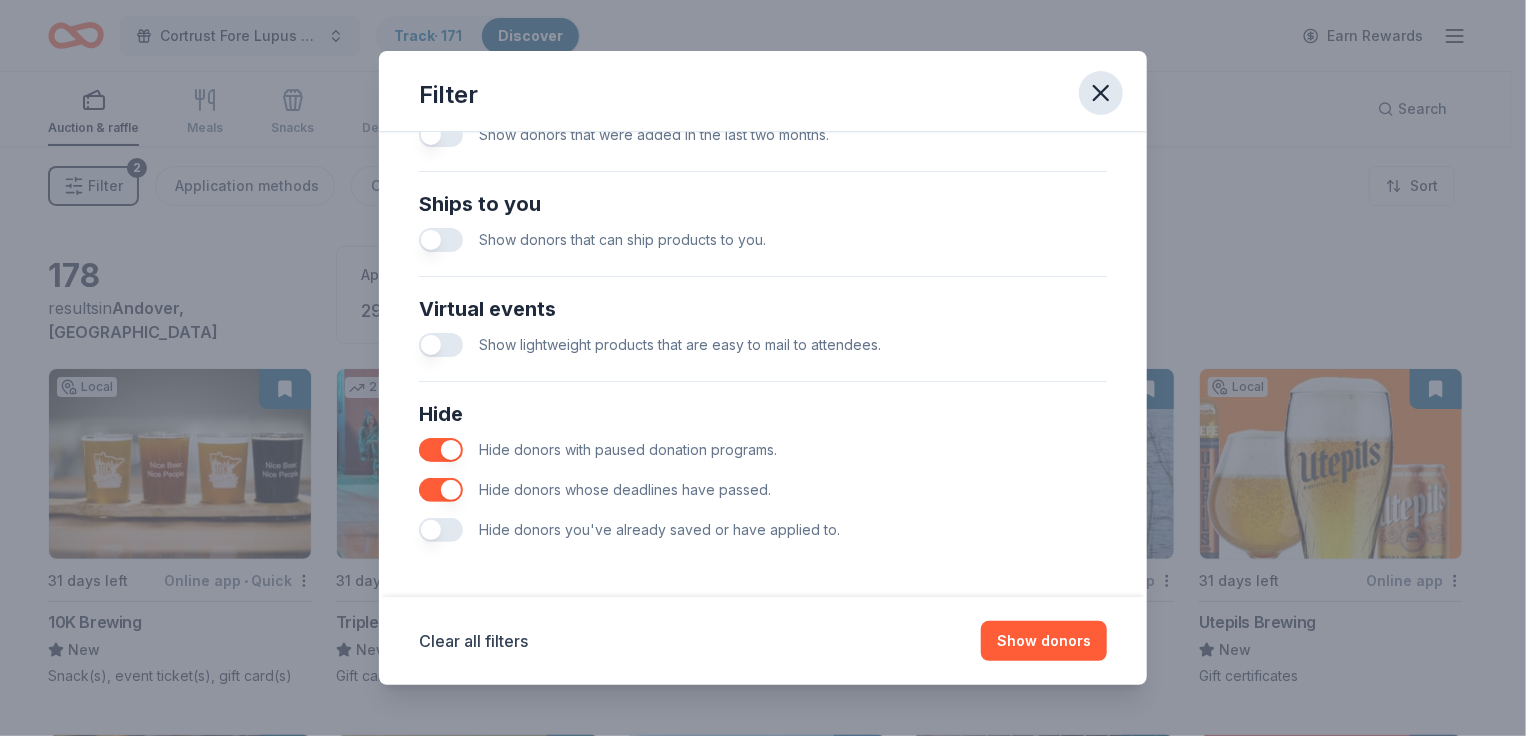 click 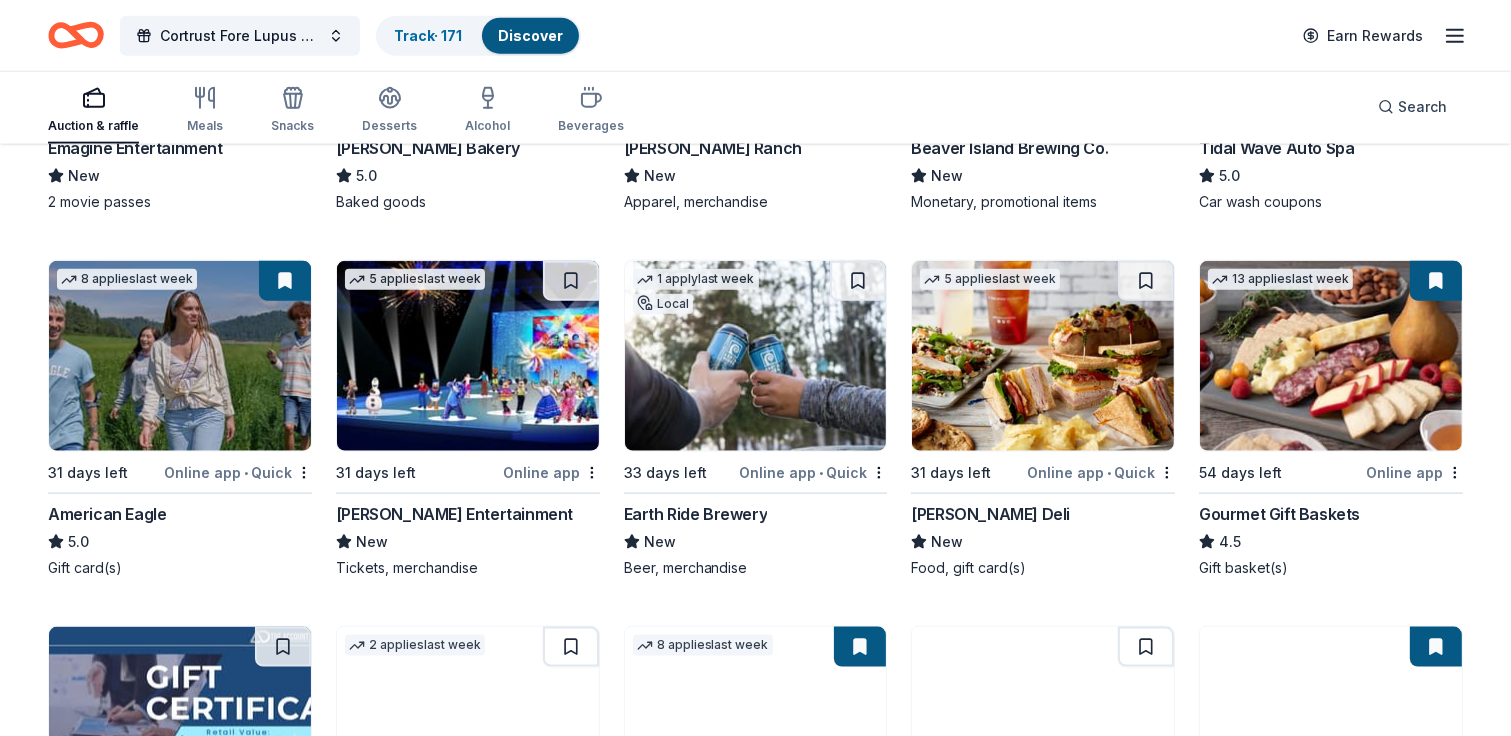 scroll, scrollTop: 2400, scrollLeft: 0, axis: vertical 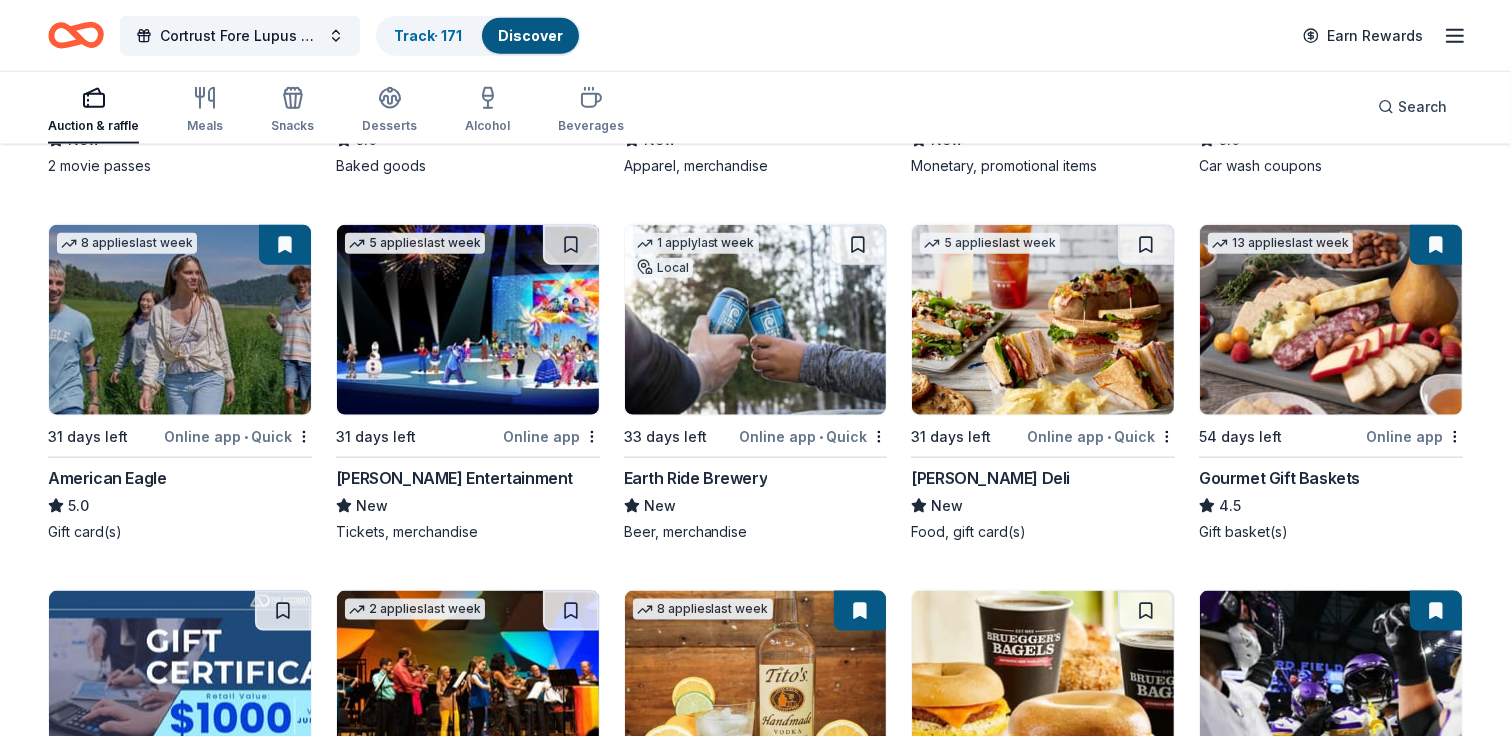 click at bounding box center (468, 320) 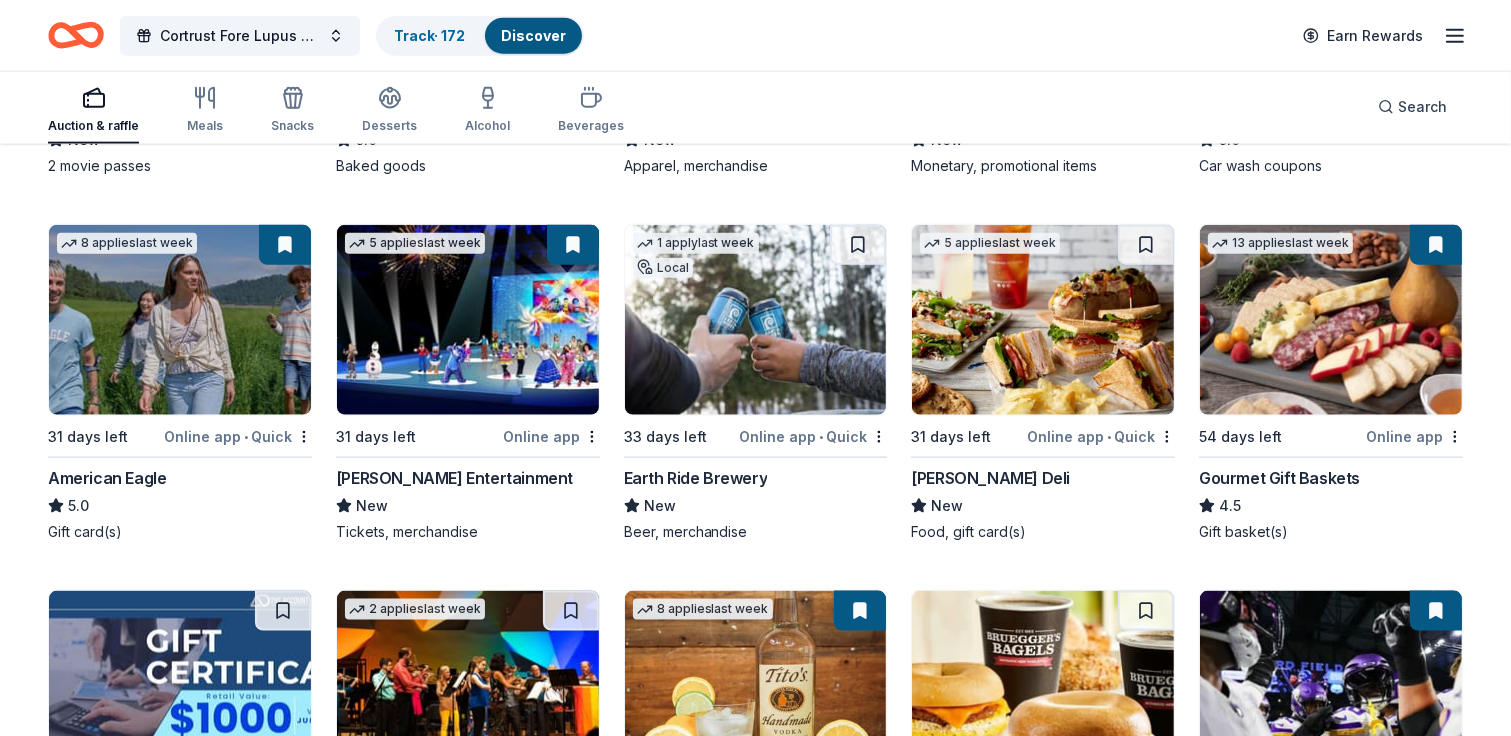 click at bounding box center [756, 320] 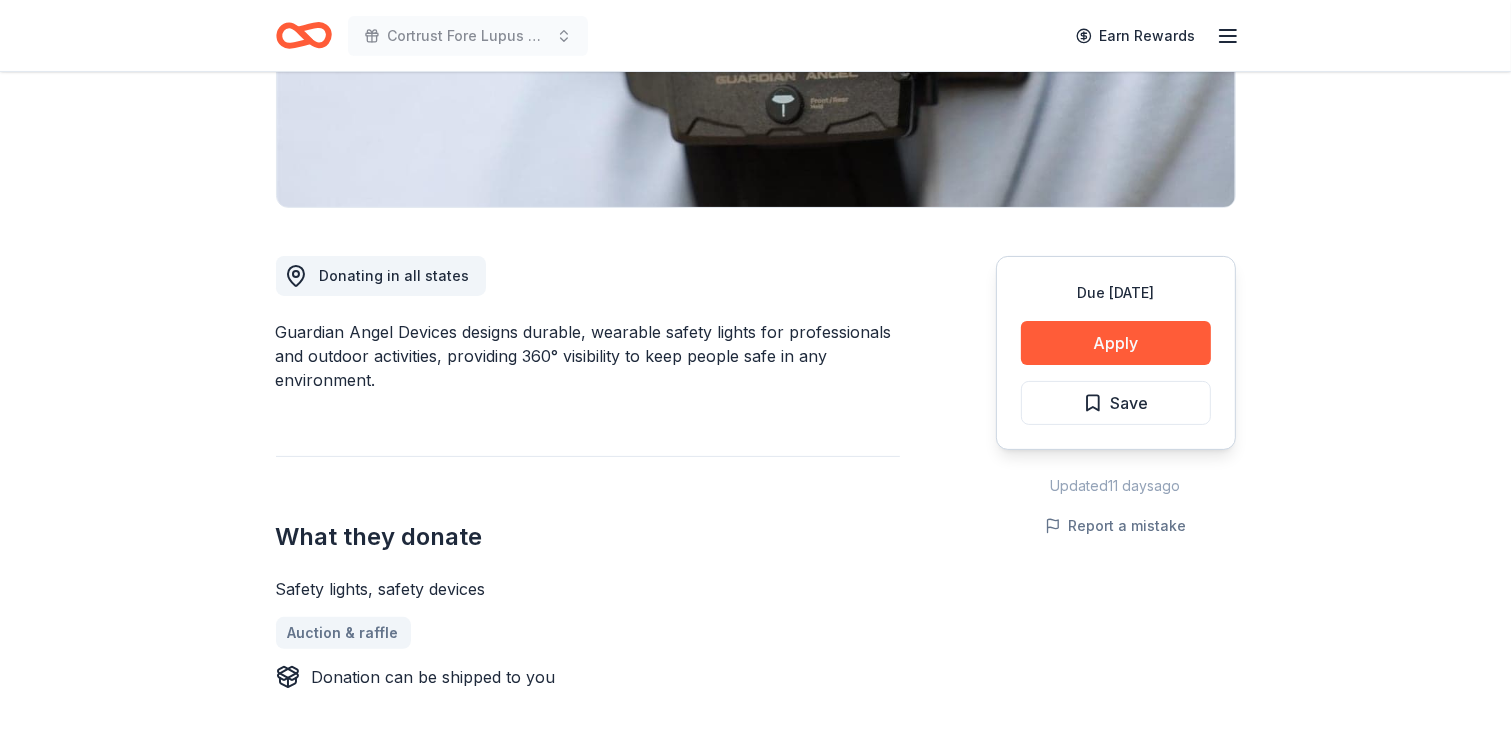 scroll, scrollTop: 0, scrollLeft: 0, axis: both 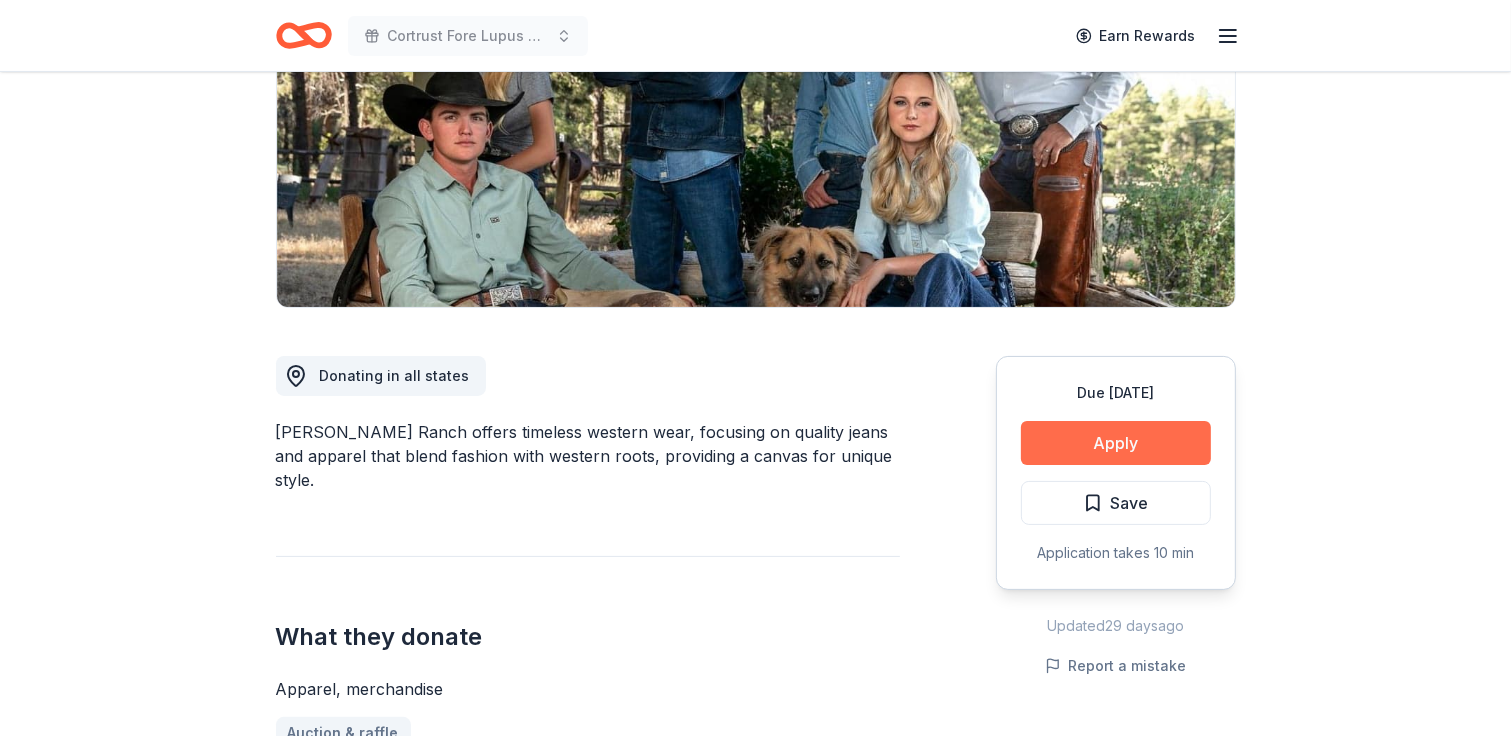 click on "Apply" at bounding box center (1116, 443) 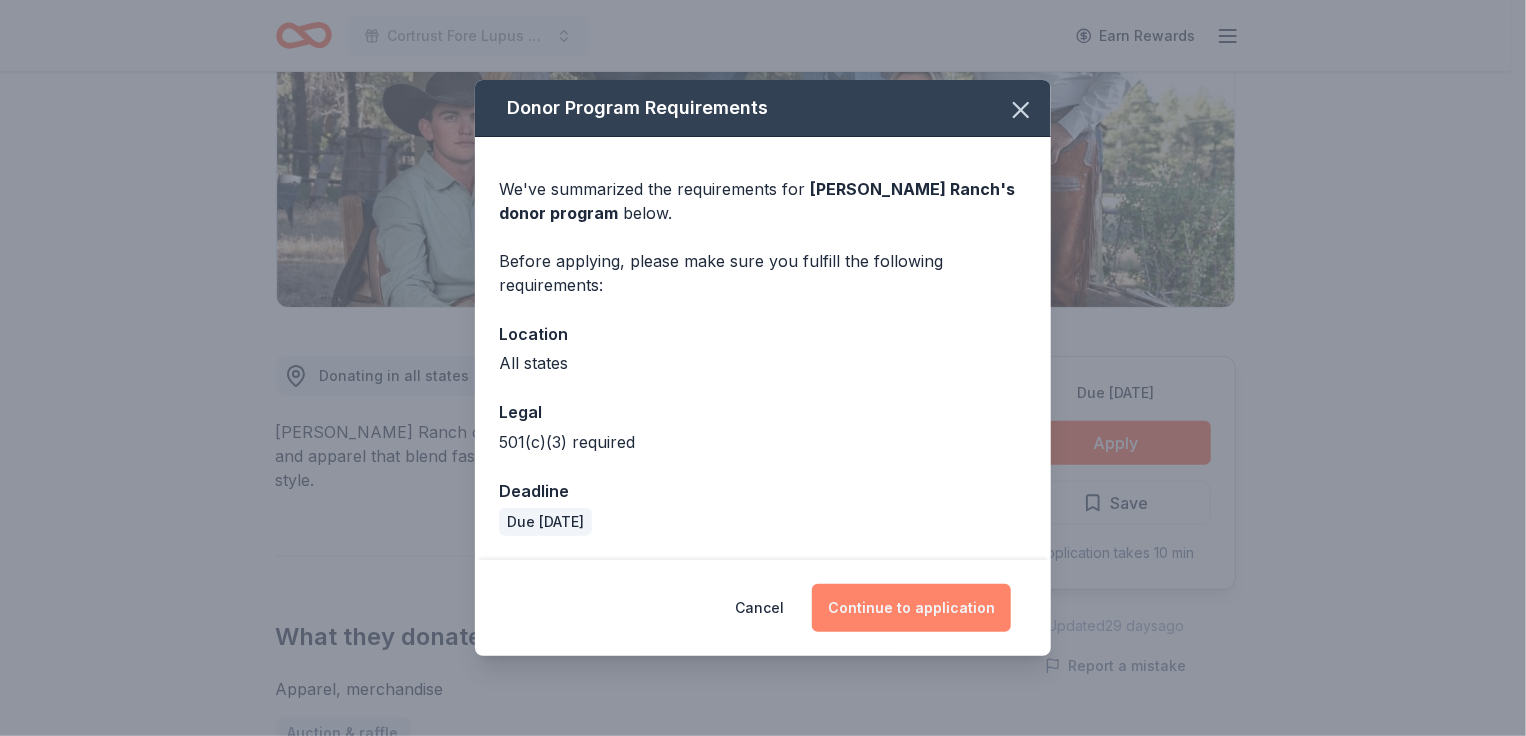 click on "Continue to application" at bounding box center (911, 608) 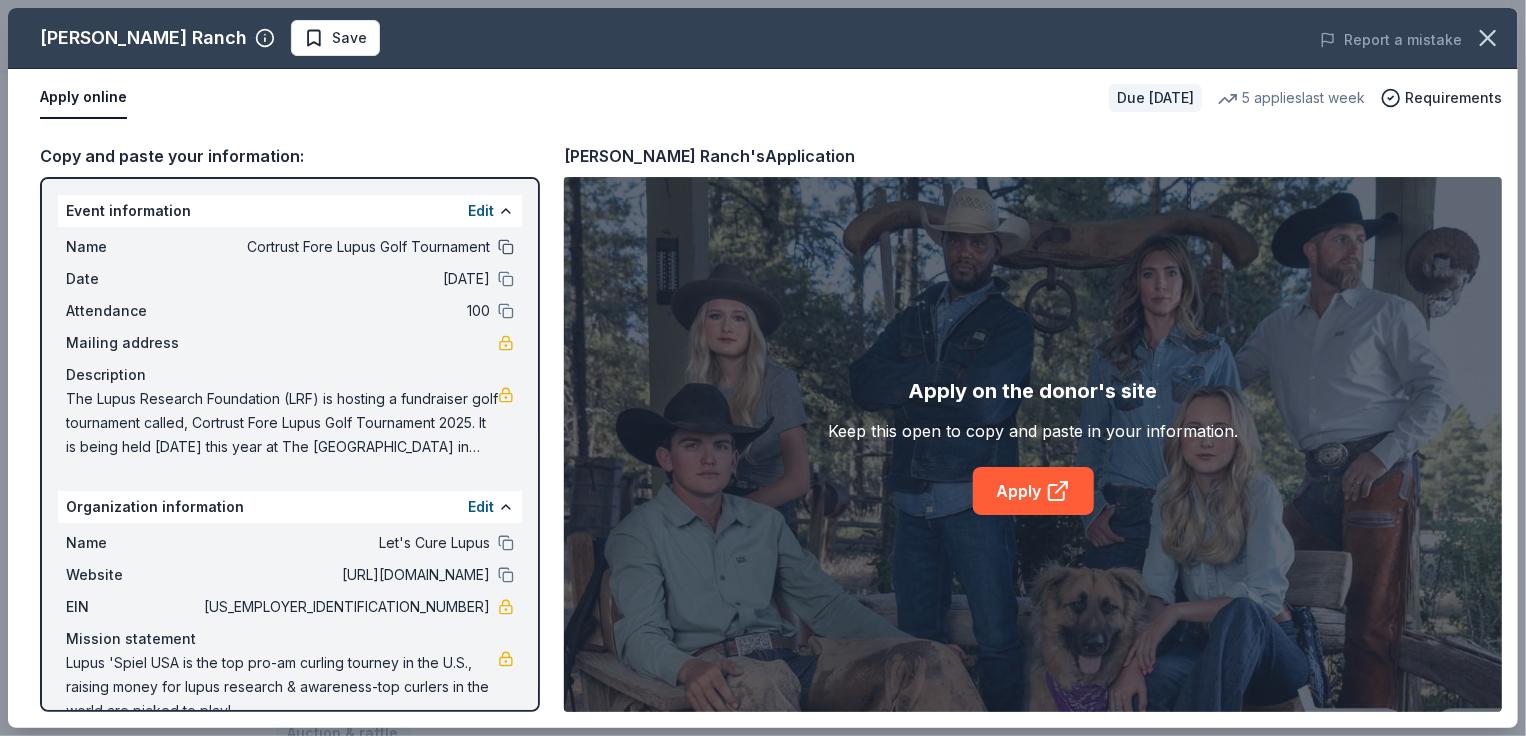 click at bounding box center [506, 247] 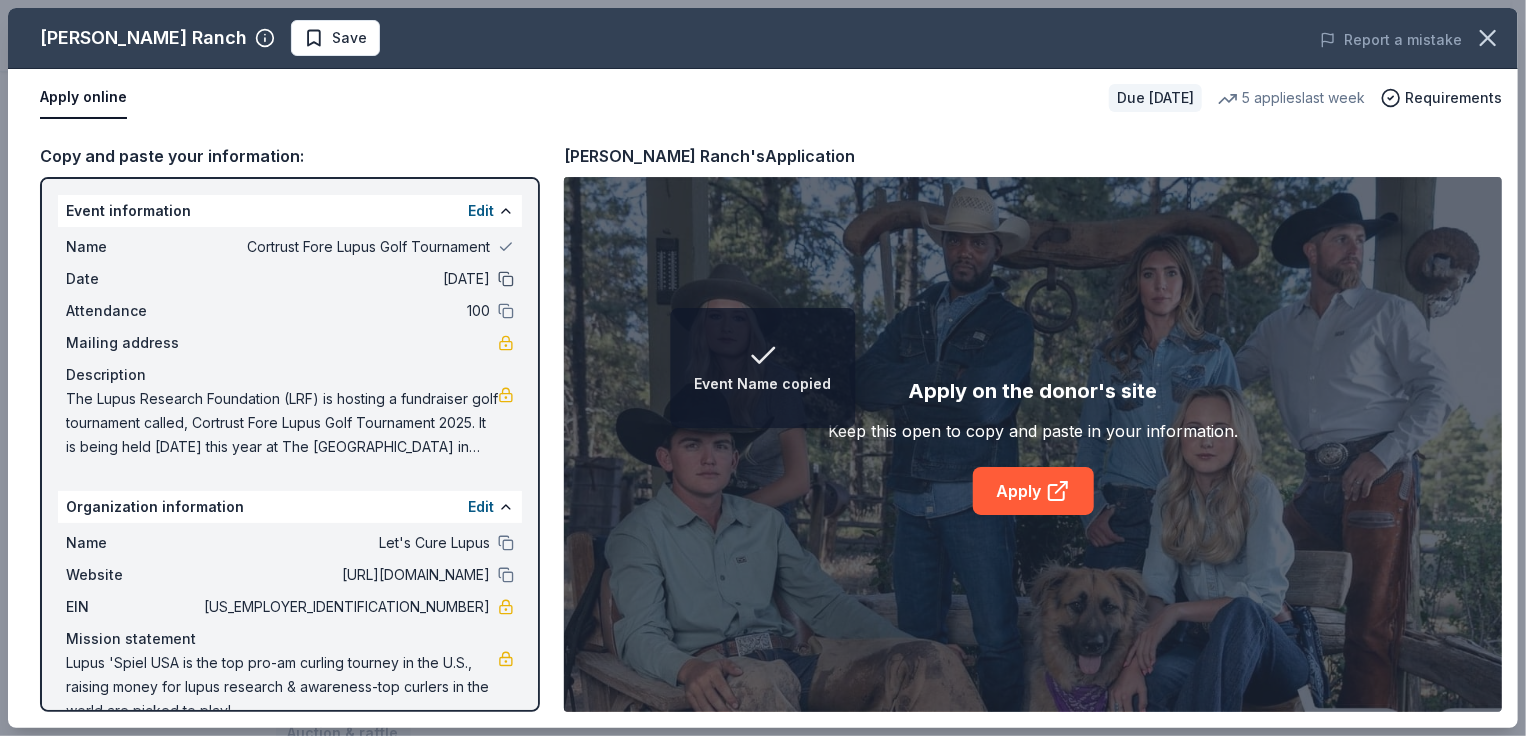click at bounding box center (506, 279) 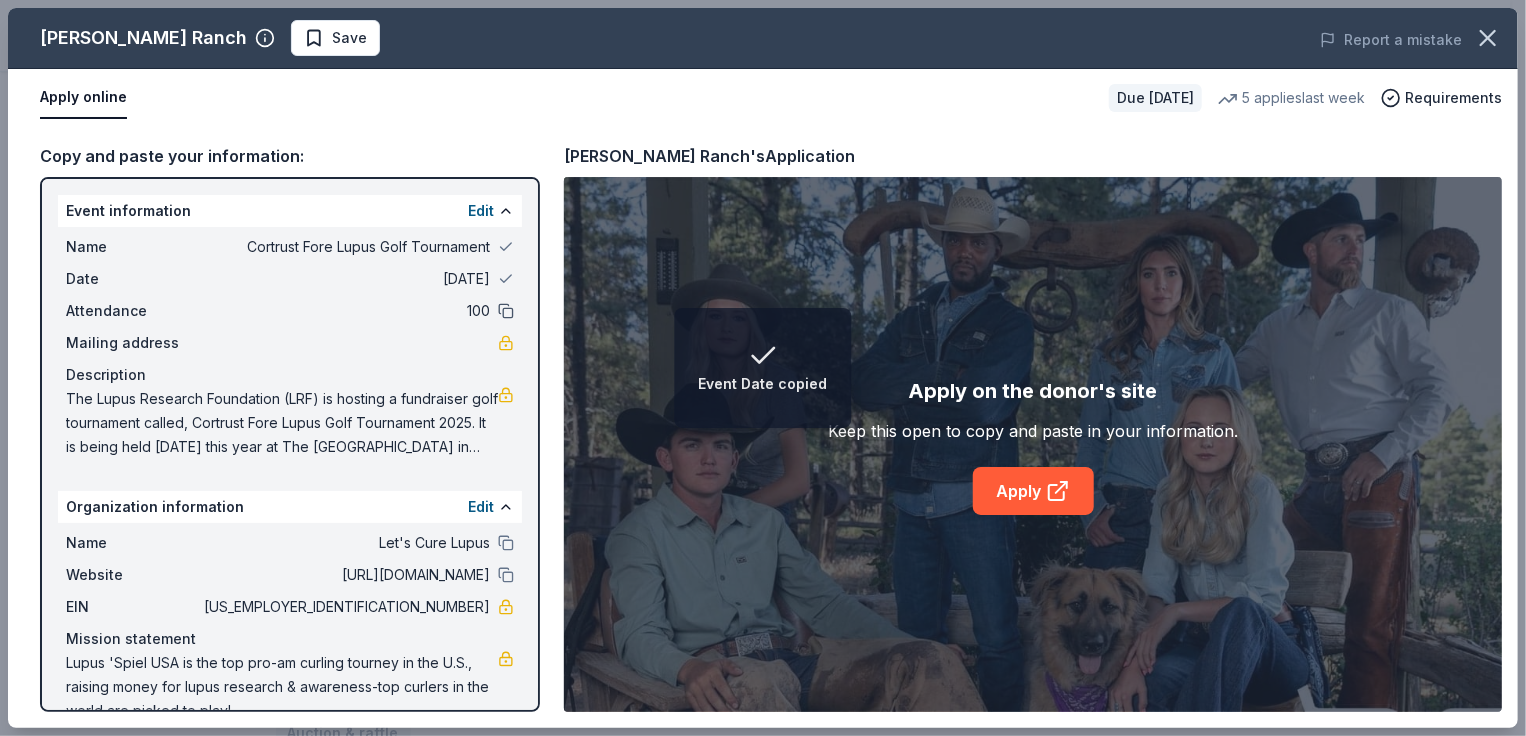 drag, startPoint x: 492, startPoint y: 307, endPoint x: 488, endPoint y: 373, distance: 66.1211 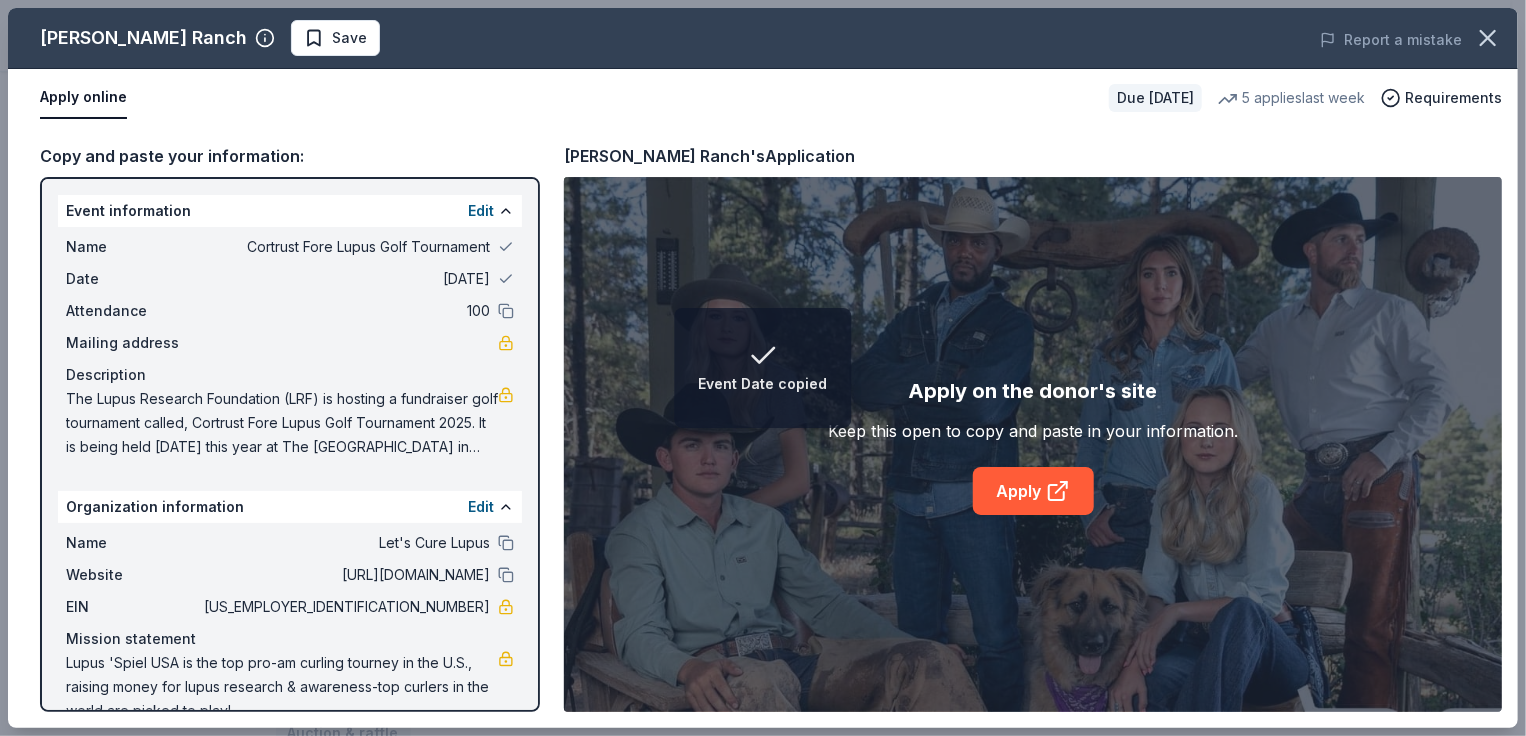 click at bounding box center [506, 311] 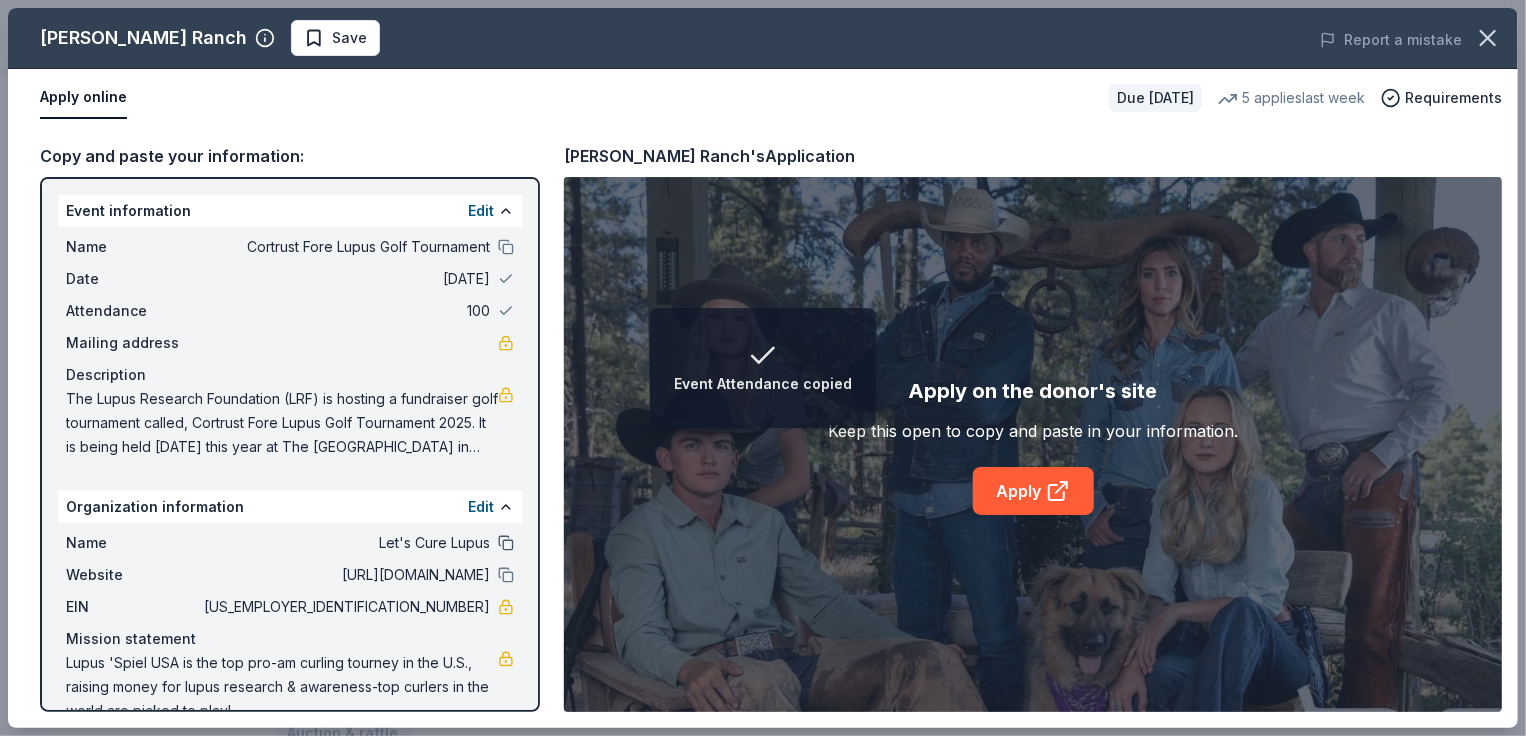 click at bounding box center [506, 543] 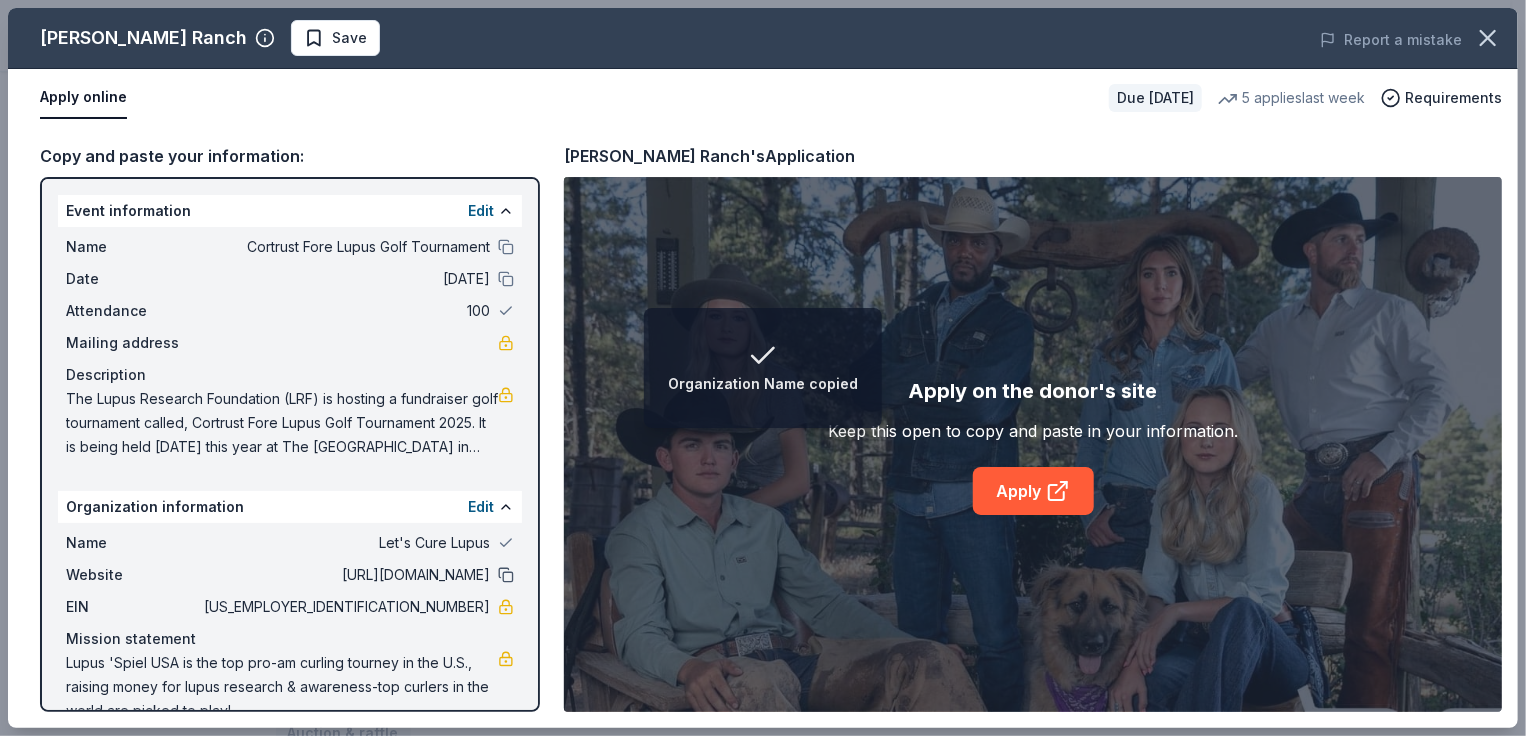 click at bounding box center (506, 575) 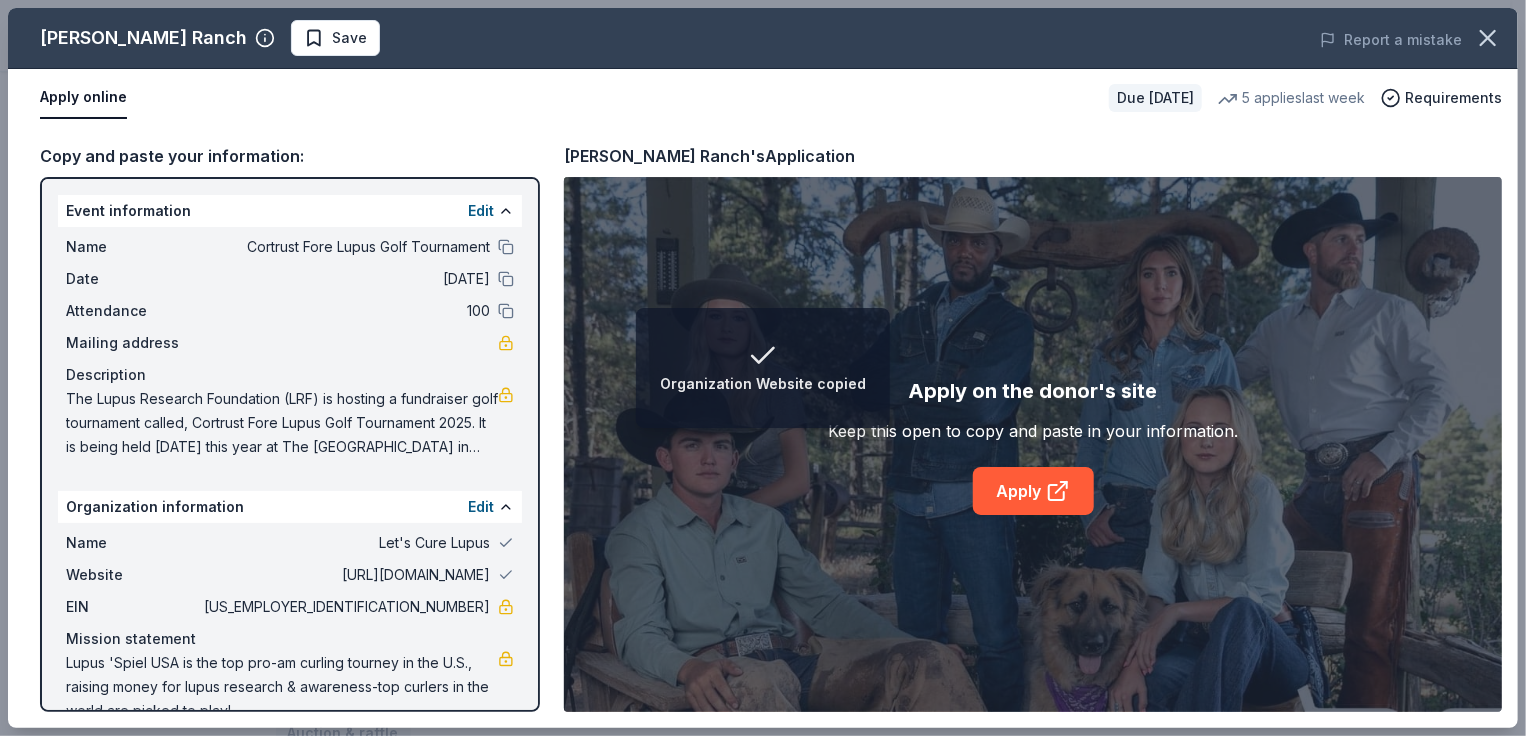 scroll, scrollTop: 36, scrollLeft: 0, axis: vertical 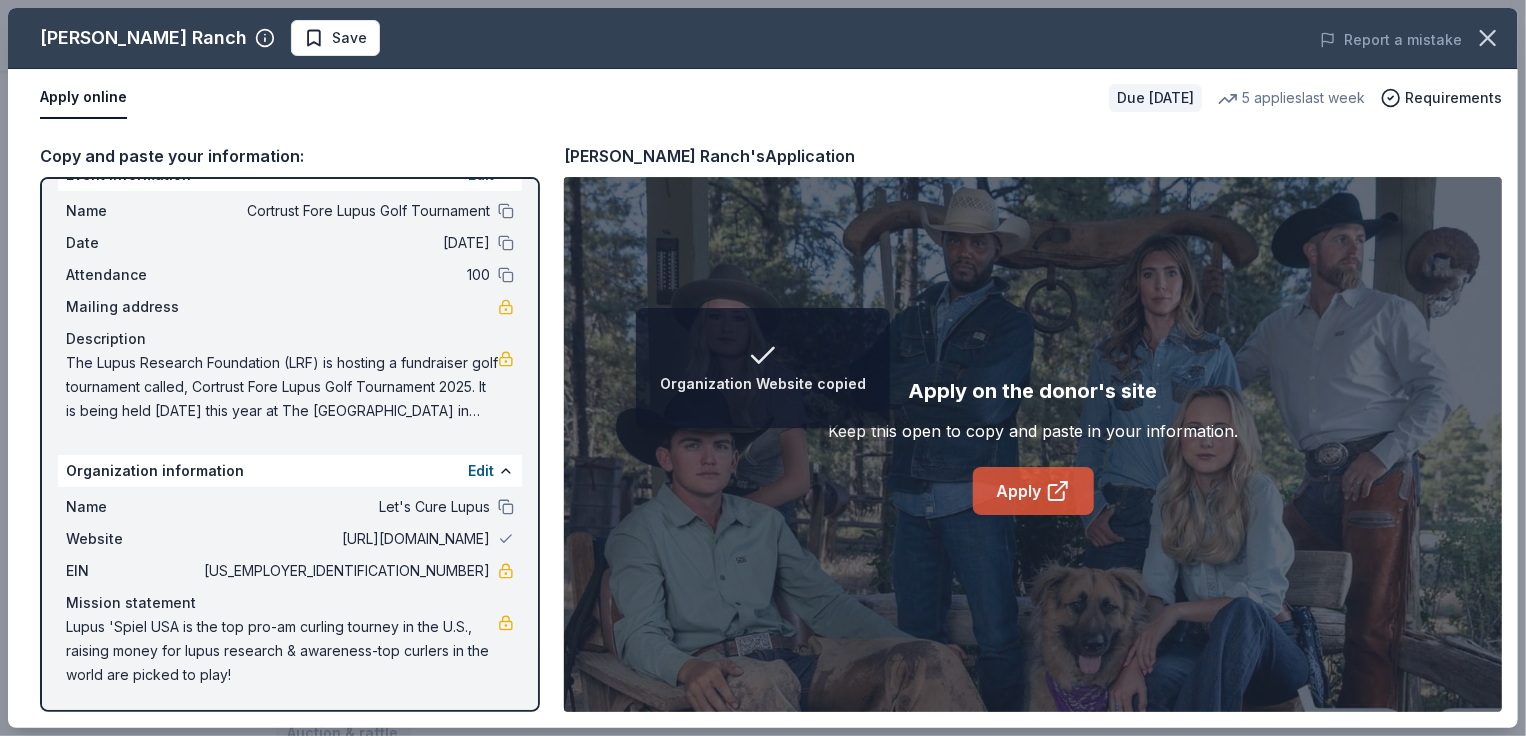 click on "Apply" at bounding box center [1033, 491] 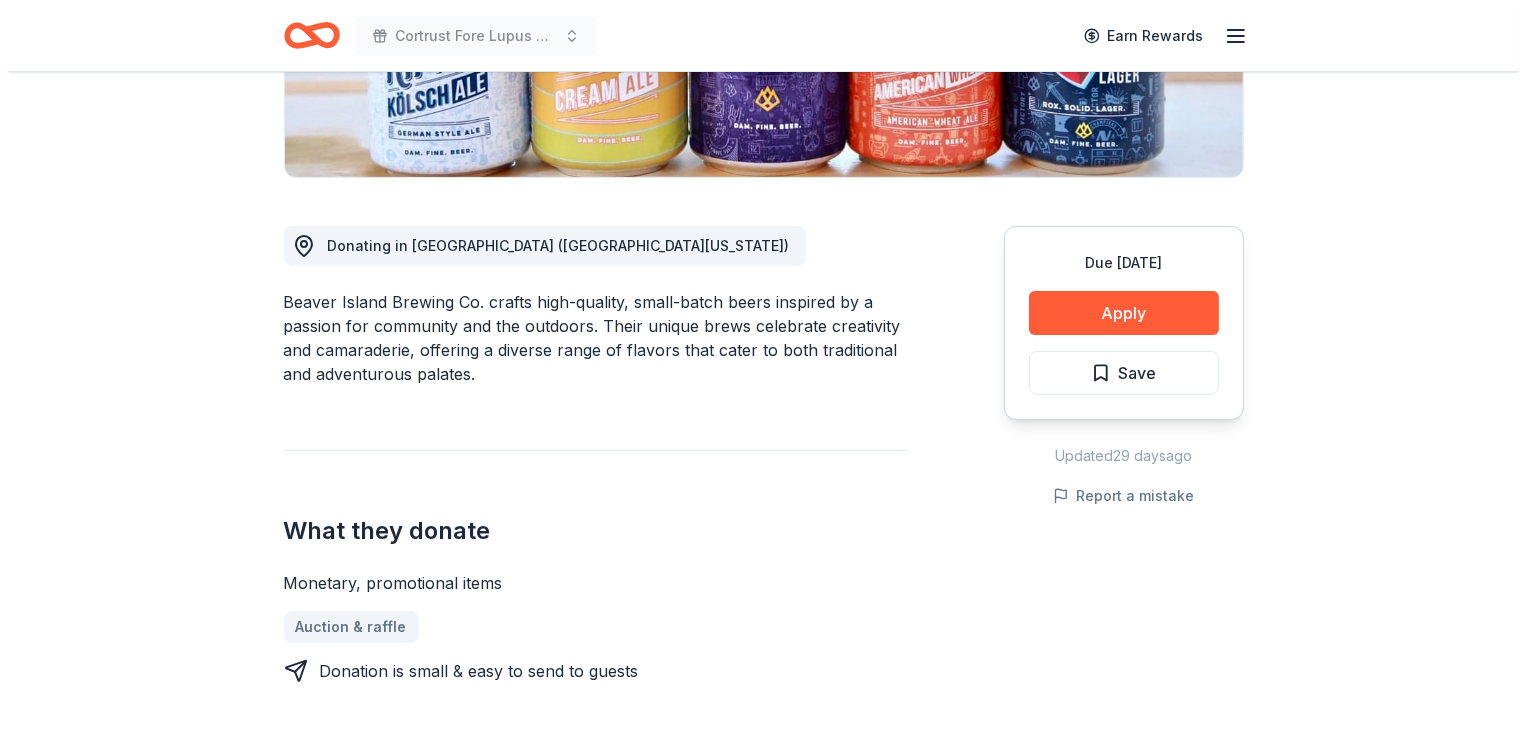 scroll, scrollTop: 400, scrollLeft: 0, axis: vertical 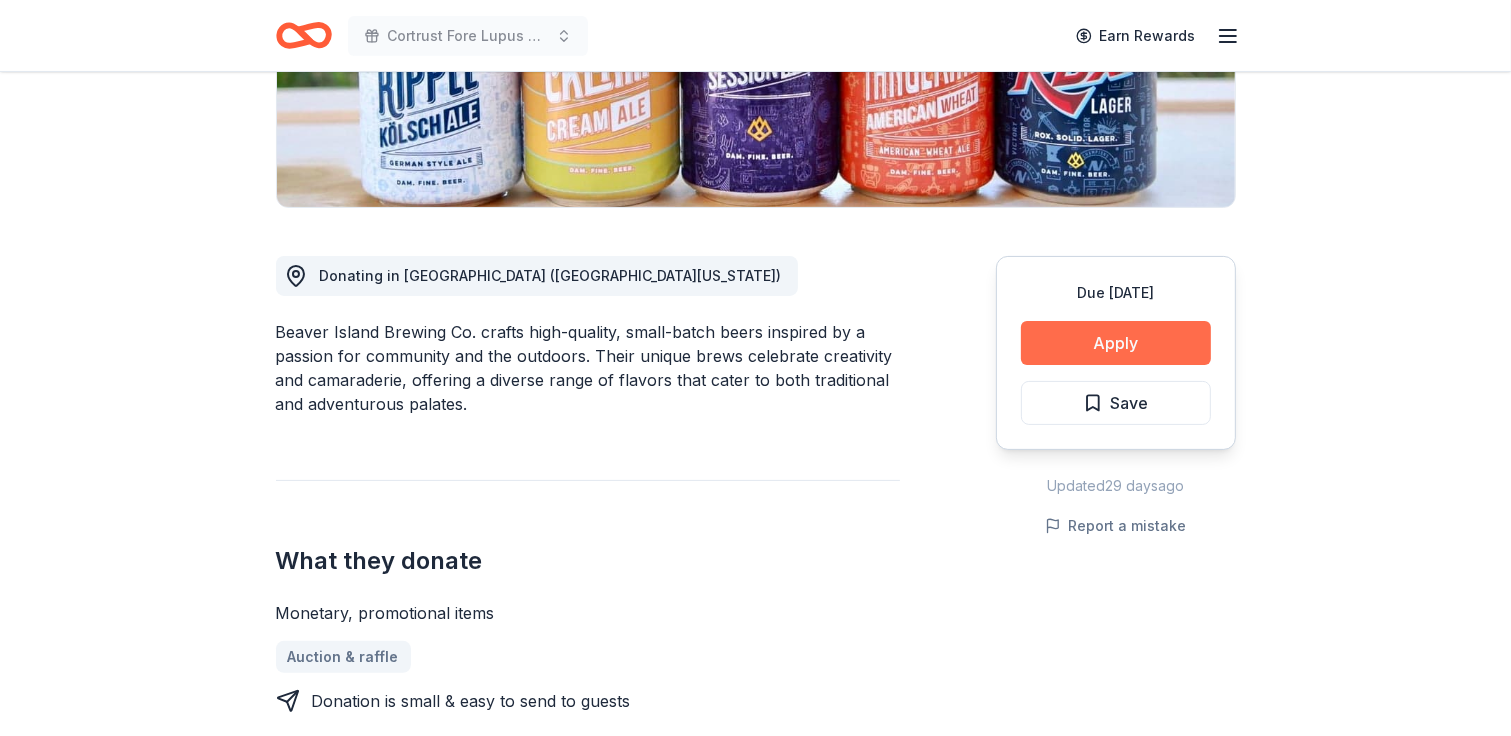 click on "Apply" at bounding box center (1116, 343) 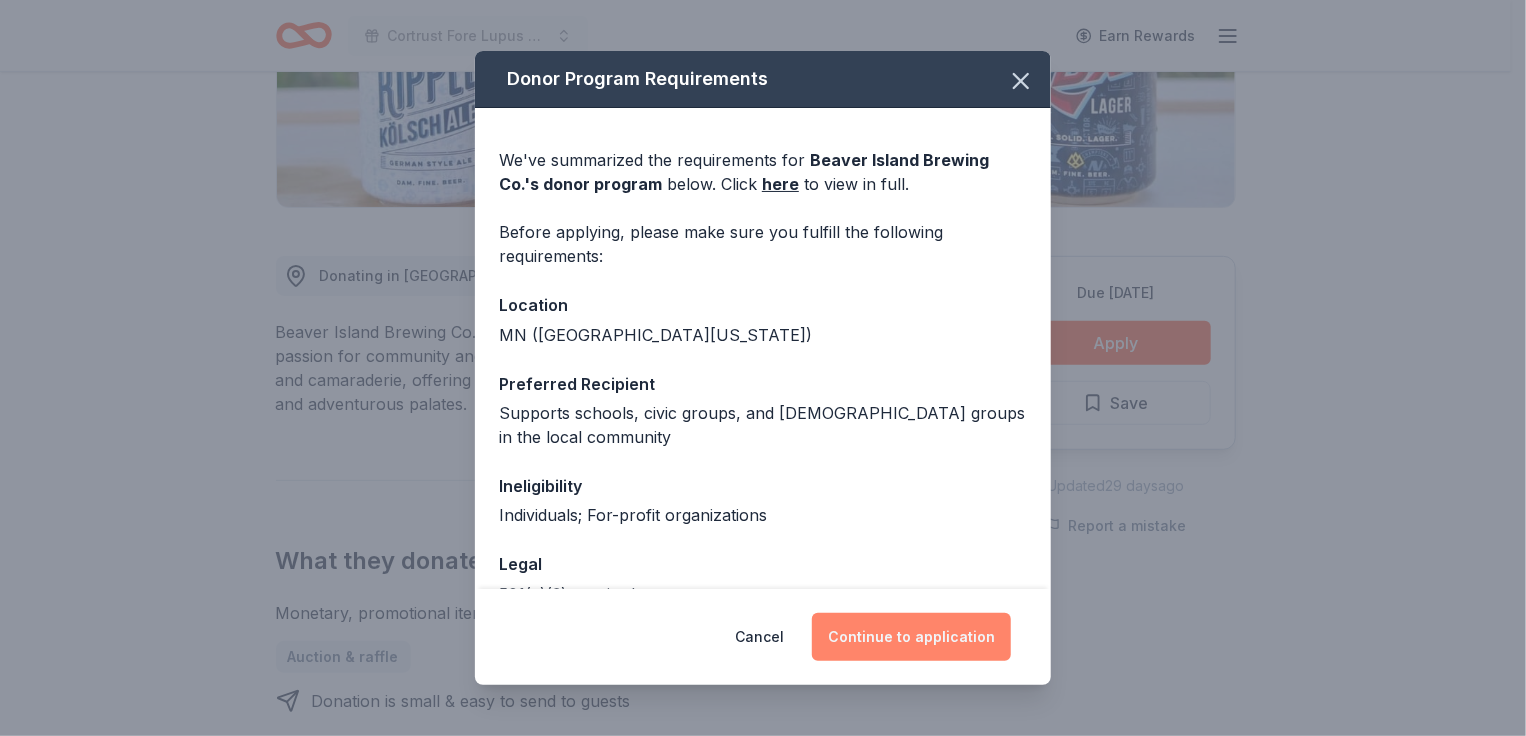 click on "Continue to application" at bounding box center (911, 637) 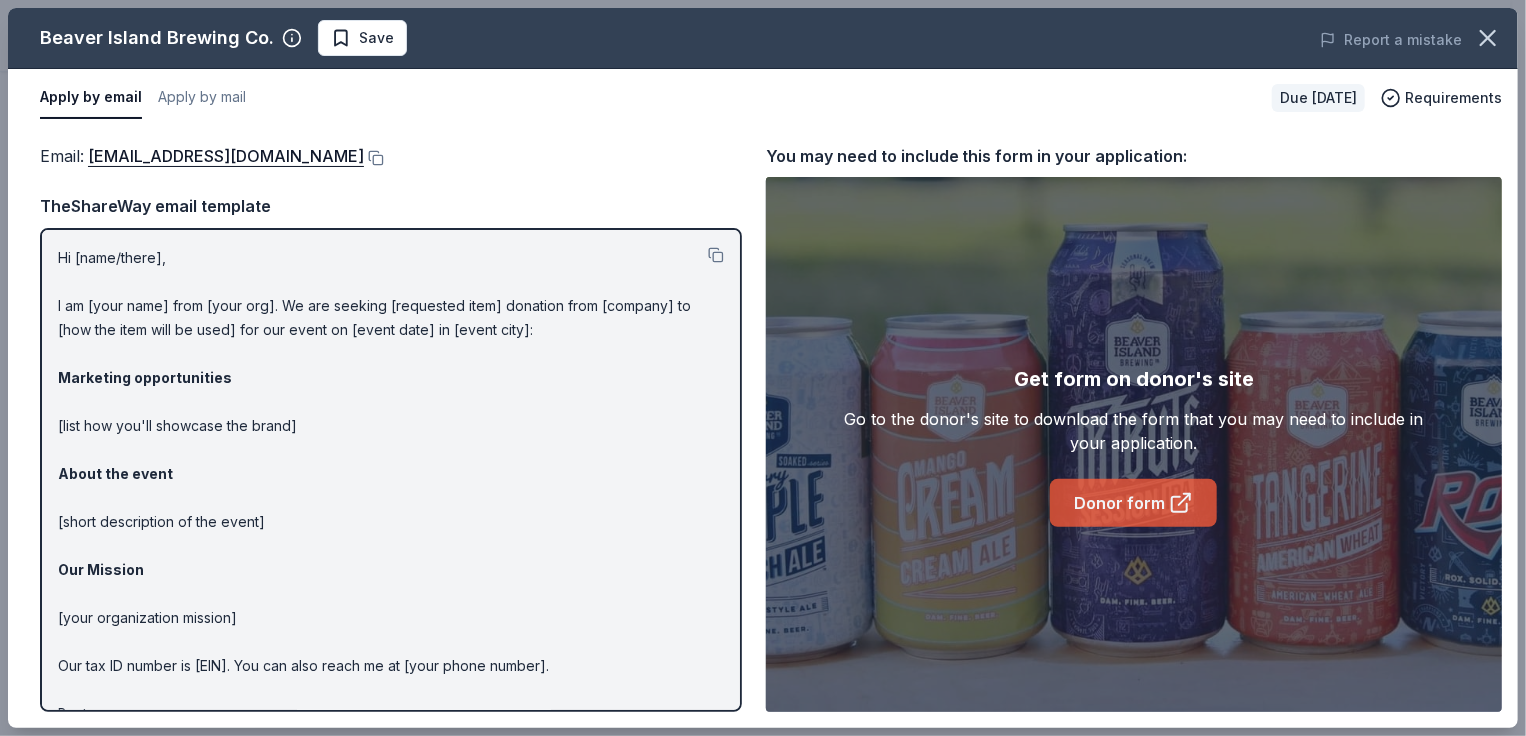 click on "Donor form" at bounding box center (1133, 503) 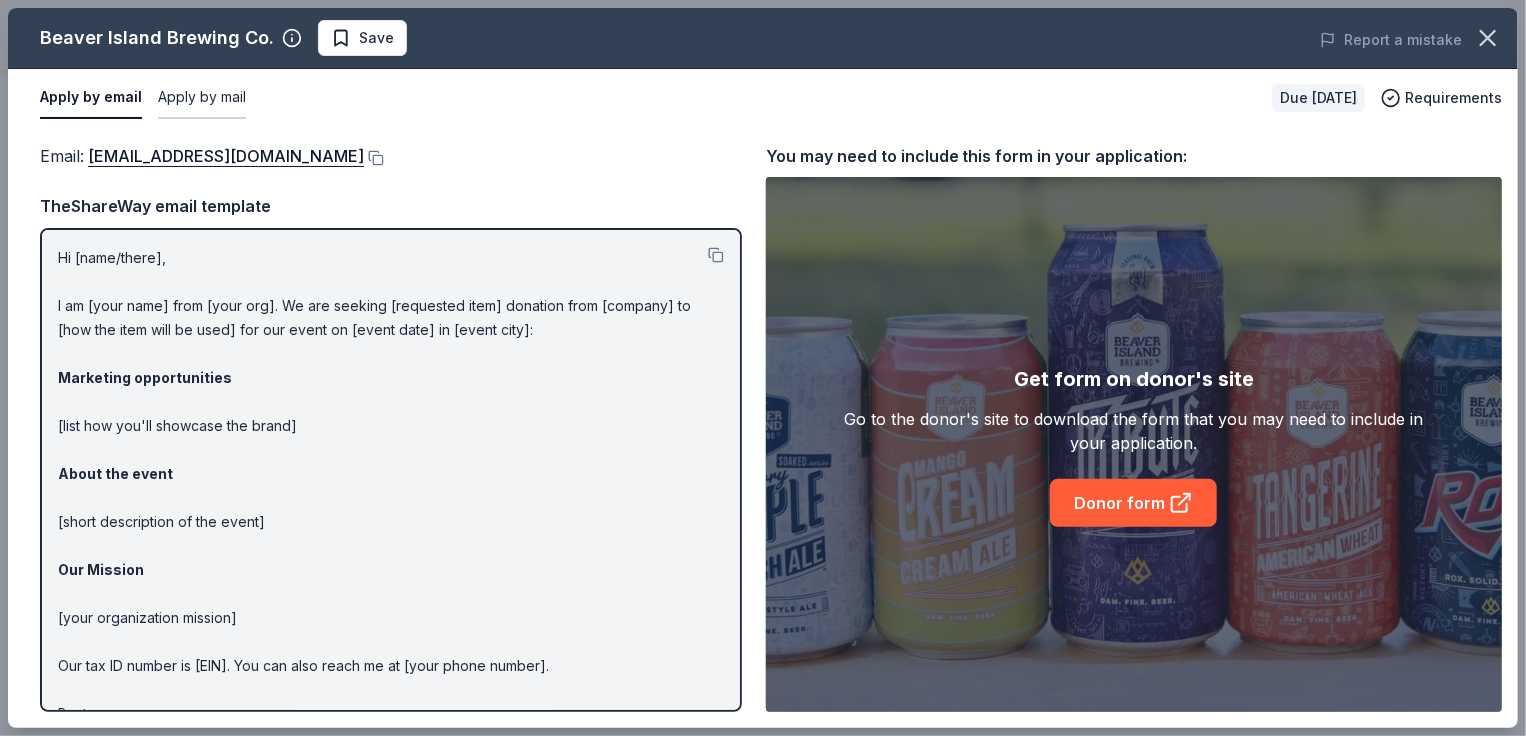 click on "Apply by mail" at bounding box center [202, 98] 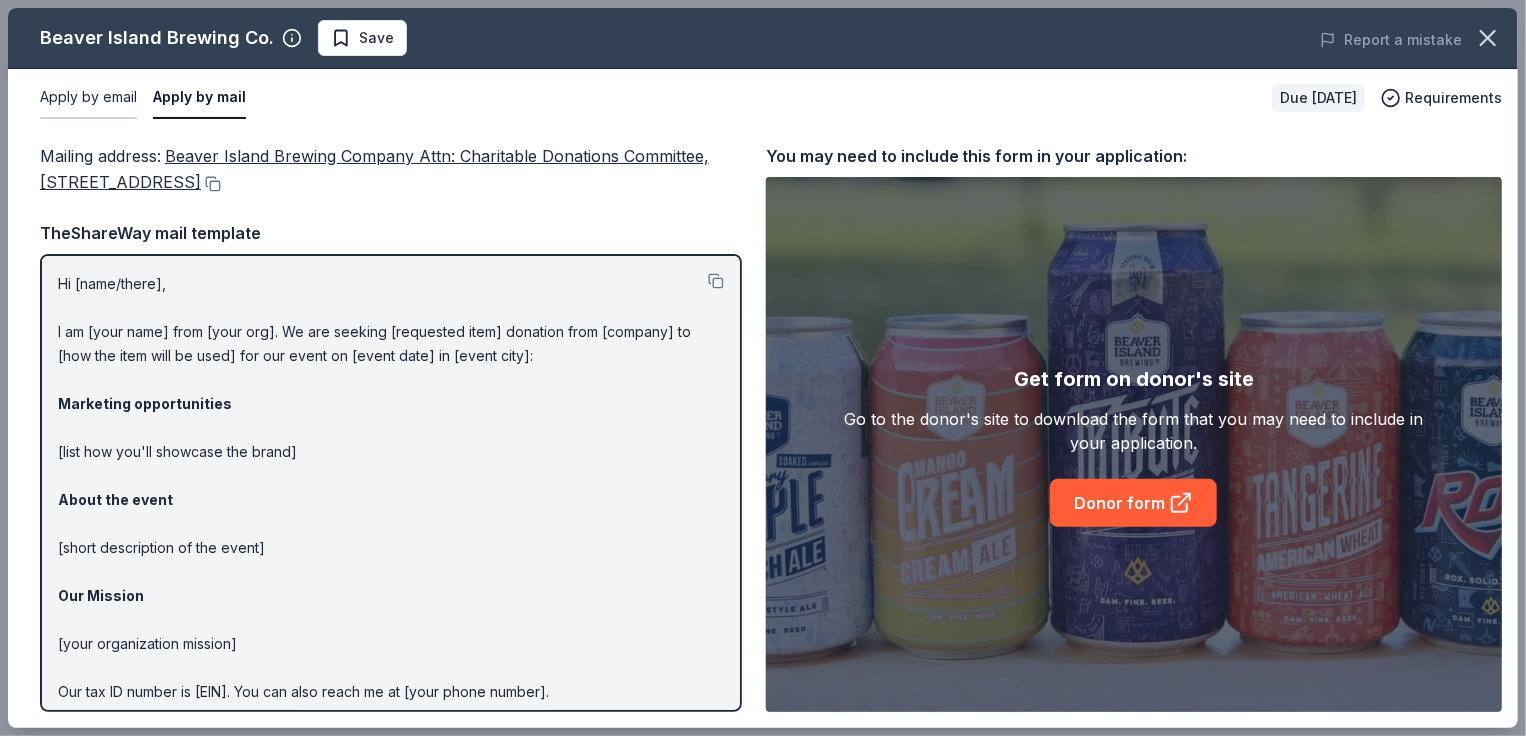 click on "Apply by email" at bounding box center (88, 98) 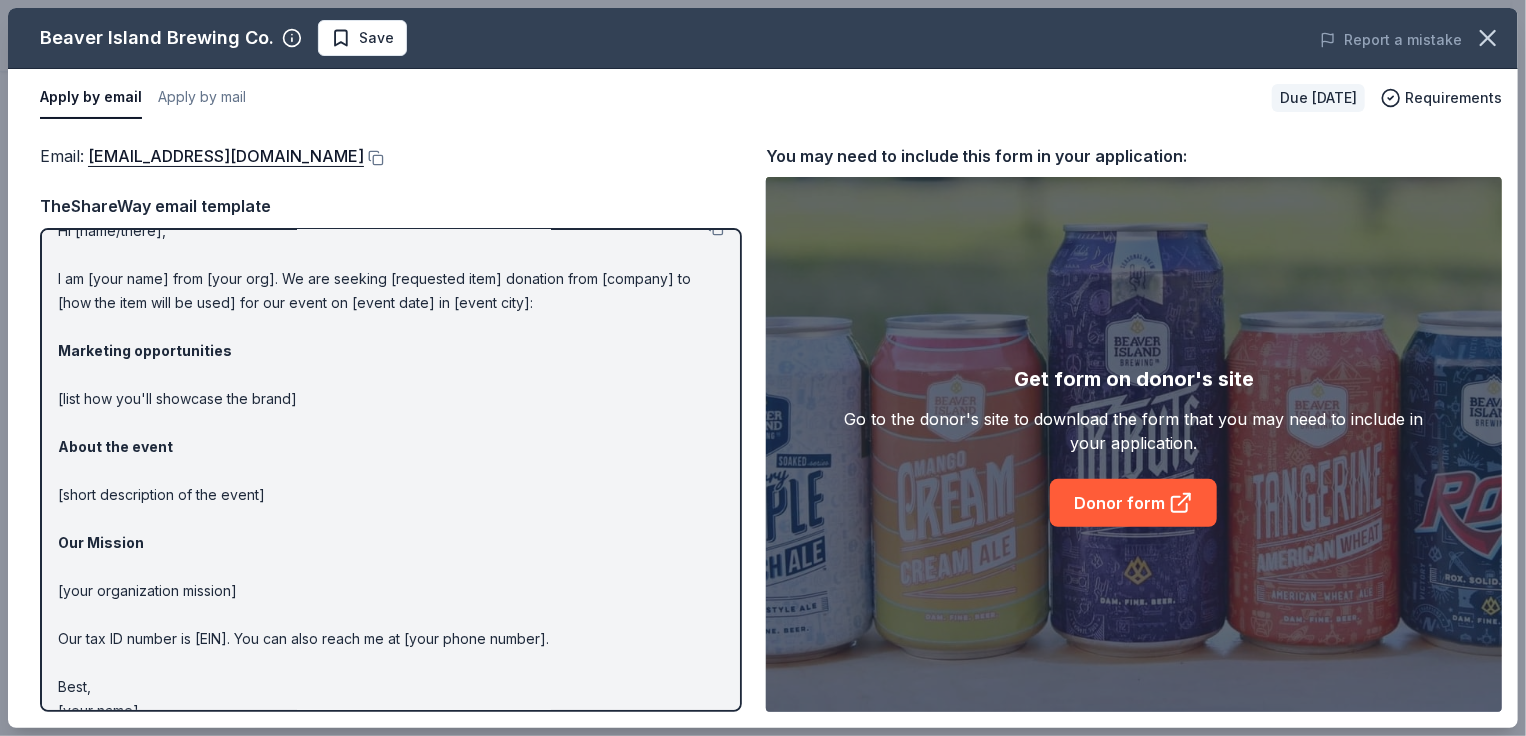 scroll, scrollTop: 0, scrollLeft: 0, axis: both 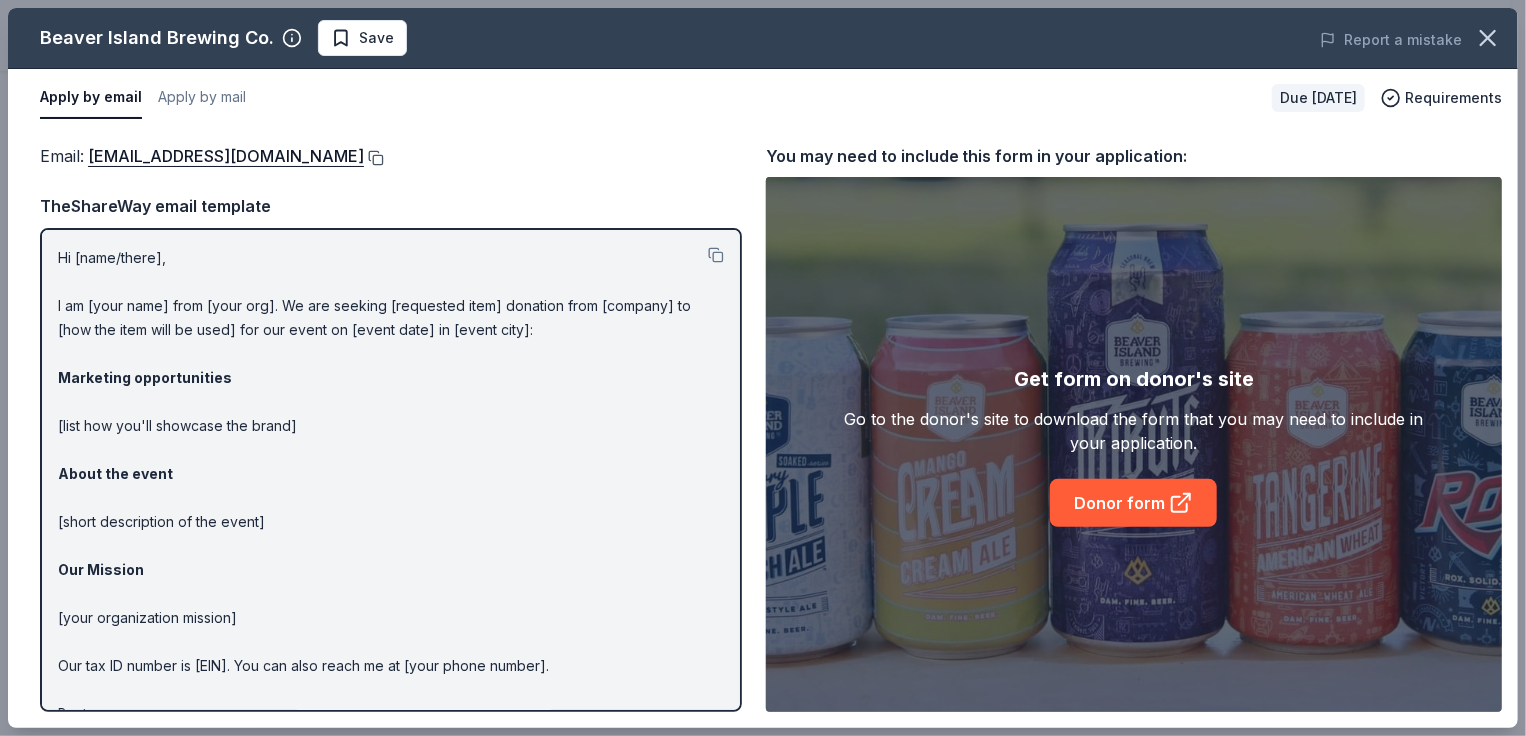 click at bounding box center (374, 158) 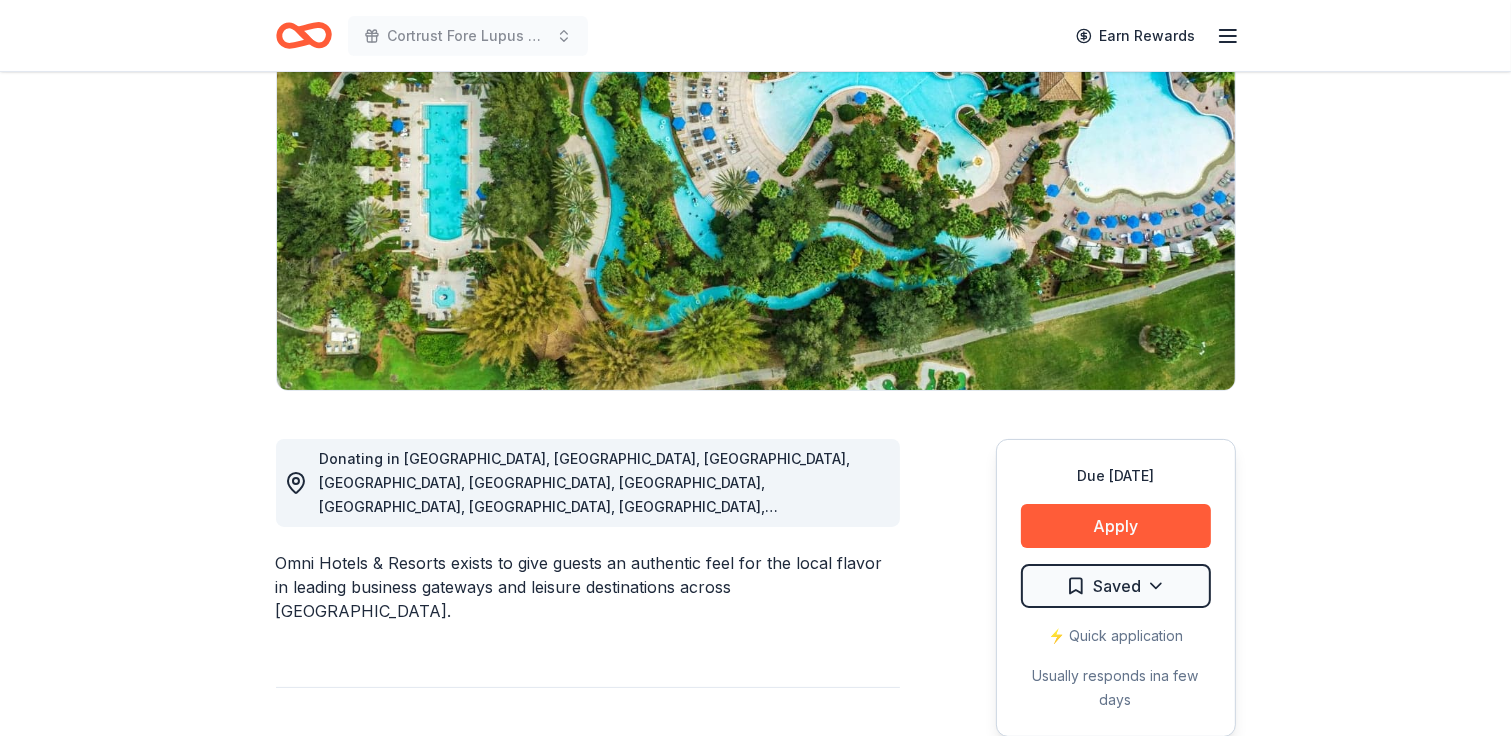 scroll, scrollTop: 200, scrollLeft: 0, axis: vertical 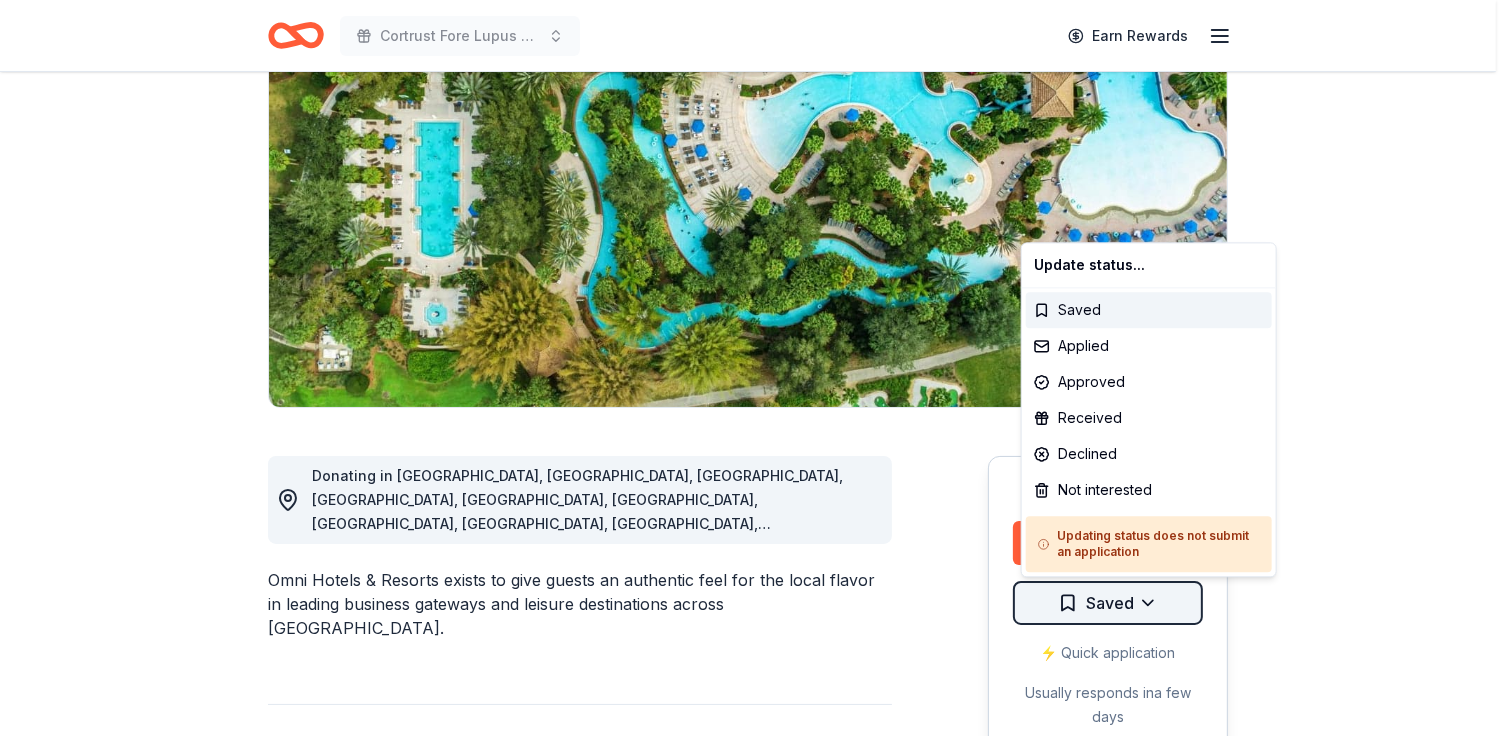 click on "Cortrust Fore Lupus Golf Tournament Earn Rewards Due [DATE] Share Omni Hotels & Resorts New • 1  reviews 4   applies  last week approval rate donation value Share Donating in [GEOGRAPHIC_DATA], [GEOGRAPHIC_DATA], [GEOGRAPHIC_DATA], [GEOGRAPHIC_DATA], [GEOGRAPHIC_DATA], [GEOGRAPHIC_DATA], [GEOGRAPHIC_DATA], [GEOGRAPHIC_DATA], [GEOGRAPHIC_DATA], [GEOGRAPHIC_DATA], [GEOGRAPHIC_DATA], [GEOGRAPHIC_DATA], [GEOGRAPHIC_DATA], [GEOGRAPHIC_DATA], [GEOGRAPHIC_DATA], [GEOGRAPHIC_DATA], [GEOGRAPHIC_DATA], [GEOGRAPHIC_DATA], [GEOGRAPHIC_DATA], [GEOGRAPHIC_DATA], [GEOGRAPHIC_DATA], [GEOGRAPHIC_DATA], [GEOGRAPHIC_DATA] Omni Hotels & Resorts exists to give guests an authentic feel for the local flavor in leading business gateways and leisure destinations across [GEOGRAPHIC_DATA]. What they donate Donation depends on request Auction & raffle Donation is small & easy to send to guests Who they donate to  Preferred Supports food banks and pantries Poverty & Hunger Due [DATE] Apply Saved ⚡️ Quick application Usually responds in  a few days Updated  [DATE] Report a mistake approval rate 20 % approved 30 % declined 50 % no response donation value (average) 20% 70% 0% 10% $xx - $xx $xx - $xx $xx - $xx $xx - $xx Upgrade to Pro to view approval rates and average donation values New • 1  reviews Citizens EMS [DATE] • Declined Leave a review 5   applies" at bounding box center [755, 168] 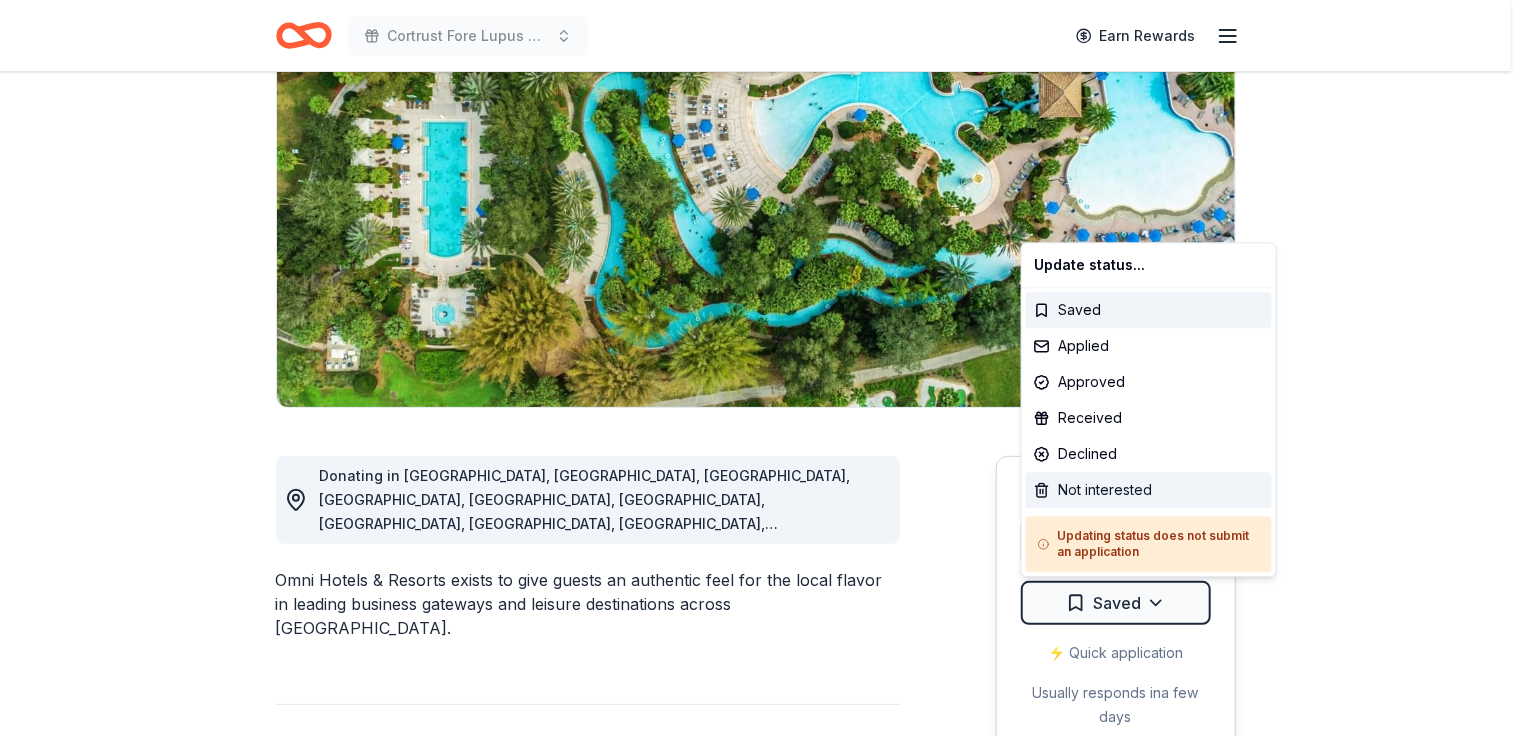 click on "Not interested" at bounding box center [1149, 490] 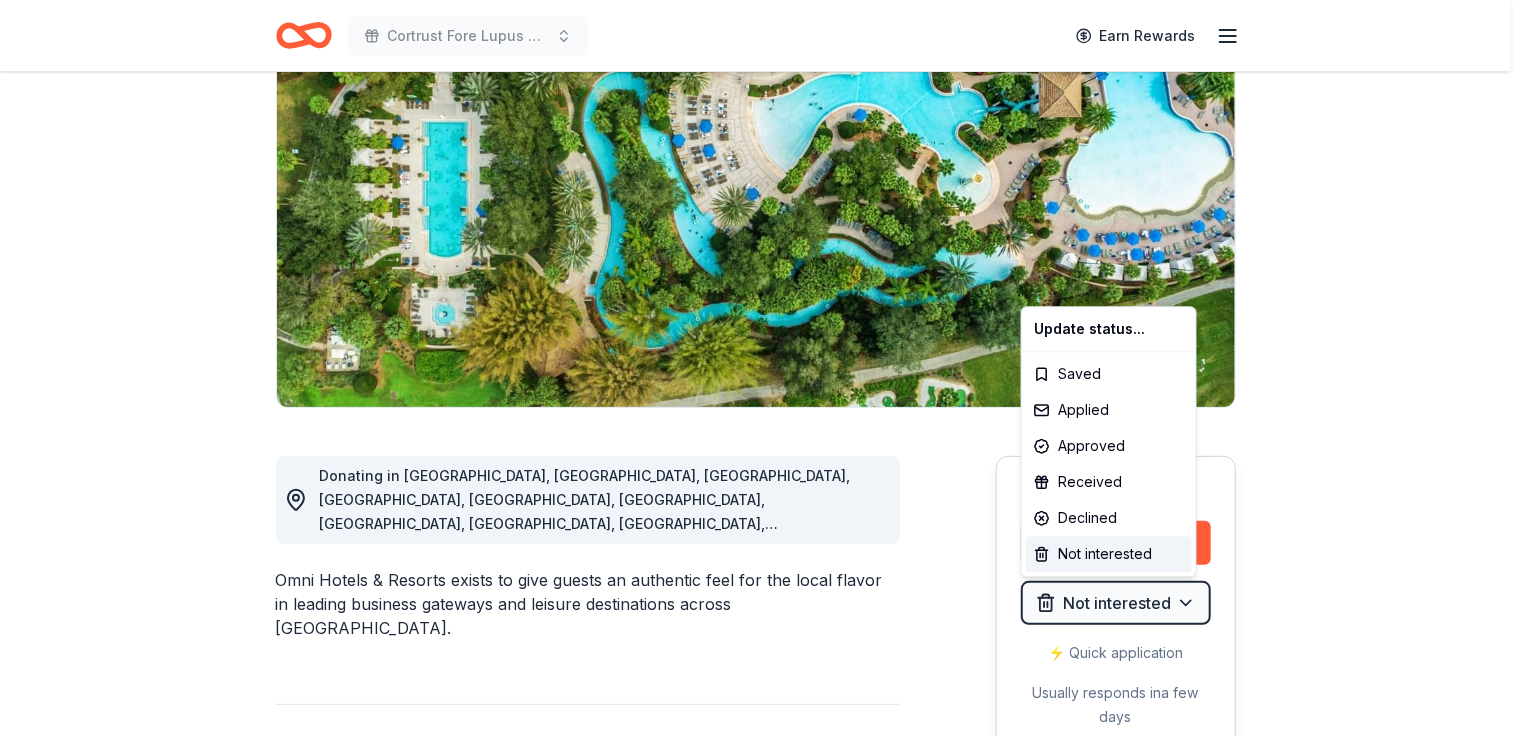 click on "Cortrust Fore Lupus Golf Tournament Earn Rewards Due [DATE] Share Omni Hotels & Resorts New • 1  reviews 4   applies  last week approval rate donation value Share Donating in [GEOGRAPHIC_DATA], [GEOGRAPHIC_DATA], [GEOGRAPHIC_DATA], [GEOGRAPHIC_DATA], [GEOGRAPHIC_DATA], [GEOGRAPHIC_DATA], [GEOGRAPHIC_DATA], [GEOGRAPHIC_DATA], [GEOGRAPHIC_DATA], [GEOGRAPHIC_DATA], [GEOGRAPHIC_DATA], [GEOGRAPHIC_DATA], [GEOGRAPHIC_DATA], [GEOGRAPHIC_DATA], [GEOGRAPHIC_DATA], [GEOGRAPHIC_DATA], [GEOGRAPHIC_DATA], [GEOGRAPHIC_DATA], [GEOGRAPHIC_DATA], [GEOGRAPHIC_DATA], [GEOGRAPHIC_DATA], [GEOGRAPHIC_DATA], [GEOGRAPHIC_DATA] Omni Hotels & Resorts exists to give guests an authentic feel for the local flavor in leading business gateways and leisure destinations across [GEOGRAPHIC_DATA]. What they donate Donation depends on request Auction & raffle Donation is small & easy to send to guests Who they donate to  Preferred Supports food banks and pantries Poverty & Hunger Due [DATE] Apply Not interested ⚡️ Quick application Usually responds in  a few days Updated  [DATE] Report a mistake approval rate 20 % approved 30 % declined 50 % no response donation value (average) 20% 70% 0% 10% $xx - $xx $xx - $xx $xx - $xx $xx - $xx Upgrade to Pro to view approval rates and average donation values New • 1  reviews Citizens EMS [DATE] • Declined Leave a review 5" at bounding box center (763, 168) 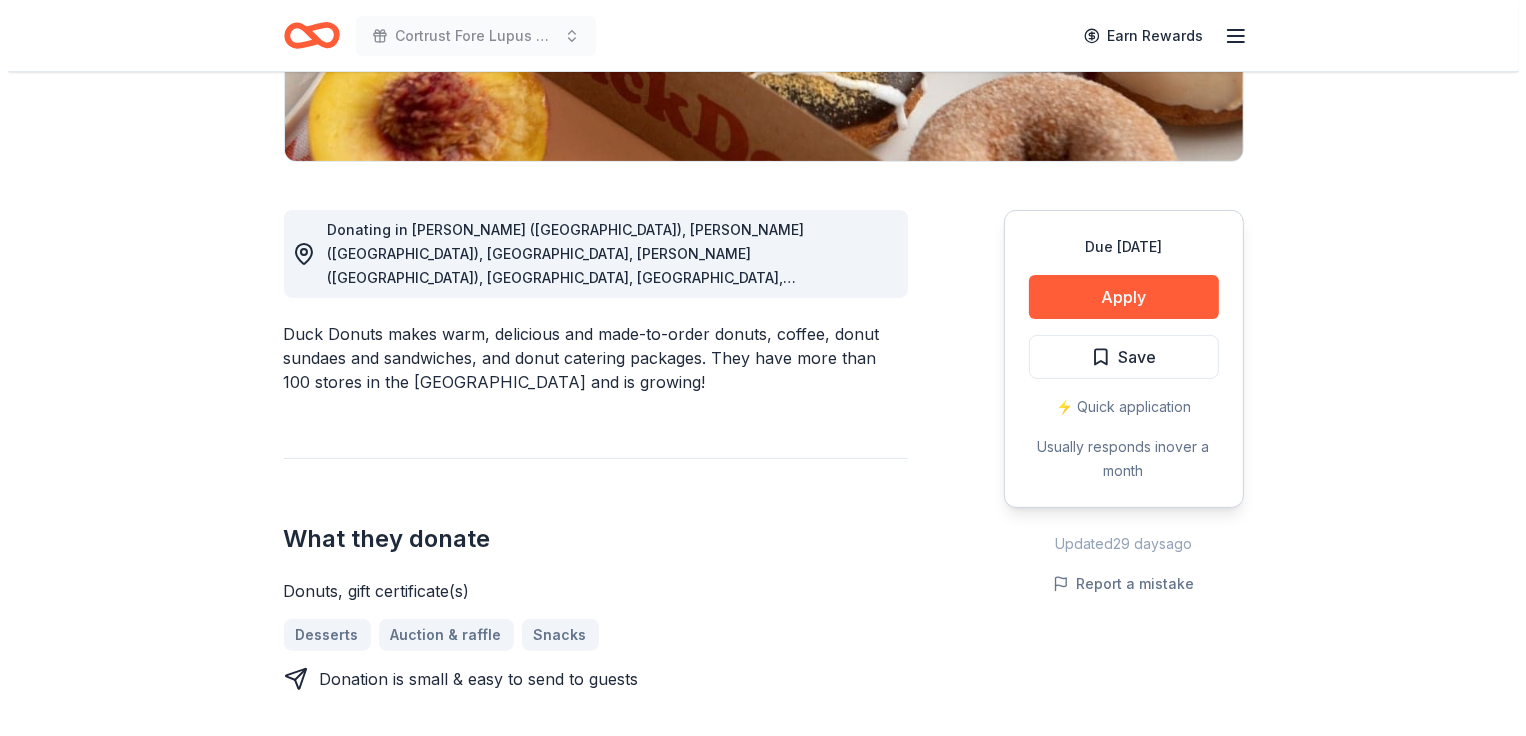 scroll, scrollTop: 400, scrollLeft: 0, axis: vertical 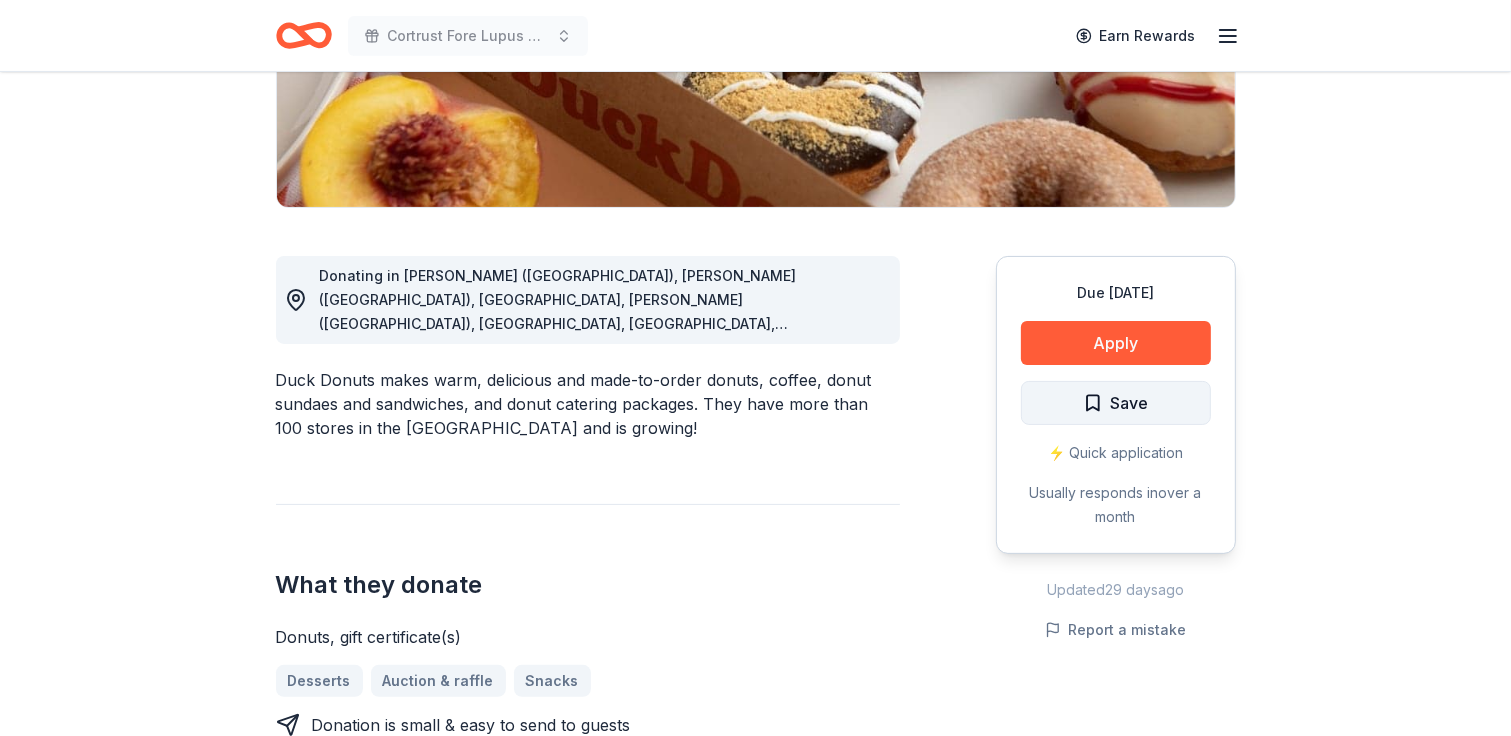 click on "Save" at bounding box center (1116, 403) 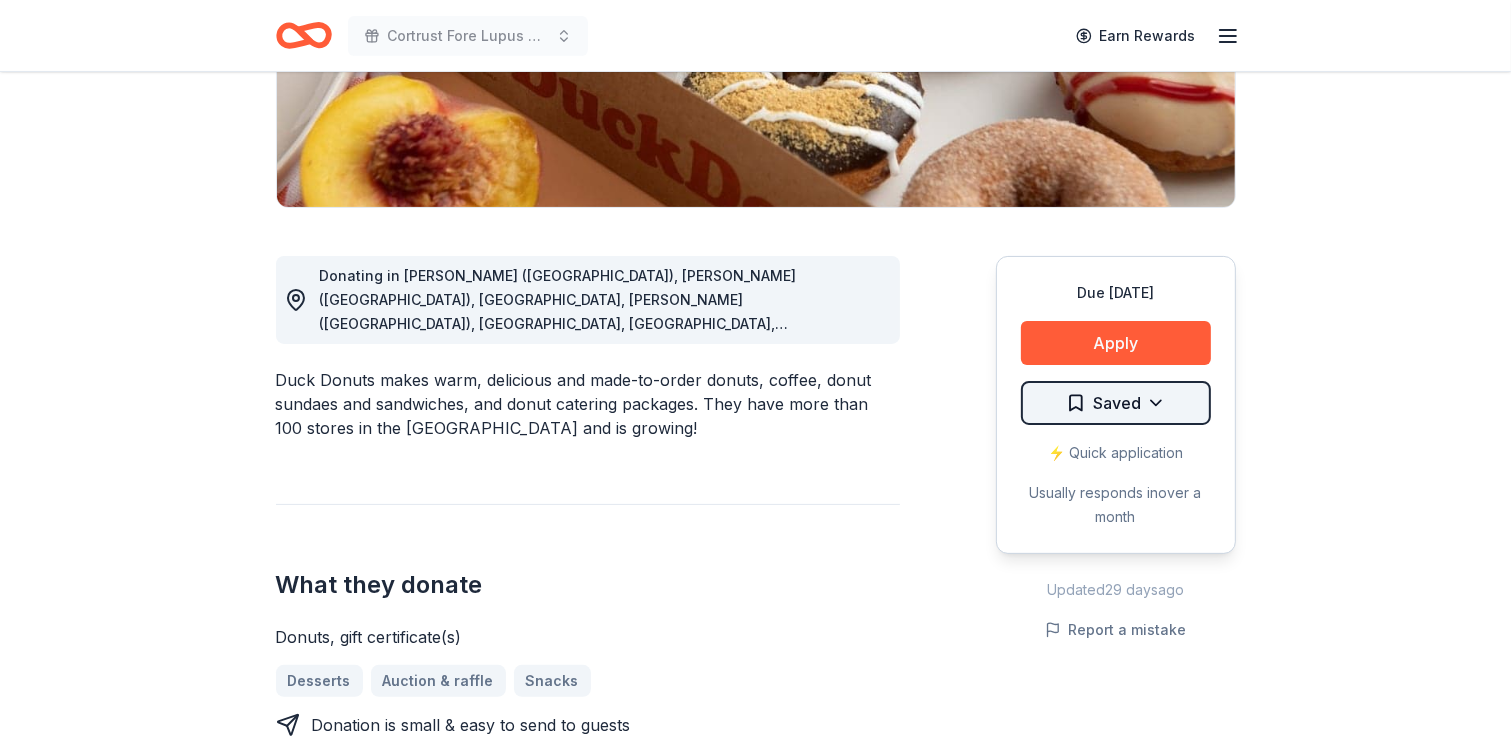click on "Cortrust Fore Lupus Golf Tournament Earn Rewards Due [DATE] Share Duck Donuts New 3   applies  last week approval rate donation value Share Donating in [PERSON_NAME] ([GEOGRAPHIC_DATA]), [GEOGRAPHIC_DATA] ([GEOGRAPHIC_DATA]), [GEOGRAPHIC_DATA], [PERSON_NAME] ([GEOGRAPHIC_DATA]), [GEOGRAPHIC_DATA], [GEOGRAPHIC_DATA], [GEOGRAPHIC_DATA], [GEOGRAPHIC_DATA], [GEOGRAPHIC_DATA] ([GEOGRAPHIC_DATA]), [GEOGRAPHIC_DATA] ([GEOGRAPHIC_DATA]), [GEOGRAPHIC_DATA] ([GEOGRAPHIC_DATA]), [GEOGRAPHIC_DATA], [GEOGRAPHIC_DATA] ([GEOGRAPHIC_DATA]), [GEOGRAPHIC_DATA], [GEOGRAPHIC_DATA] ([GEOGRAPHIC_DATA]), [GEOGRAPHIC_DATA], [GEOGRAPHIC_DATA], [GEOGRAPHIC_DATA] ([GEOGRAPHIC_DATA]), [GEOGRAPHIC_DATA], [GEOGRAPHIC_DATA], [GEOGRAPHIC_DATA], [GEOGRAPHIC_DATA], [GEOGRAPHIC_DATA], [GEOGRAPHIC_DATA], [GEOGRAPHIC_DATA] ([GEOGRAPHIC_DATA]), VA Duck Donuts makes warm, delicious and made-to-order donuts, coffee, donut sundaes and sandwiches, and donut catering packages. They have more than 100 stores in the [GEOGRAPHIC_DATA] and is growing! What they donate Donuts, gift certificate(s) Desserts Auction & raffle Snacks Donation is small & easy to send to guests Who they donate to Duck Donuts  hasn ' t listed any preferences or eligibility criteria. Due [DATE] Apply Saved ⚡️ Quick application Usually responds in  over a month Updated  [DATE] Report a mistake approval rate 20 % approved 30 % declined 50 % no response donation value (average) 20% 70% 0% 10% $xx - $xx $xx - $xx New 3" at bounding box center [755, -32] 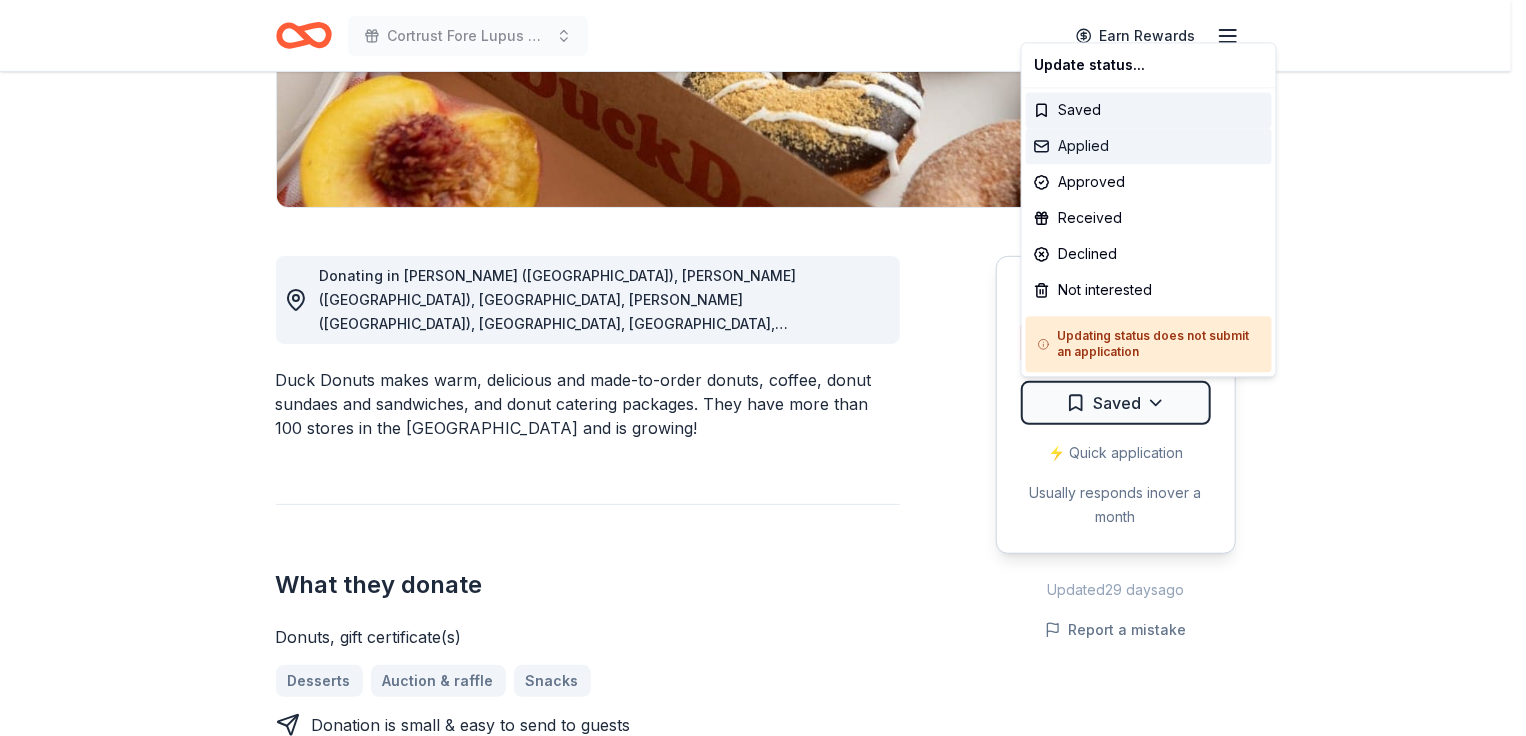 click on "Applied" at bounding box center [1149, 146] 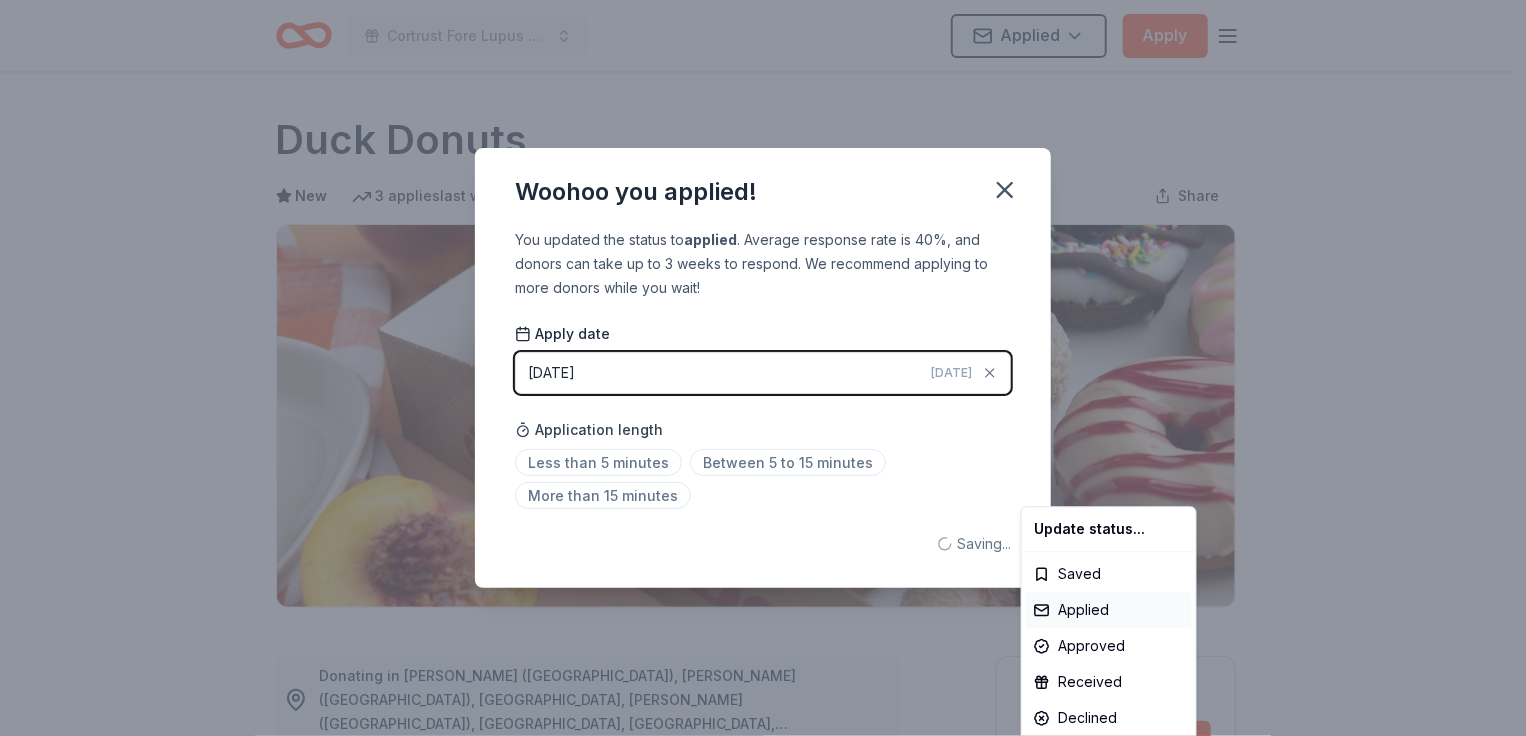 scroll, scrollTop: 0, scrollLeft: 0, axis: both 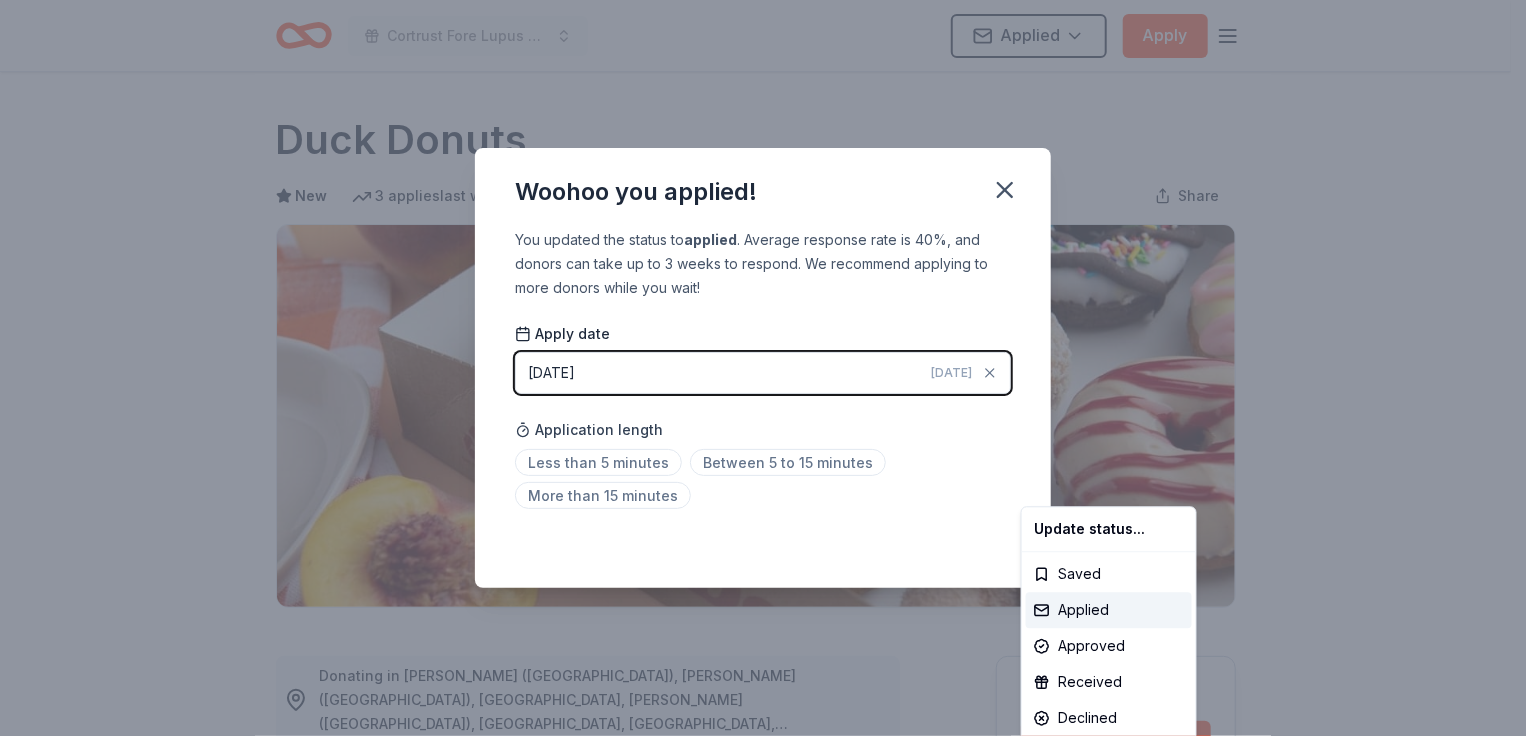 click on "Cortrust Fore Lupus Golf Tournament Applied Apply Due [DATE] Share Duck Donuts New 3   applies  last week approval rate donation value Share Donating in [PERSON_NAME] ([GEOGRAPHIC_DATA]), [GEOGRAPHIC_DATA] ([GEOGRAPHIC_DATA]), [GEOGRAPHIC_DATA], [PERSON_NAME] ([GEOGRAPHIC_DATA]), [GEOGRAPHIC_DATA], [GEOGRAPHIC_DATA], [GEOGRAPHIC_DATA], [GEOGRAPHIC_DATA], [GEOGRAPHIC_DATA] ([GEOGRAPHIC_DATA]), [GEOGRAPHIC_DATA] ([GEOGRAPHIC_DATA]), [GEOGRAPHIC_DATA] ([GEOGRAPHIC_DATA]), [GEOGRAPHIC_DATA], [GEOGRAPHIC_DATA] ([GEOGRAPHIC_DATA]), [GEOGRAPHIC_DATA], [GEOGRAPHIC_DATA] ([GEOGRAPHIC_DATA]), [GEOGRAPHIC_DATA], [GEOGRAPHIC_DATA], [GEOGRAPHIC_DATA] ([GEOGRAPHIC_DATA]), [GEOGRAPHIC_DATA], [GEOGRAPHIC_DATA], [GEOGRAPHIC_DATA], [GEOGRAPHIC_DATA], [GEOGRAPHIC_DATA], [GEOGRAPHIC_DATA], [GEOGRAPHIC_DATA] ([GEOGRAPHIC_DATA]), VA Duck Donuts makes warm, delicious and made-to-order donuts, coffee, donut sundaes and sandwiches, and donut catering packages. They have more than 100 stores in the [GEOGRAPHIC_DATA] and is growing! What they donate Donuts, gift certificate(s) Desserts Auction & raffle Snacks Donation is small & easy to send to guests Who they donate to Duck Donuts  hasn ' t listed any preferences or eligibility criteria. Due [DATE] Apply Applied ⚡️ Quick application Usually responds in  over a month Updated  [DATE] Report a mistake approval rate 20 % approved 30 % declined 50 % no response donation value (average) 20% 70% 0% 10% $xx - $xx $xx - $xx New 3" at bounding box center (763, 368) 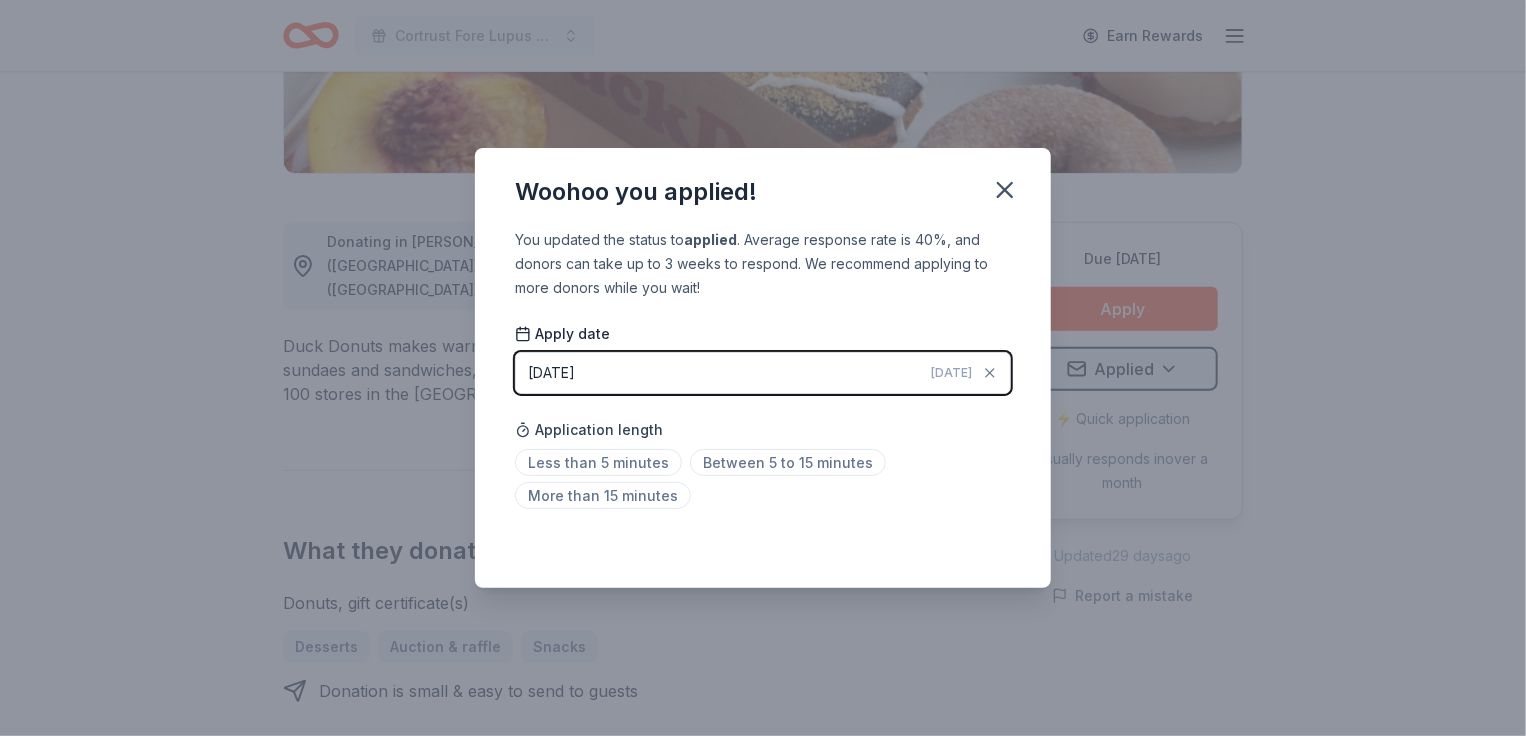 click 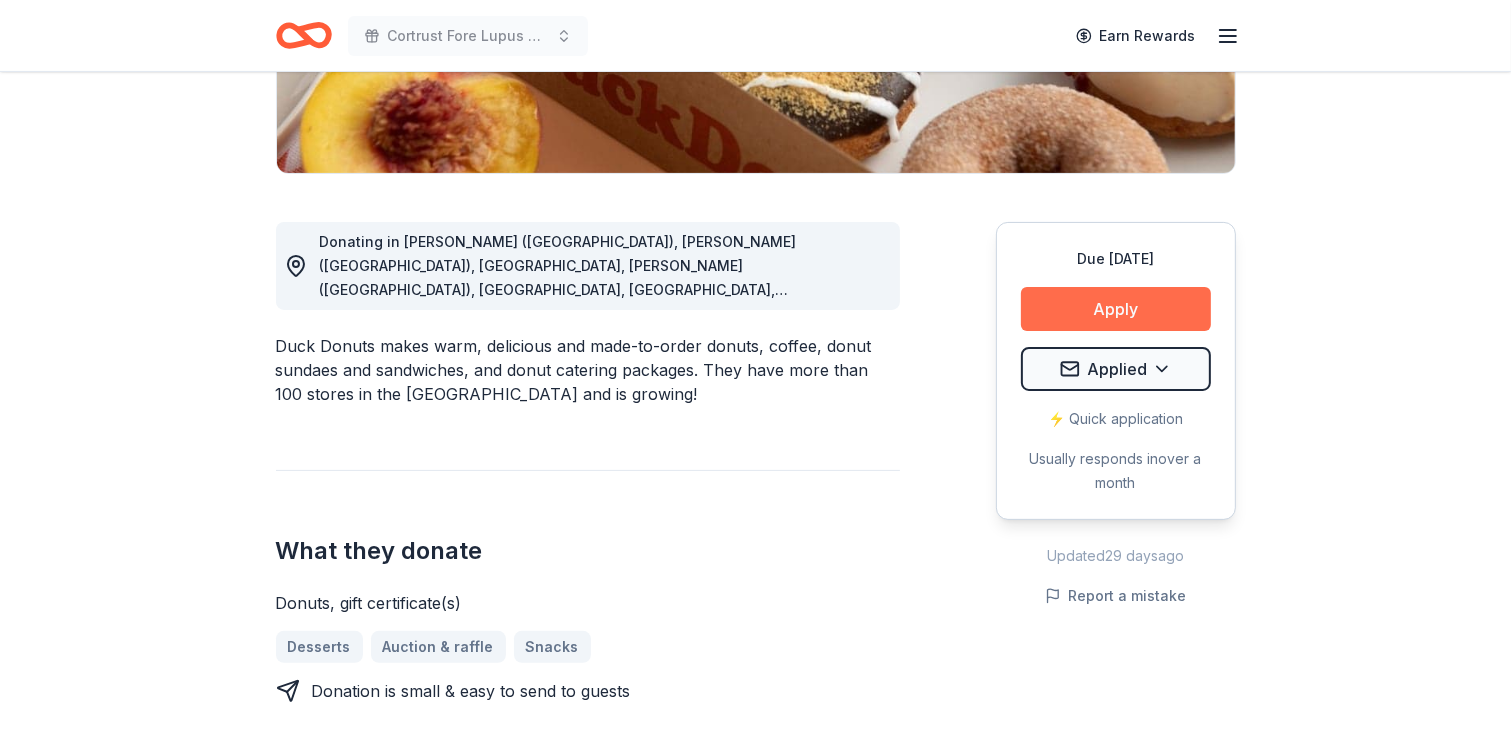 click on "Apply" at bounding box center (1116, 309) 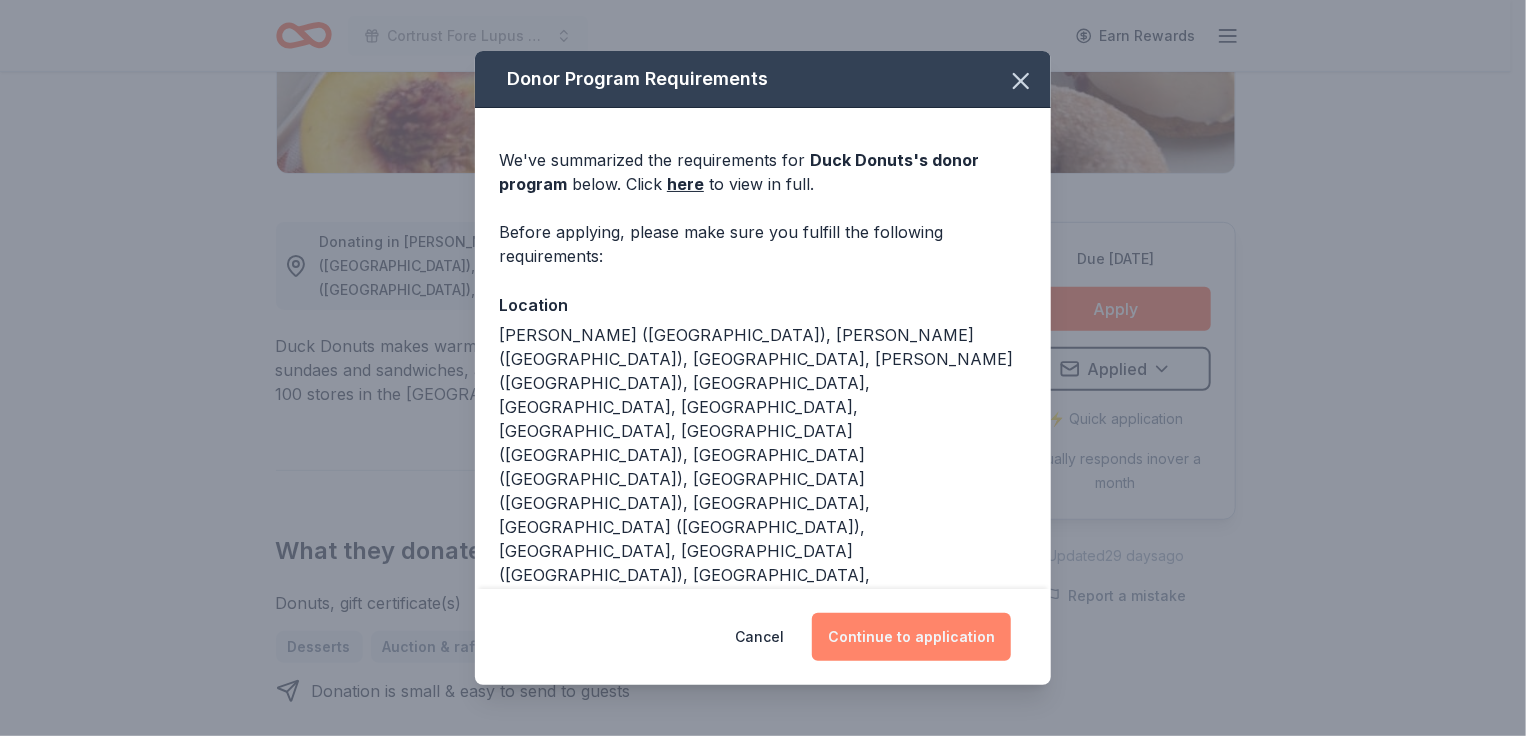 click on "Continue to application" at bounding box center [911, 637] 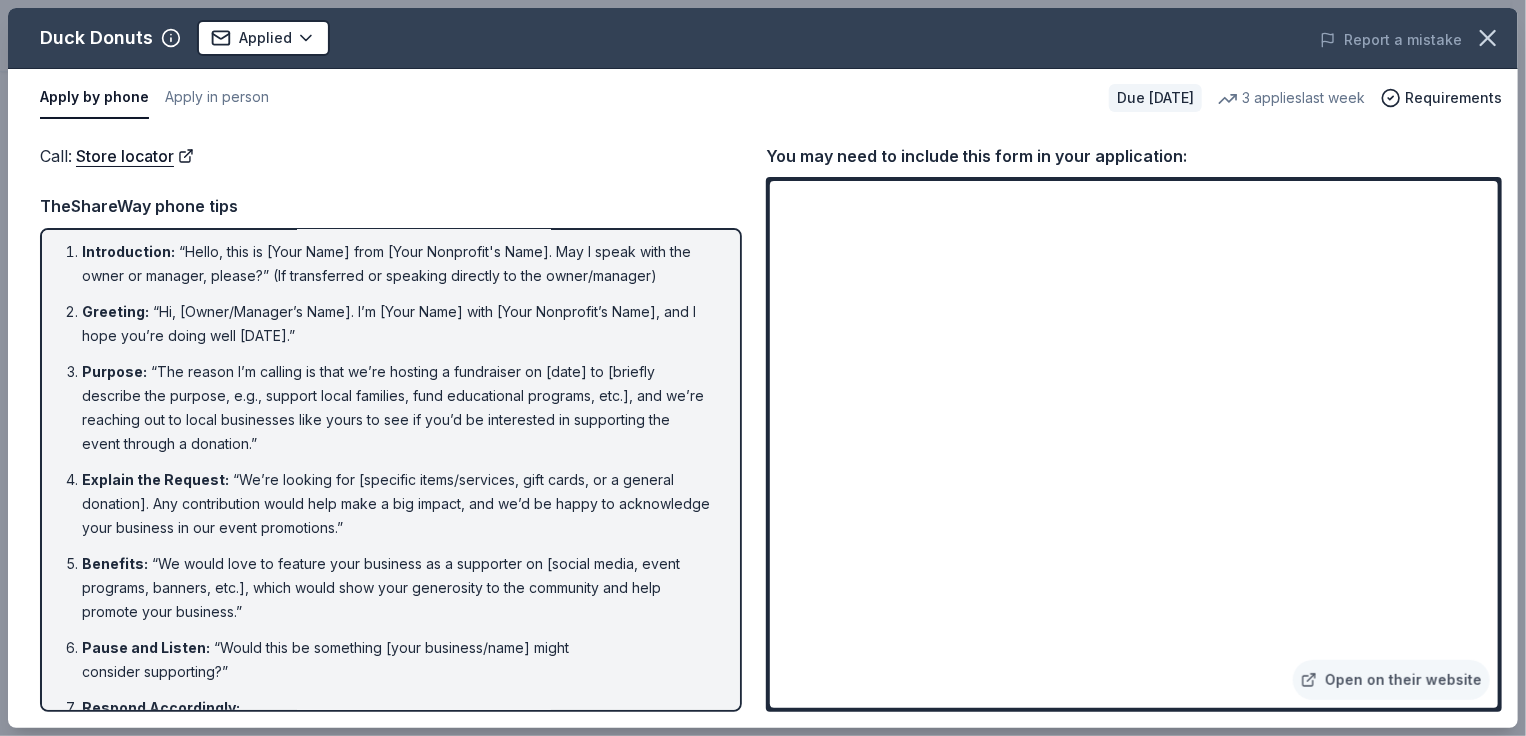 scroll, scrollTop: 0, scrollLeft: 0, axis: both 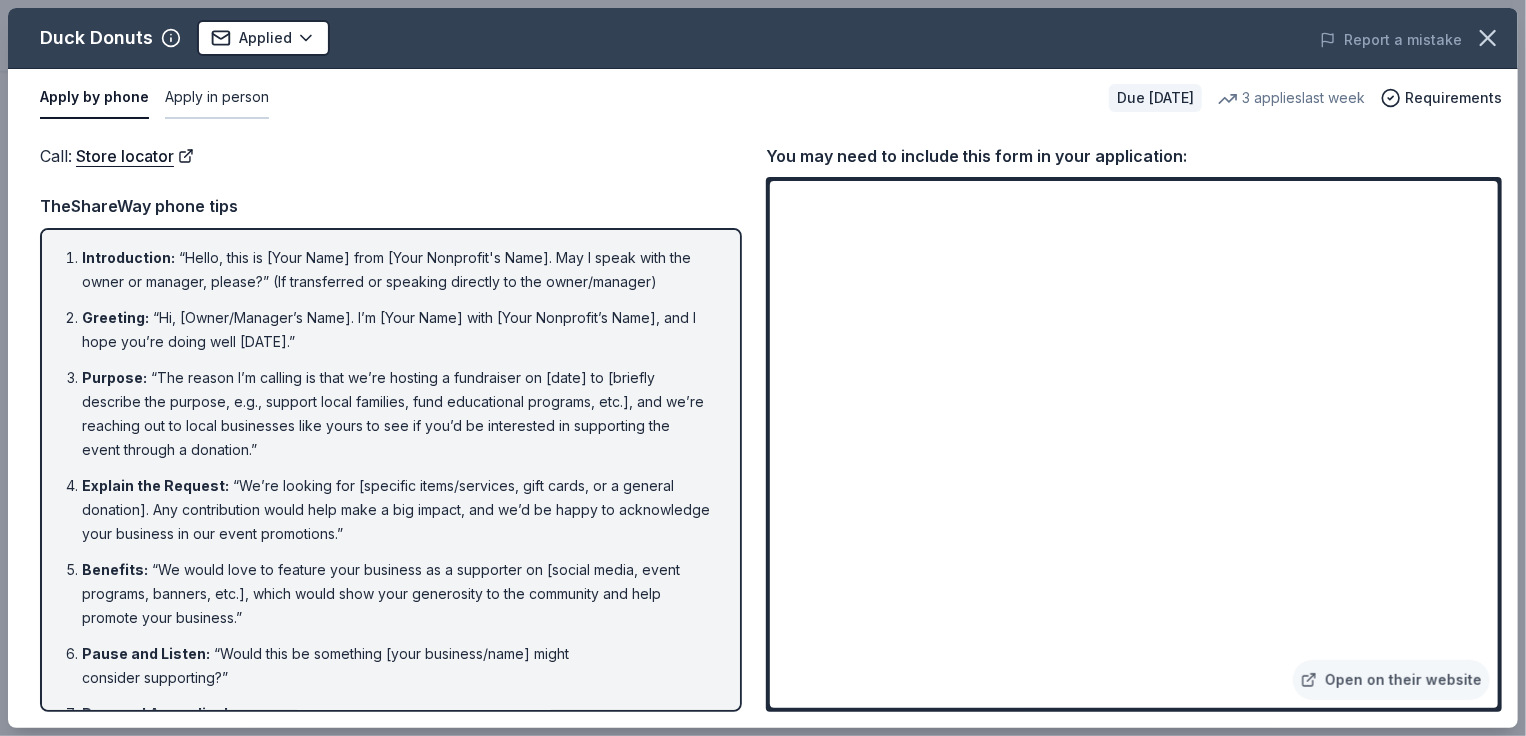 click on "Apply in person" at bounding box center [217, 98] 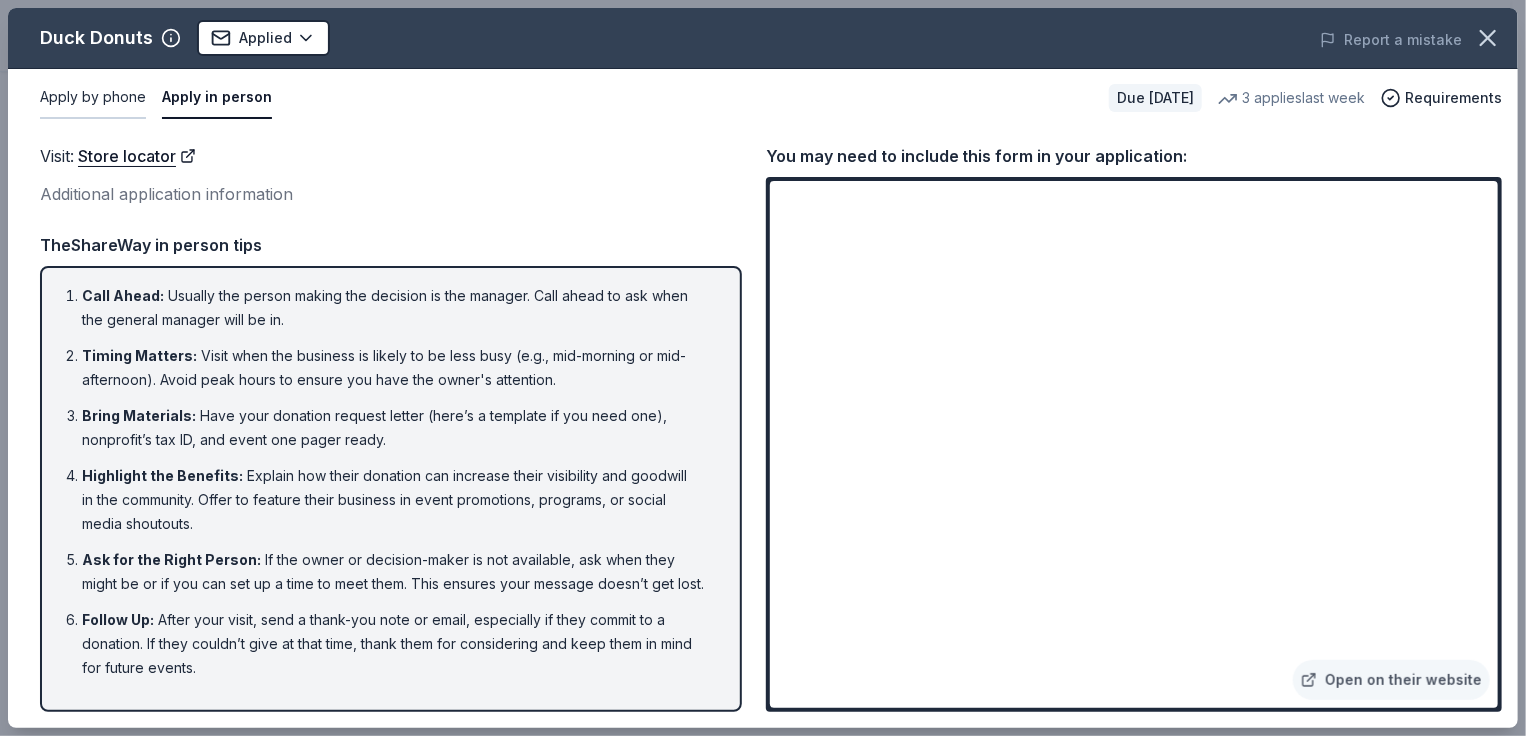 click on "Apply by phone" at bounding box center (93, 98) 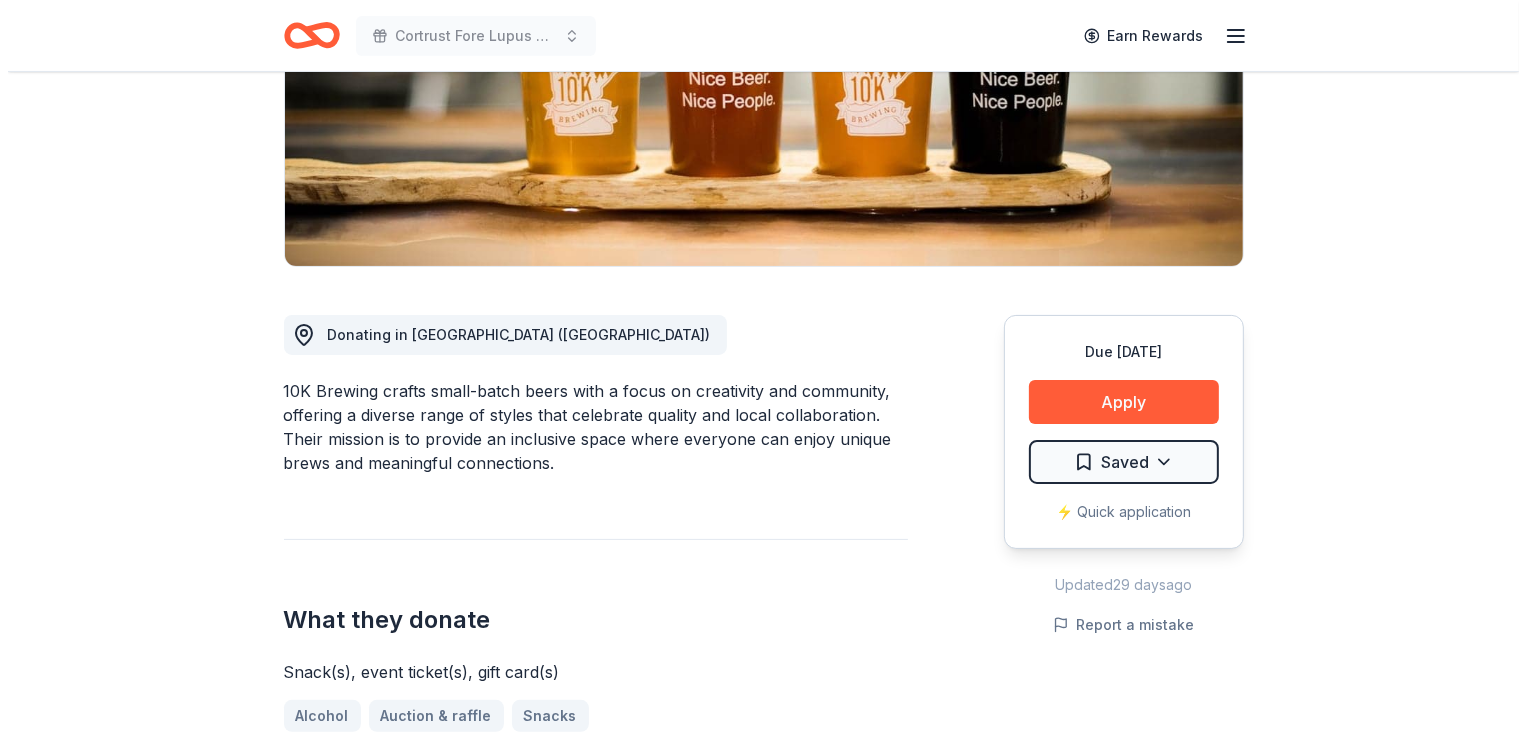 scroll, scrollTop: 400, scrollLeft: 0, axis: vertical 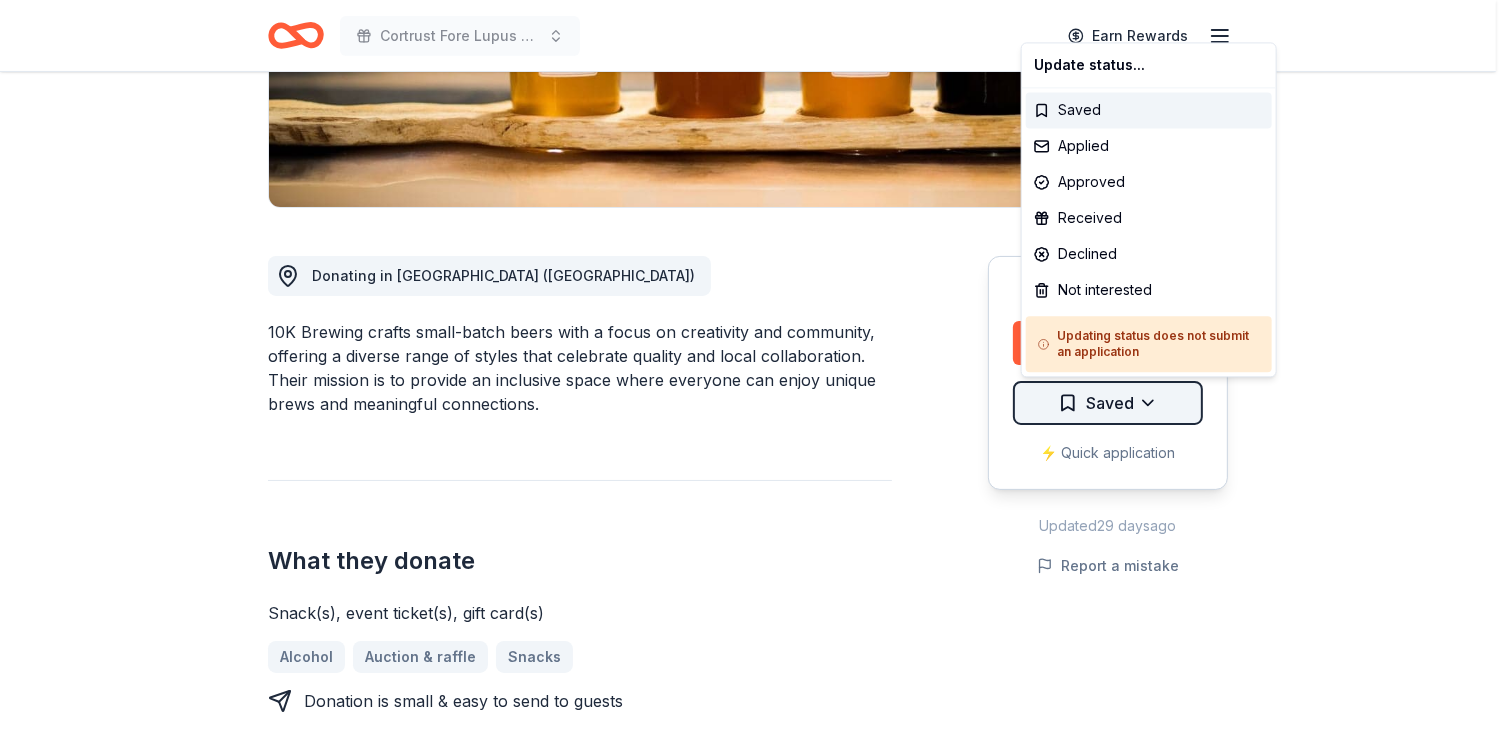click on "Cortrust Fore Lupus Golf Tournament Earn Rewards Due in 31 days Share 10K Brewing New Share Donating in MN (Anoka County) 10K Brewing crafts small-batch beers with a focus on creativity and community, offering a diverse range of styles that celebrate quality and local collaboration. Their mission is to provide an inclusive space where everyone can enjoy unique brews and meaningful connections. What they donate Snack(s), event ticket(s), gift card(s) Alcohol Auction & raffle Snacks Donation is small & easy to send to guests Who they donate to  Preferred Prioritizes organizations that support kids and young adults Children 501(c)(3) required  Ineligible Individuals Individuals Upgrade to Pro to view approval rates and average donation values Due in 31 days Apply Saved ⚡️ Quick application Updated  29 days  ago Report a mistake New Be the first to review this company! Leave a review Similar donors 31 days left Walmart 4.3 Gift card(s), products sold at Walmart 13   applies  last week 54 days left Online app" at bounding box center [755, -32] 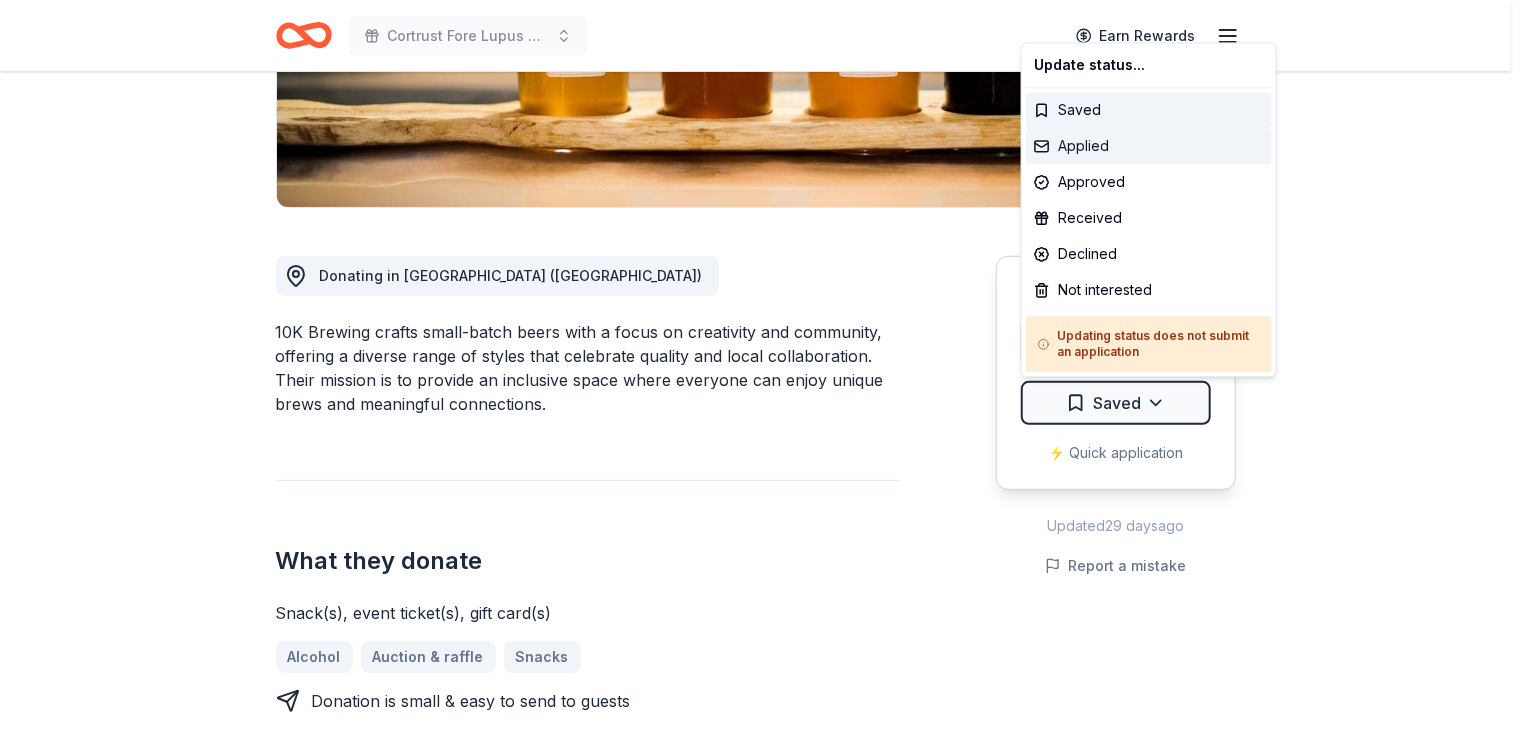 click on "Applied" at bounding box center [1149, 146] 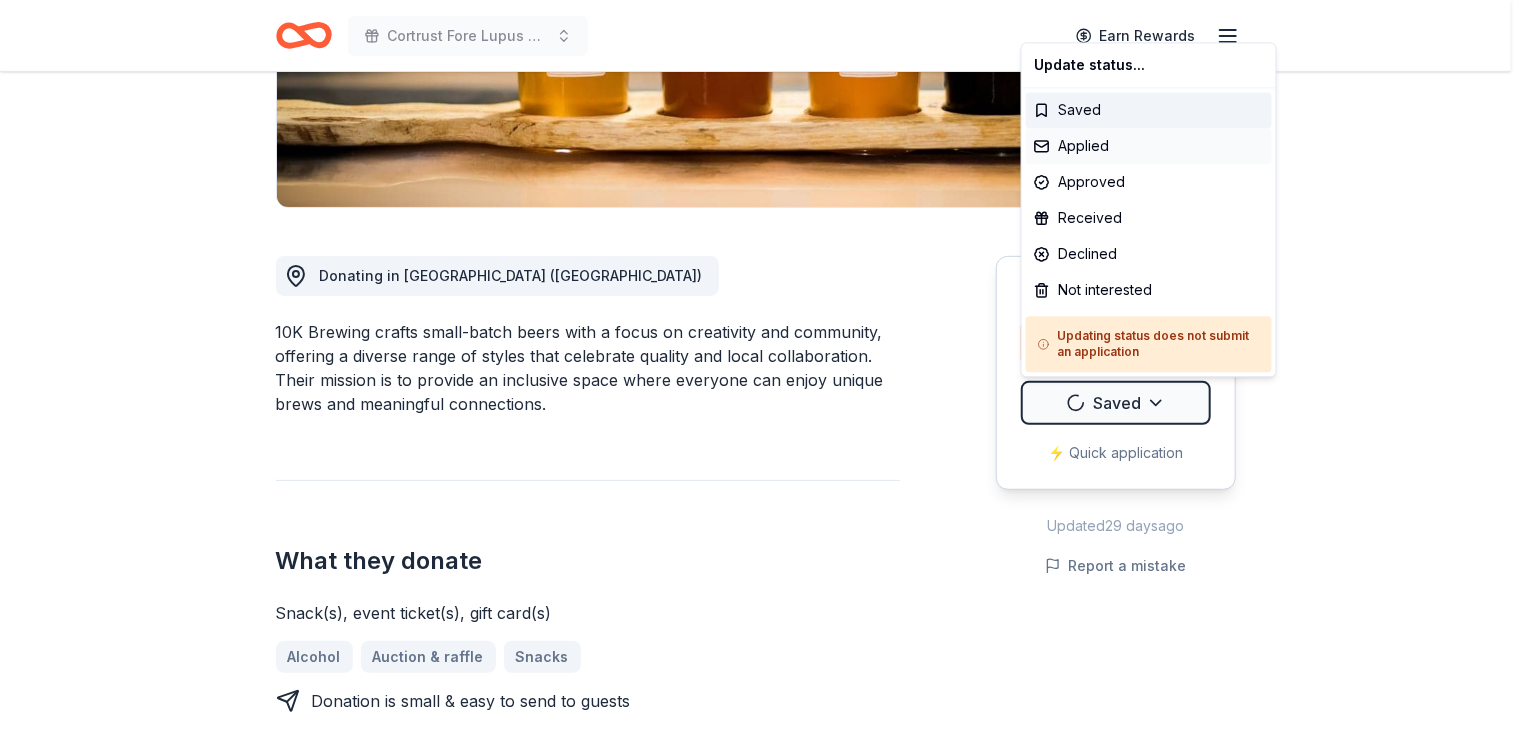 scroll, scrollTop: 0, scrollLeft: 0, axis: both 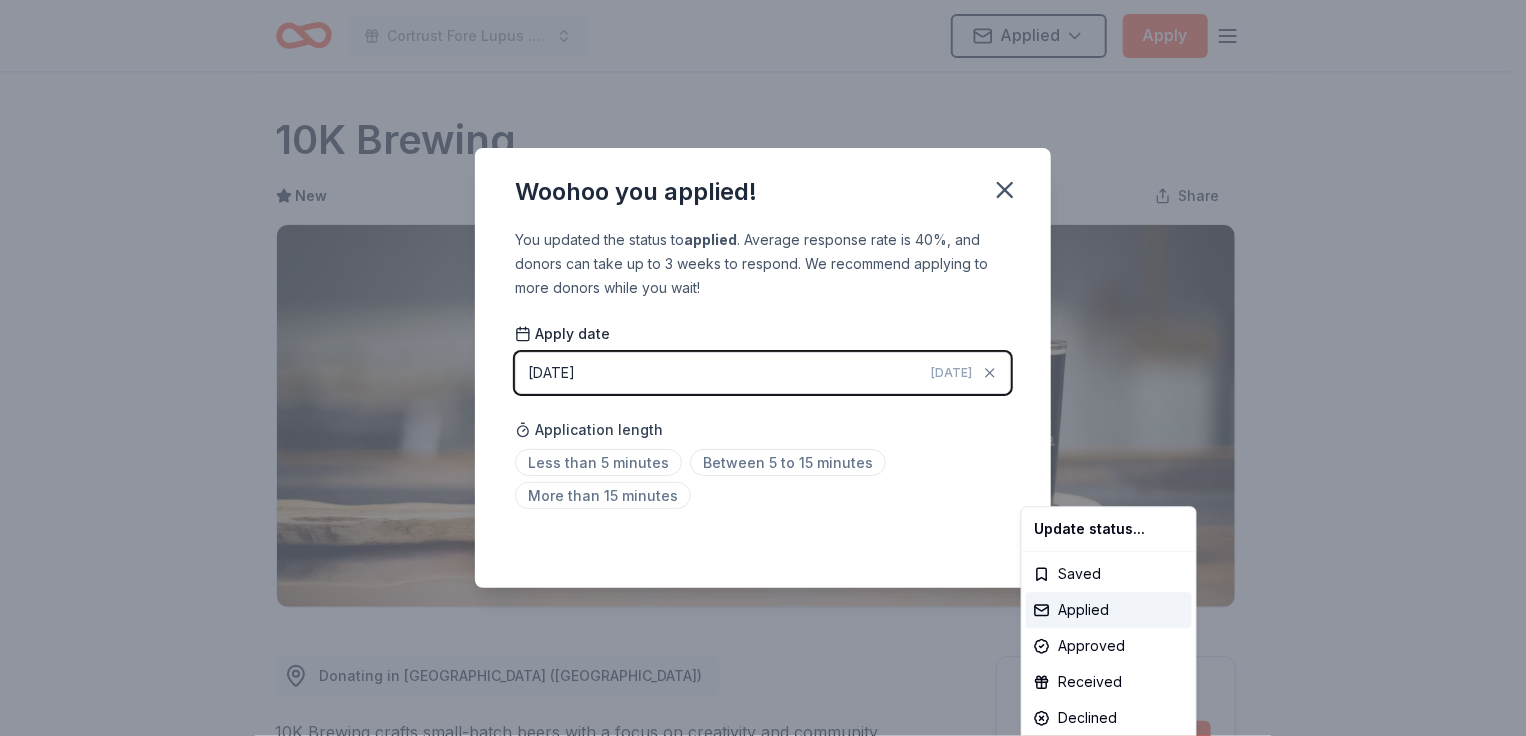 click on "Cortrust Fore Lupus Golf Tournament Applied Apply Due in 31 days Share 10K Brewing New Share Donating in MN (Anoka County) 10K Brewing crafts small-batch beers with a focus on creativity and community, offering a diverse range of styles that celebrate quality and local collaboration. Their mission is to provide an inclusive space where everyone can enjoy unique brews and meaningful connections. What they donate Snack(s), event ticket(s), gift card(s) Alcohol Auction & raffle Snacks Donation is small & easy to send to guests Who they donate to  Preferred Prioritizes organizations that support kids and young adults Children 501(c)(3) required  Ineligible Individuals Individuals Upgrade to Pro to view approval rates and average donation values Due in 31 days Apply Applied ⚡️ Quick application Updated  29 days  ago Report a mistake New Be the first to review this company! Leave a review Similar donors 31 days left Walmart 4.3 Gift card(s), products sold at Walmart 13   applies  last week 54 days left 4.5 5.0" at bounding box center [763, 368] 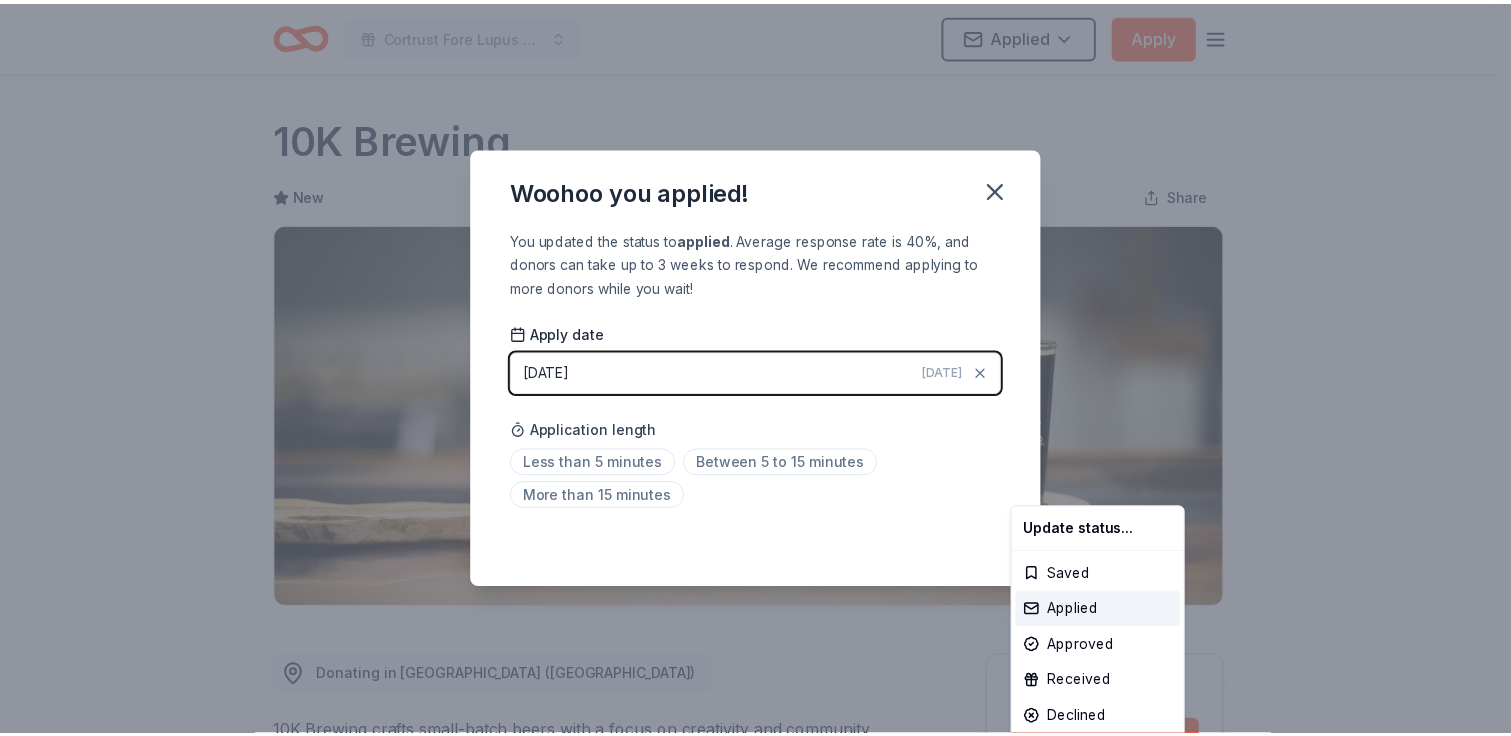 scroll, scrollTop: 434, scrollLeft: 0, axis: vertical 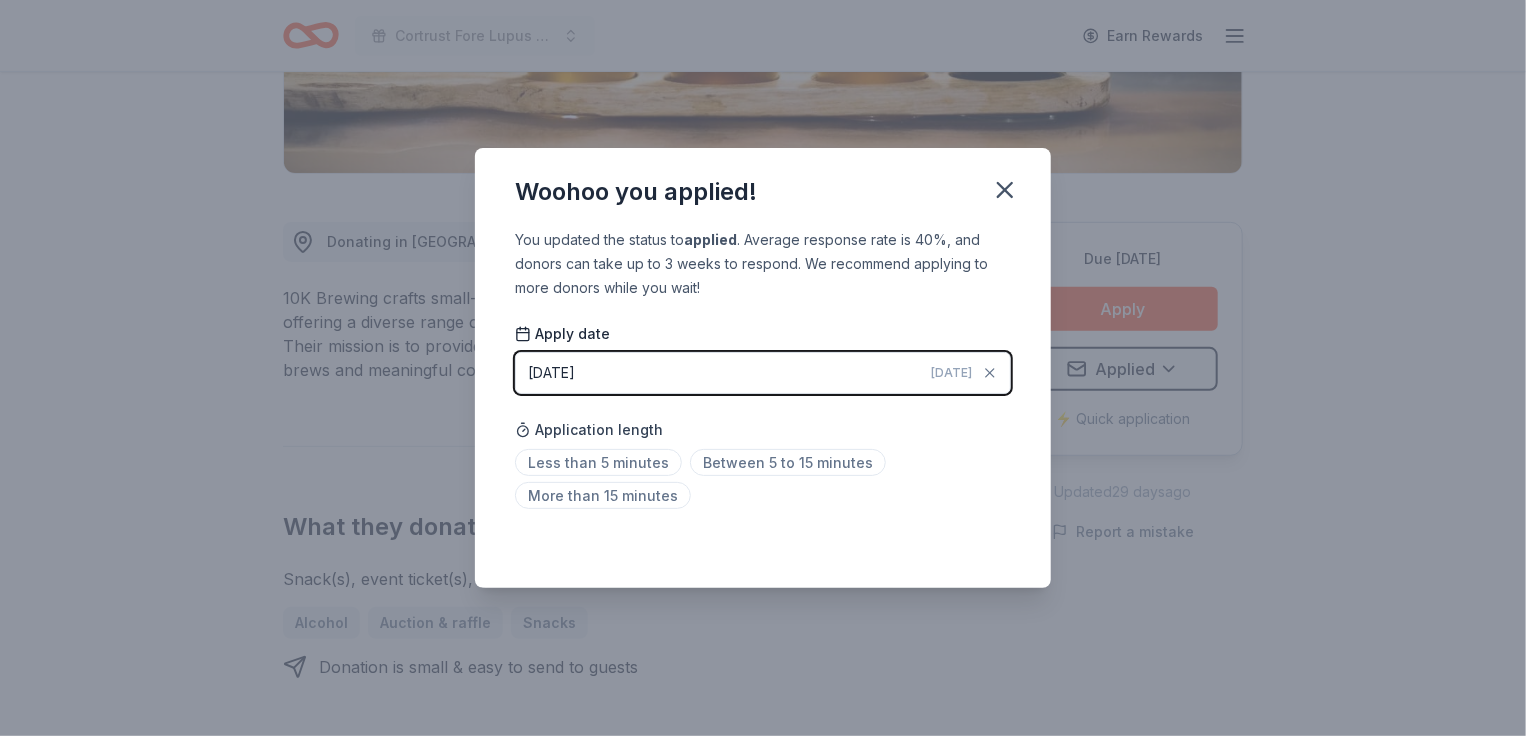 click on "Woohoo you applied! You updated the status to  applied . Average response rate is 40%, and donors can take up to 3 weeks to respond. We recommend applying to more donors while you wait! Apply date 07/10/2025 Today Application length Less than 5 minutes Between 5 to 15 minutes More than 15 minutes Saved" at bounding box center (763, 368) 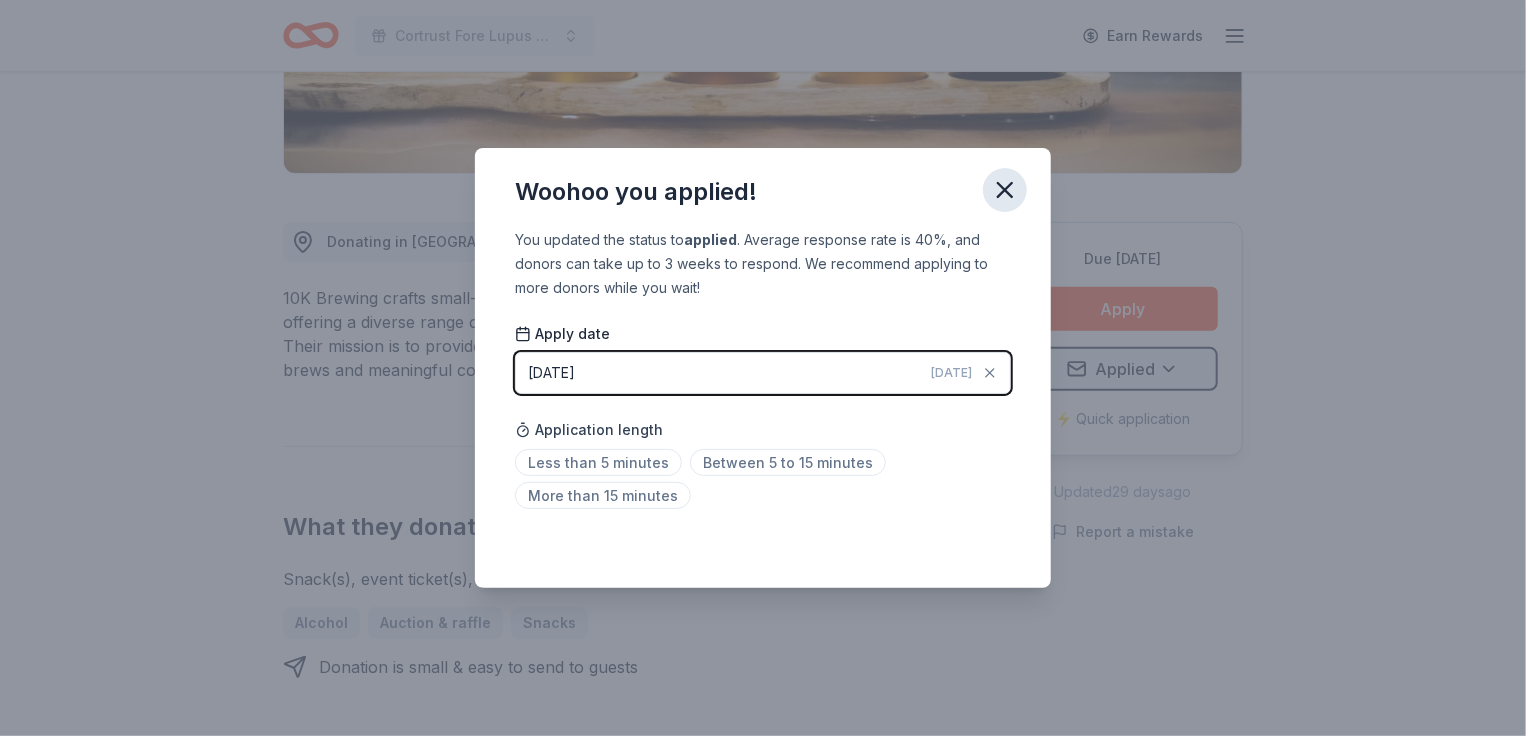click 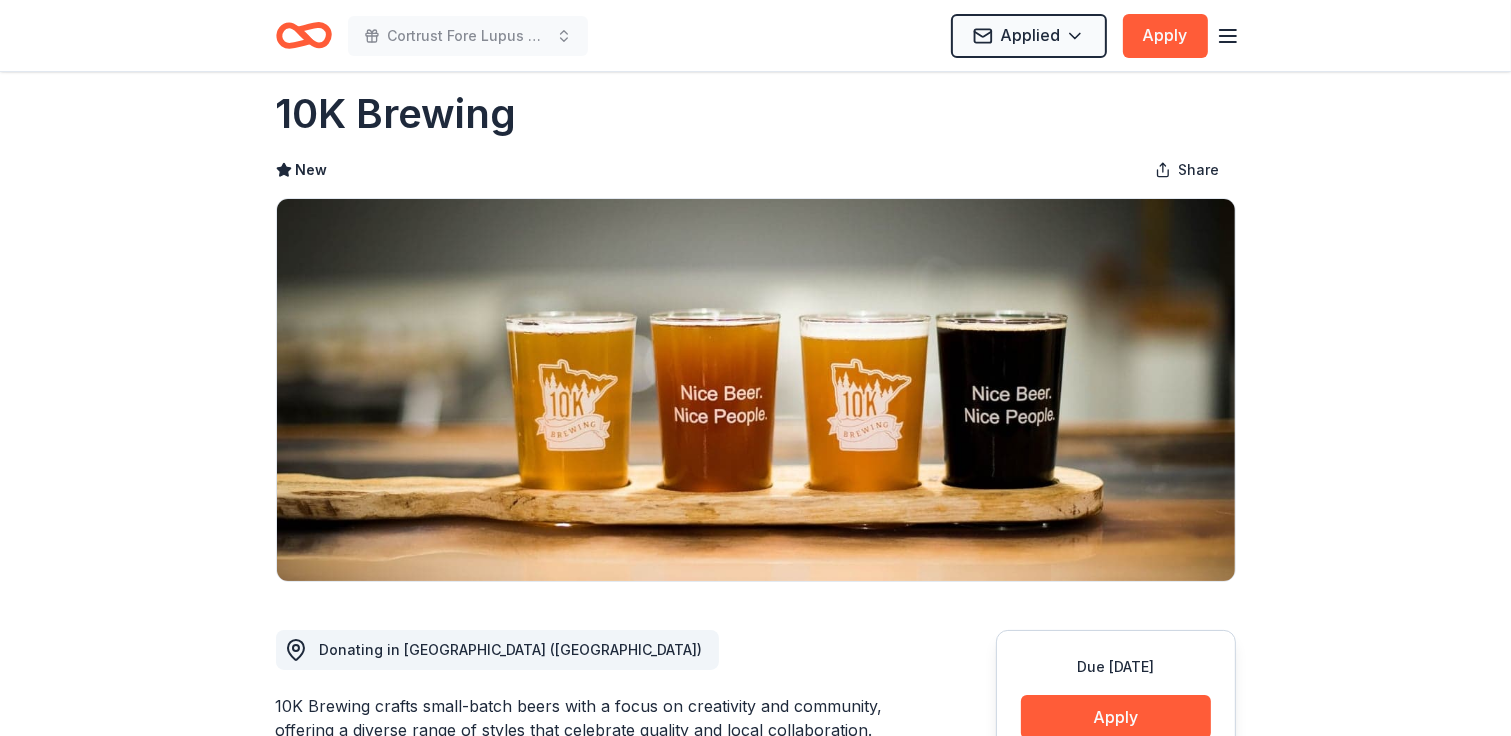 scroll, scrollTop: 0, scrollLeft: 0, axis: both 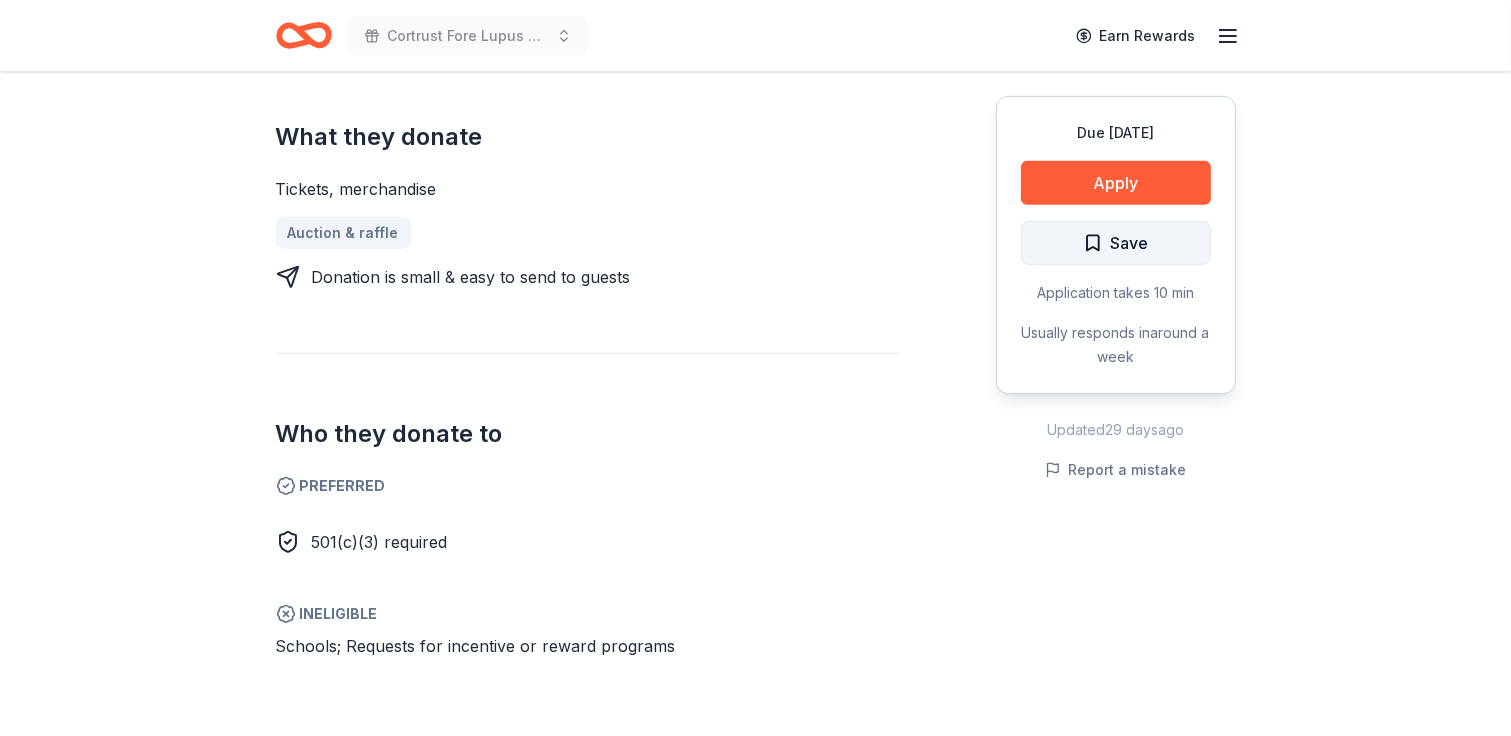 click on "Save" at bounding box center [1116, 243] 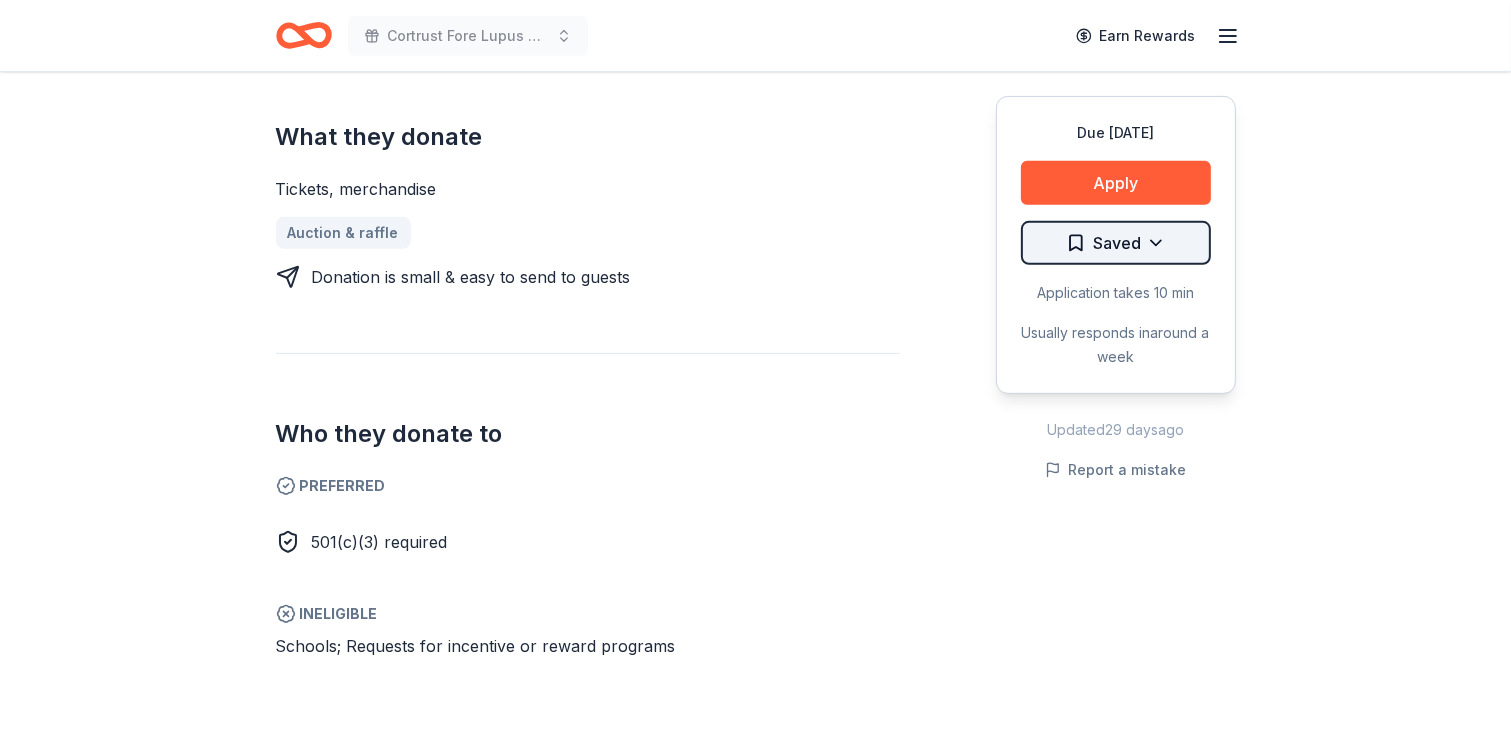 click on "Cortrust Fore Lupus Golf Tournament Earn Rewards Due in 31 days Share Feld Entertainment New 5   applies  last week Share Donating in all states Feld Entertainment creates world-class live shows like Disney On Ice and Monster Jam, offering unforgettable family experiences and cherished memories globally. What they donate Tickets, merchandise  Auction & raffle Donation is small & easy to send to guests Who they donate to  Preferred 501(c)(3) required  Ineligible Schools; Requests for incentive or reward programs  Upgrade to Pro to view approval rates and average donation values Due in 31 days Apply Saved Application takes 10 min Usually responds in  around a week Updated  29 days  ago Report a mistake New Be the first to review this company! Leave a review Similar donors Top rated 1   apply  last week 31 days left Online app Oakland A's 5.0 Tickets, memorabilia Local 31 days left Online app New Day Car Wash New Free car wash coupons Local 31 days left Online app South Carolina Aquarium New Local 31 days left" at bounding box center (755, -432) 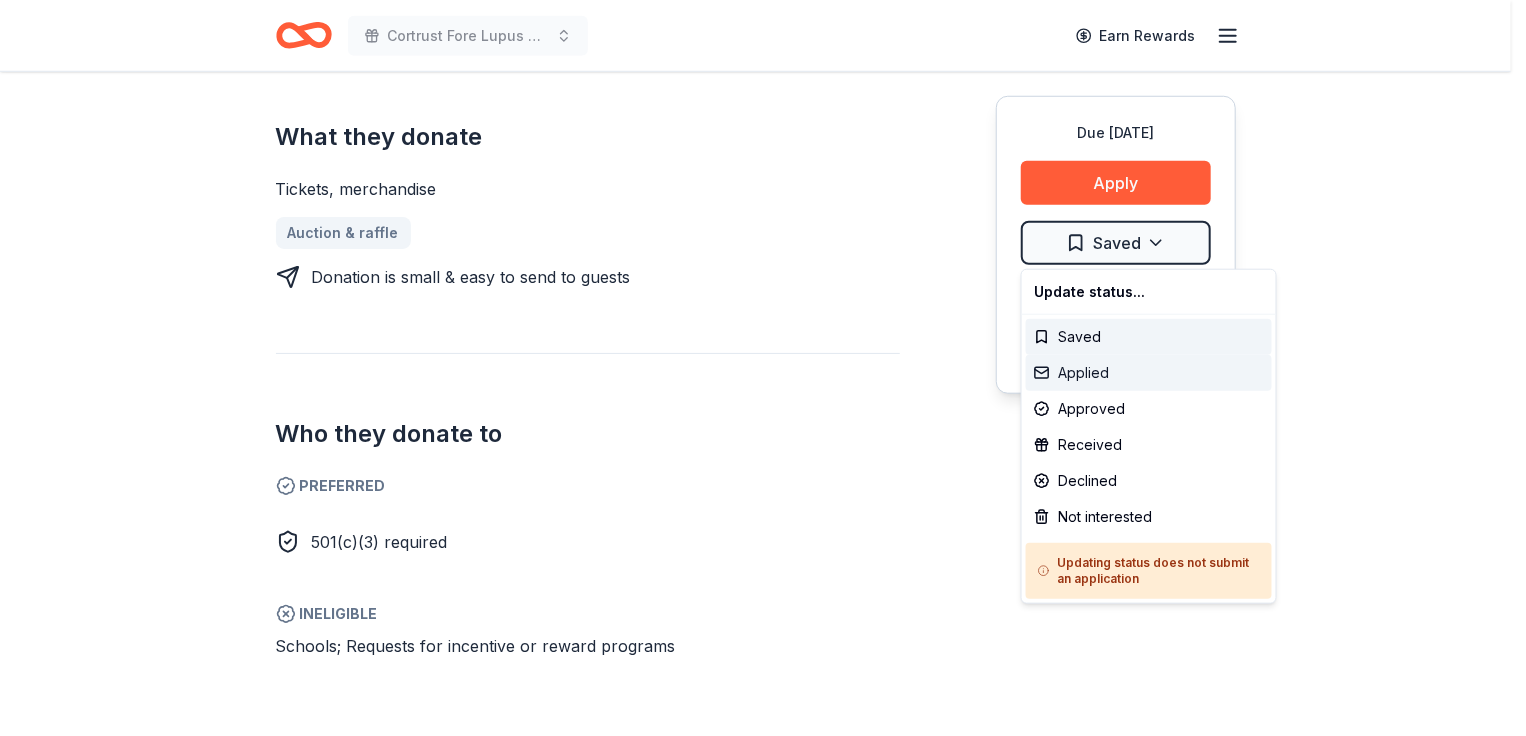 click on "Applied" at bounding box center [1149, 373] 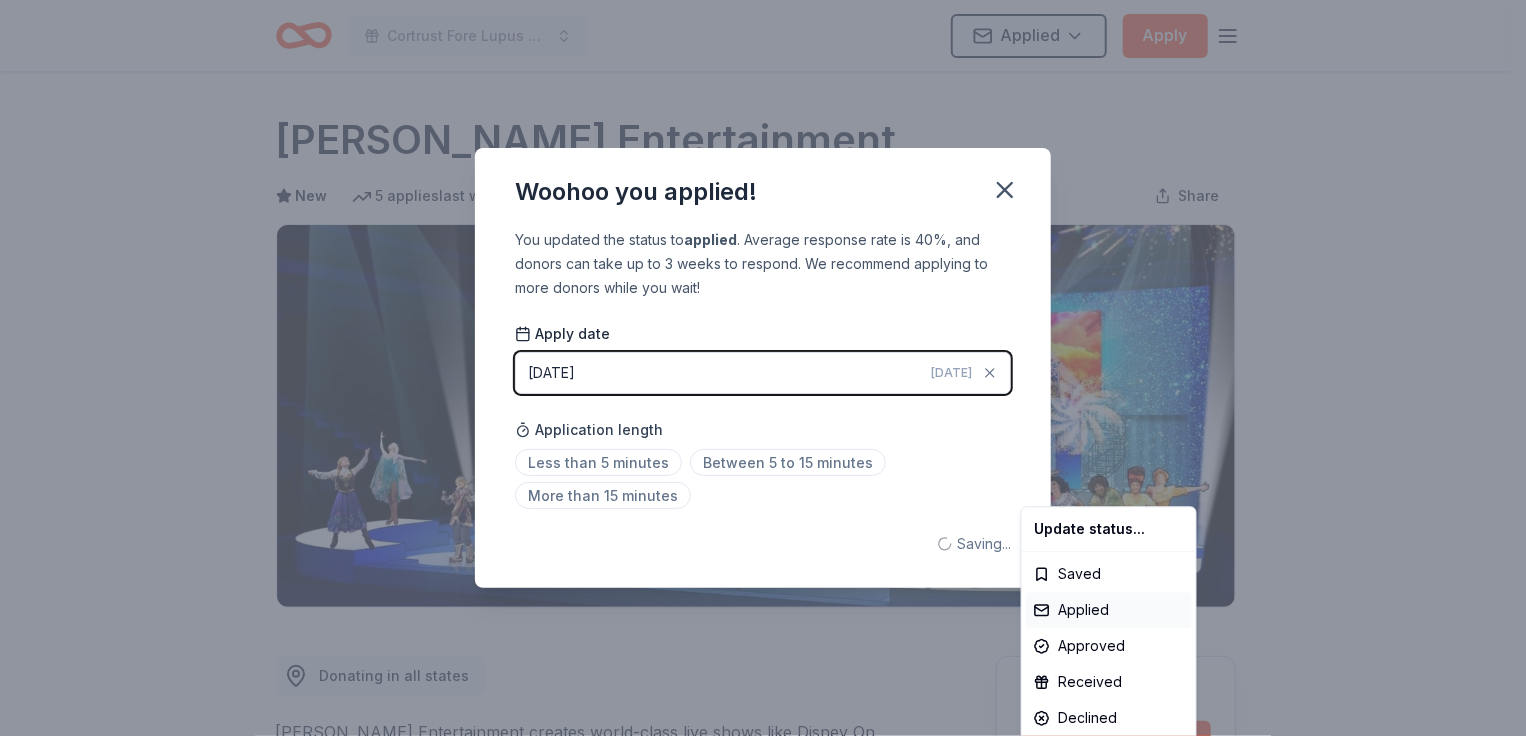 scroll, scrollTop: 0, scrollLeft: 0, axis: both 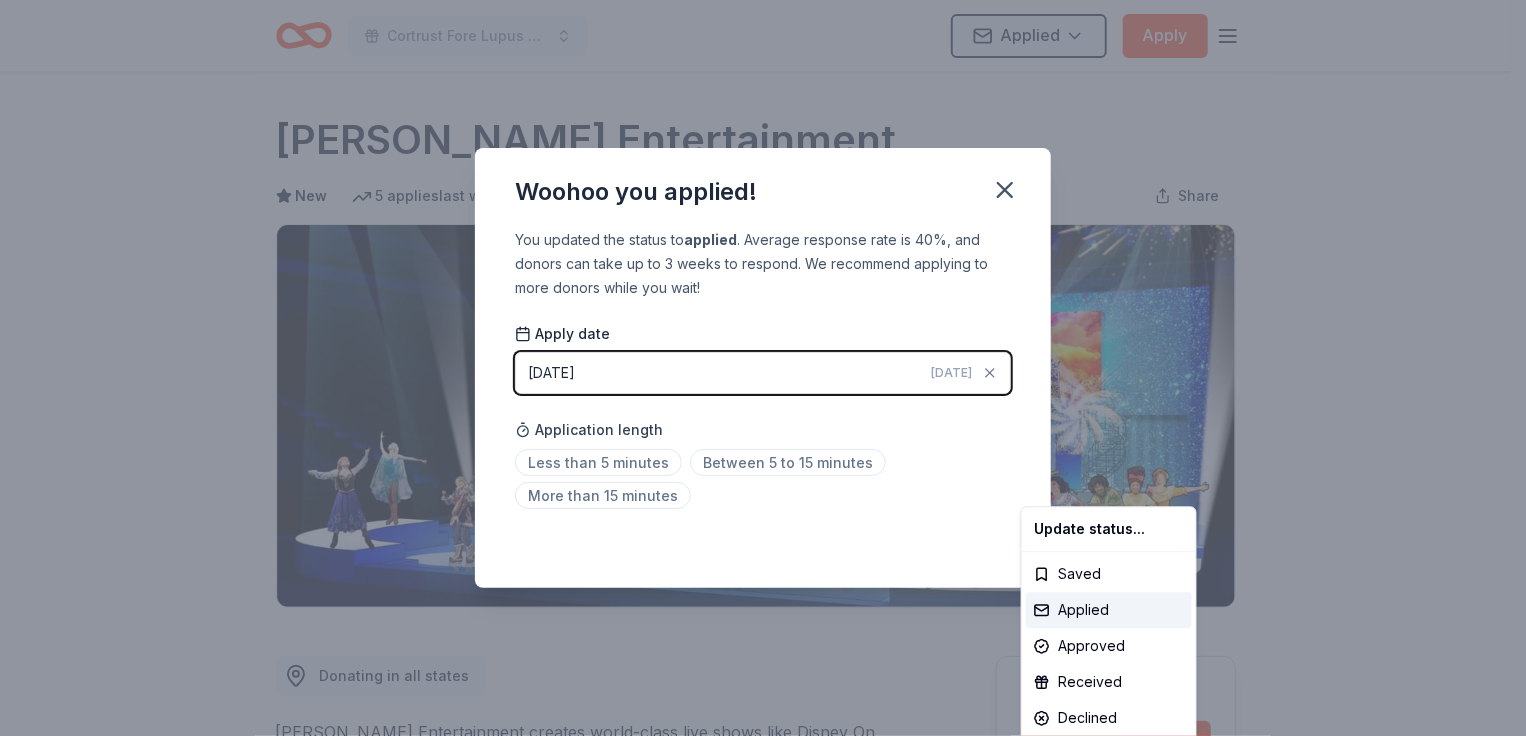 click on "Cortrust Fore Lupus Golf Tournament Applied Apply Due in 31 days Share Feld Entertainment New 5   applies  last week Share Donating in all states Feld Entertainment creates world-class live shows like Disney On Ice and Monster Jam, offering unforgettable family experiences and cherished memories globally. What they donate Tickets, merchandise  Auction & raffle Donation is small & easy to send to guests Who they donate to  Preferred 501(c)(3) required  Ineligible Schools; Requests for incentive or reward programs  Upgrade to Pro to view approval rates and average donation values Due in 31 days Apply Applied Application takes 10 min Usually responds in  around a week Updated  29 days  ago Report a mistake New Be the first to review this company! Leave a review Similar donors Top rated 1   apply  last week 31 days left Online app Oakland A's 5.0 Tickets, memorabilia Local 31 days left Online app New Day Car Wash New Free car wash coupons Local 31 days left Online app South Carolina Aquarium New Local Online app" at bounding box center [763, 368] 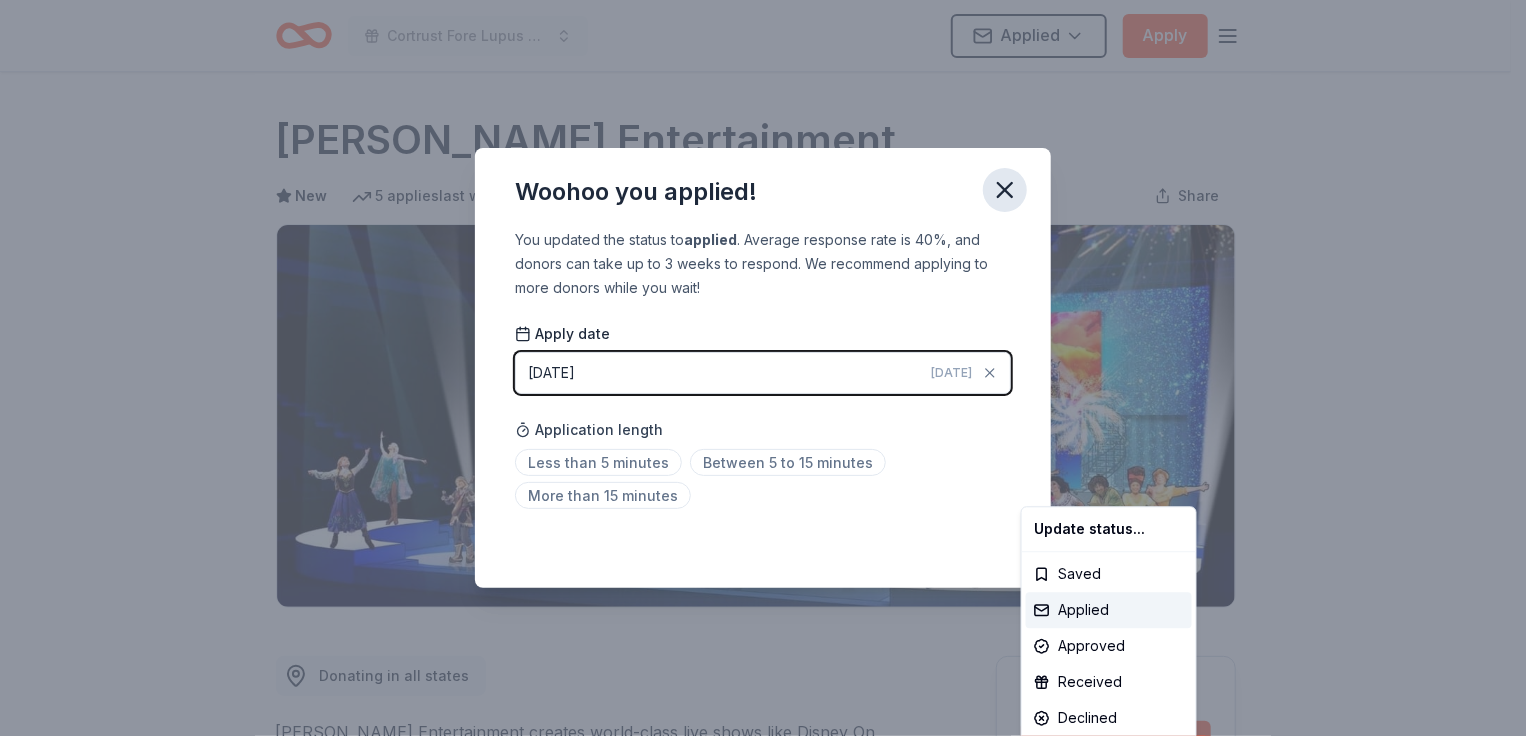scroll, scrollTop: 434, scrollLeft: 0, axis: vertical 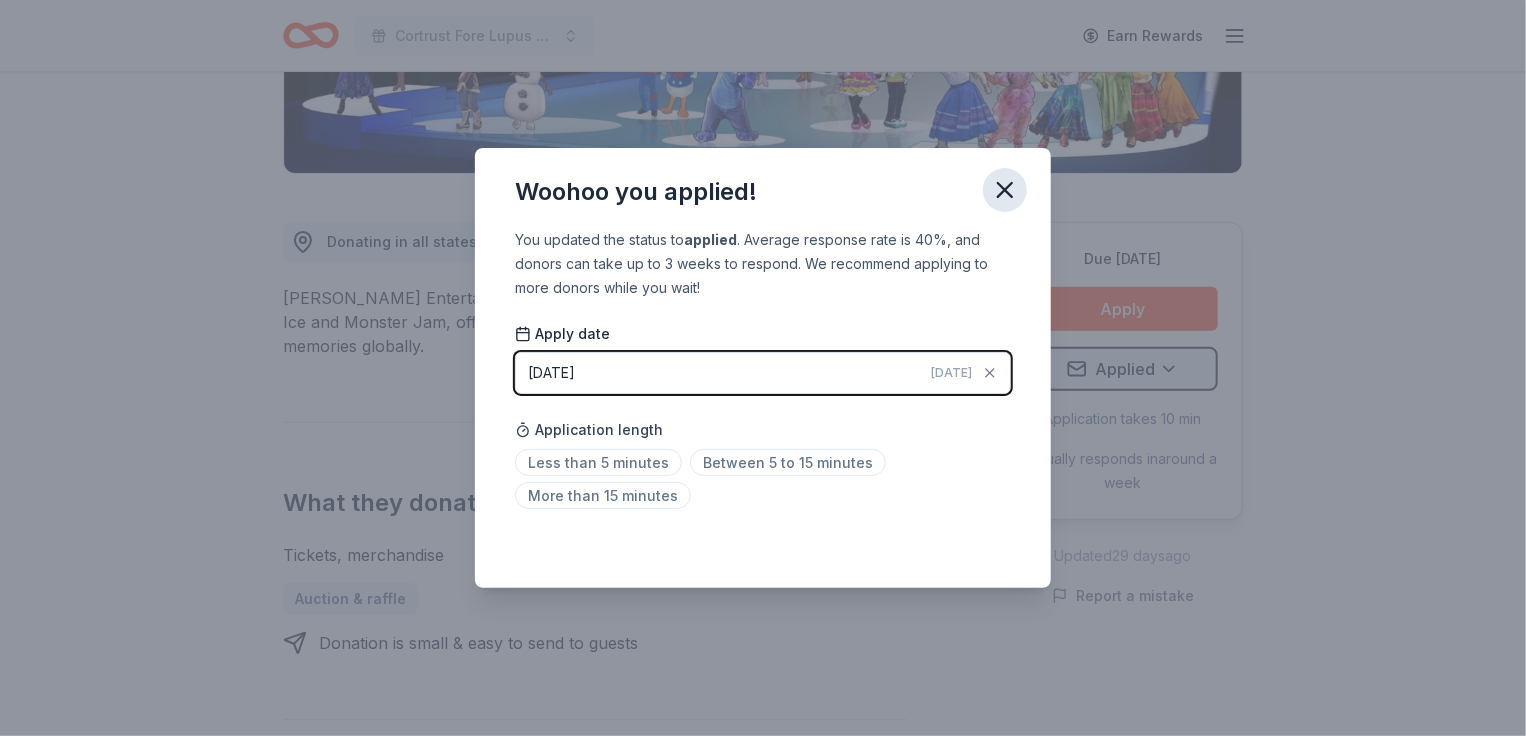 click 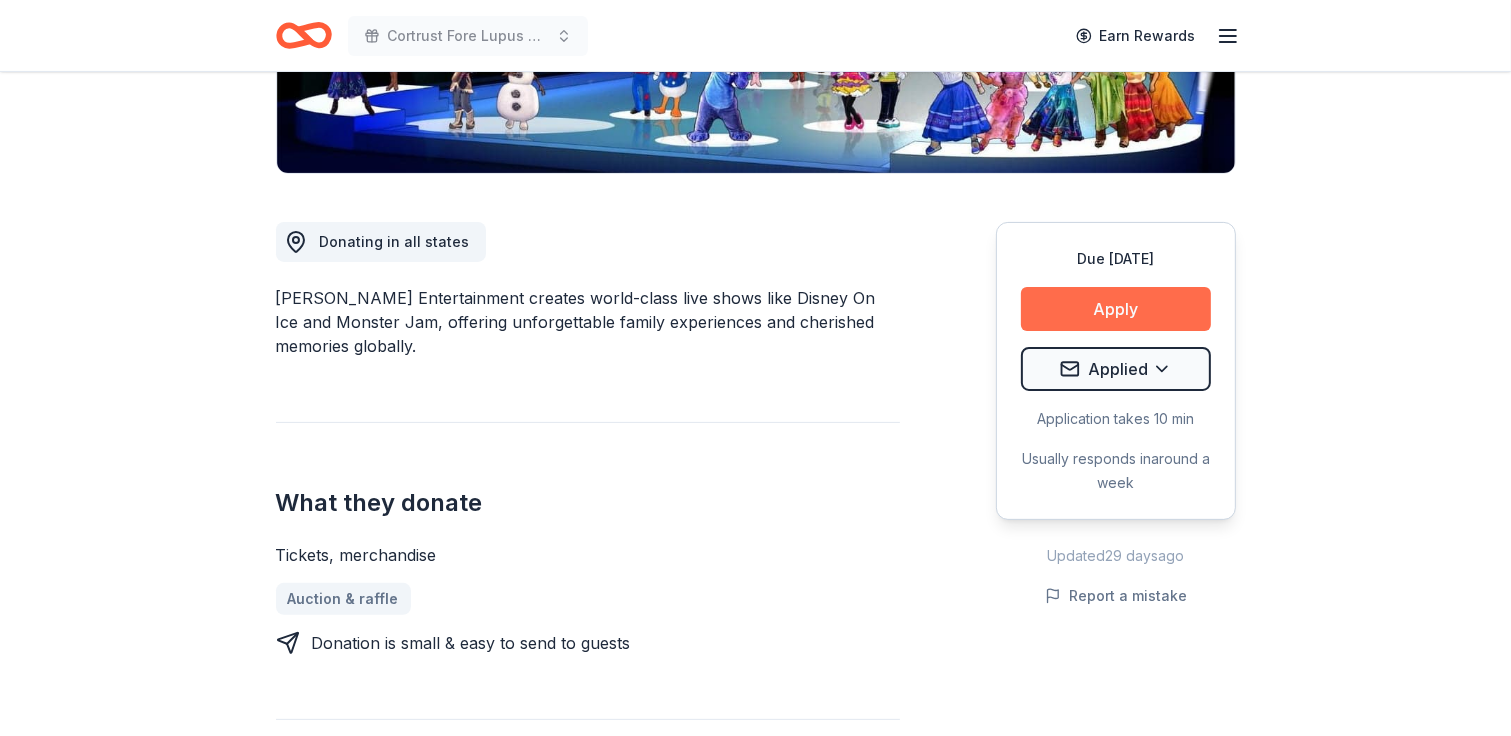 click on "Apply" at bounding box center [1116, 309] 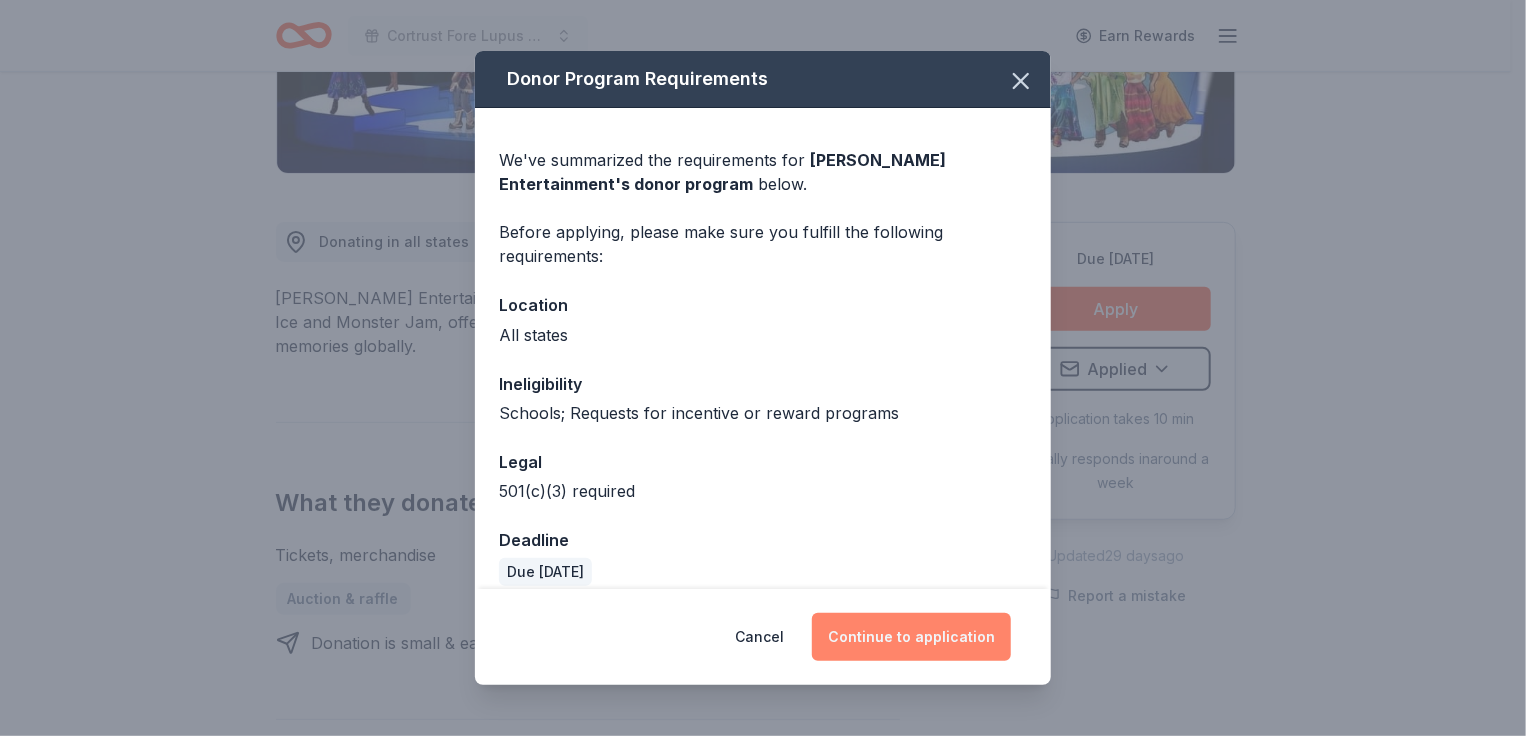 click on "Continue to application" at bounding box center [911, 637] 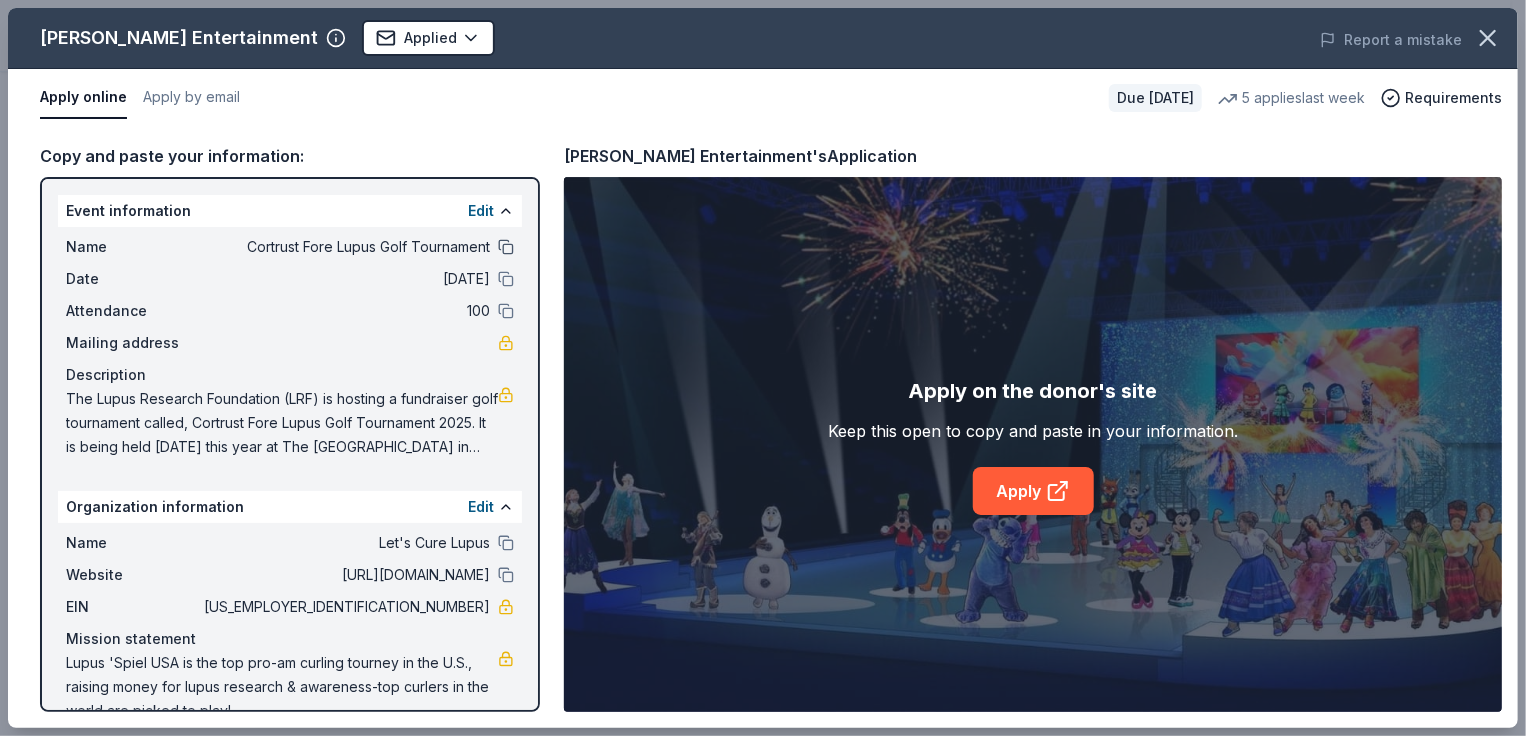 click at bounding box center (506, 247) 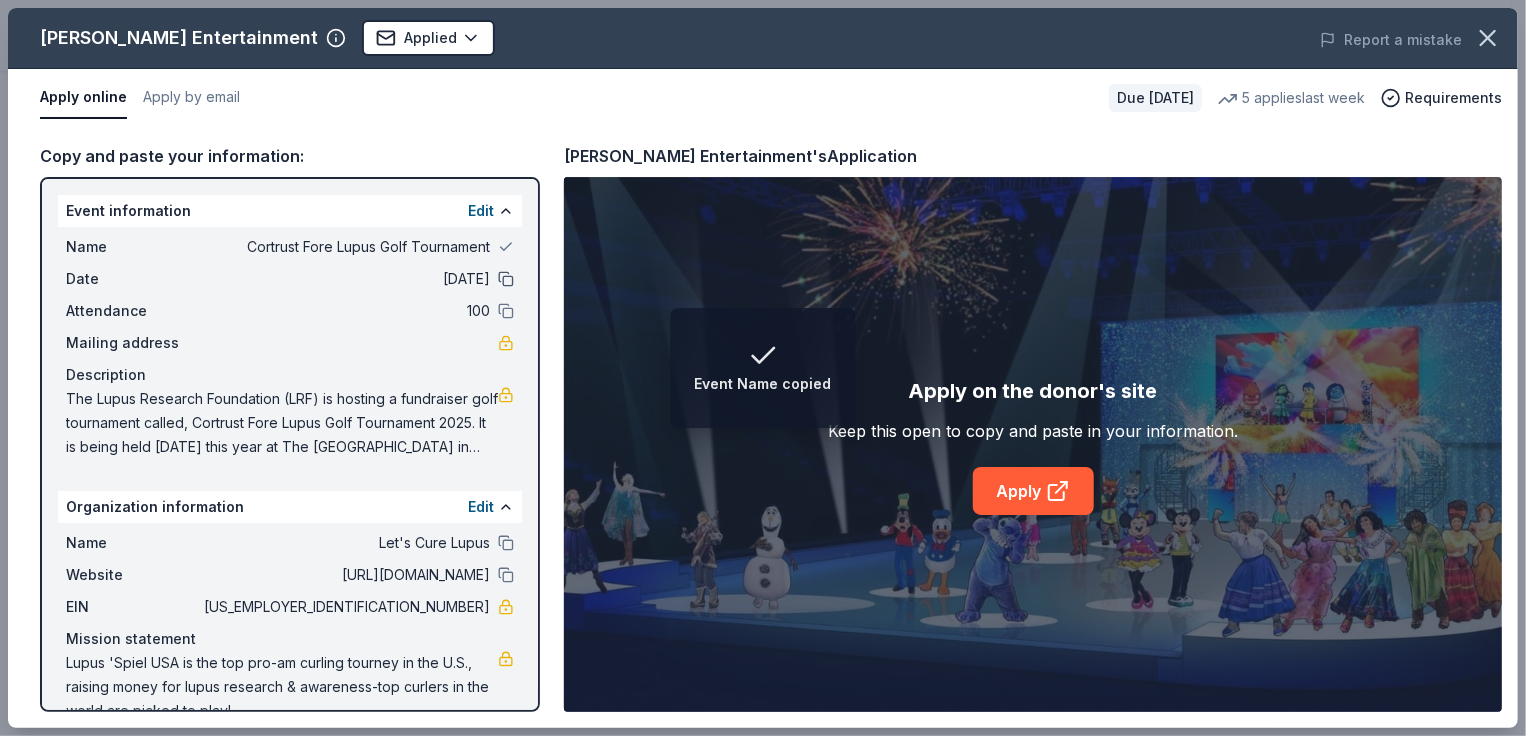 click at bounding box center (506, 279) 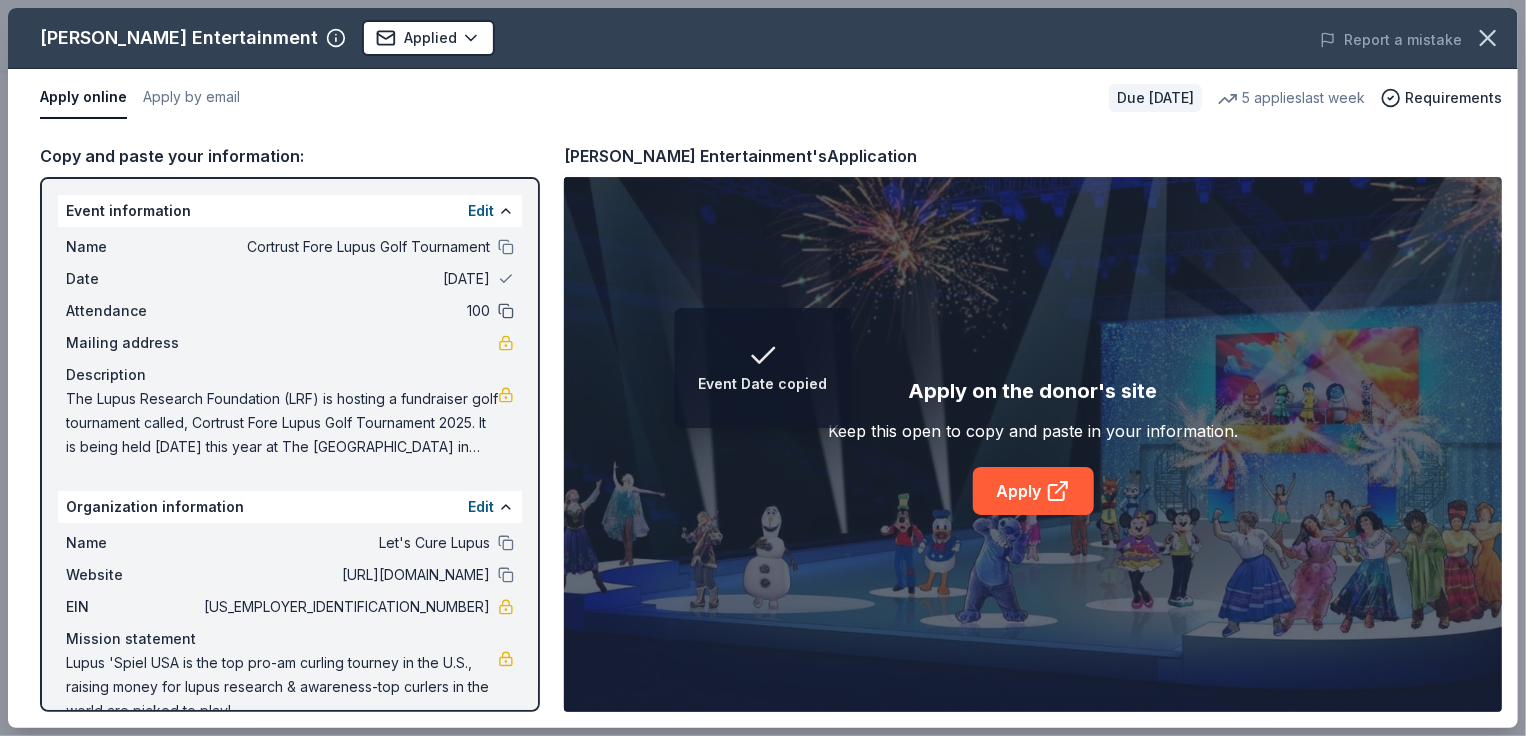 drag, startPoint x: 491, startPoint y: 310, endPoint x: 485, endPoint y: 391, distance: 81.22192 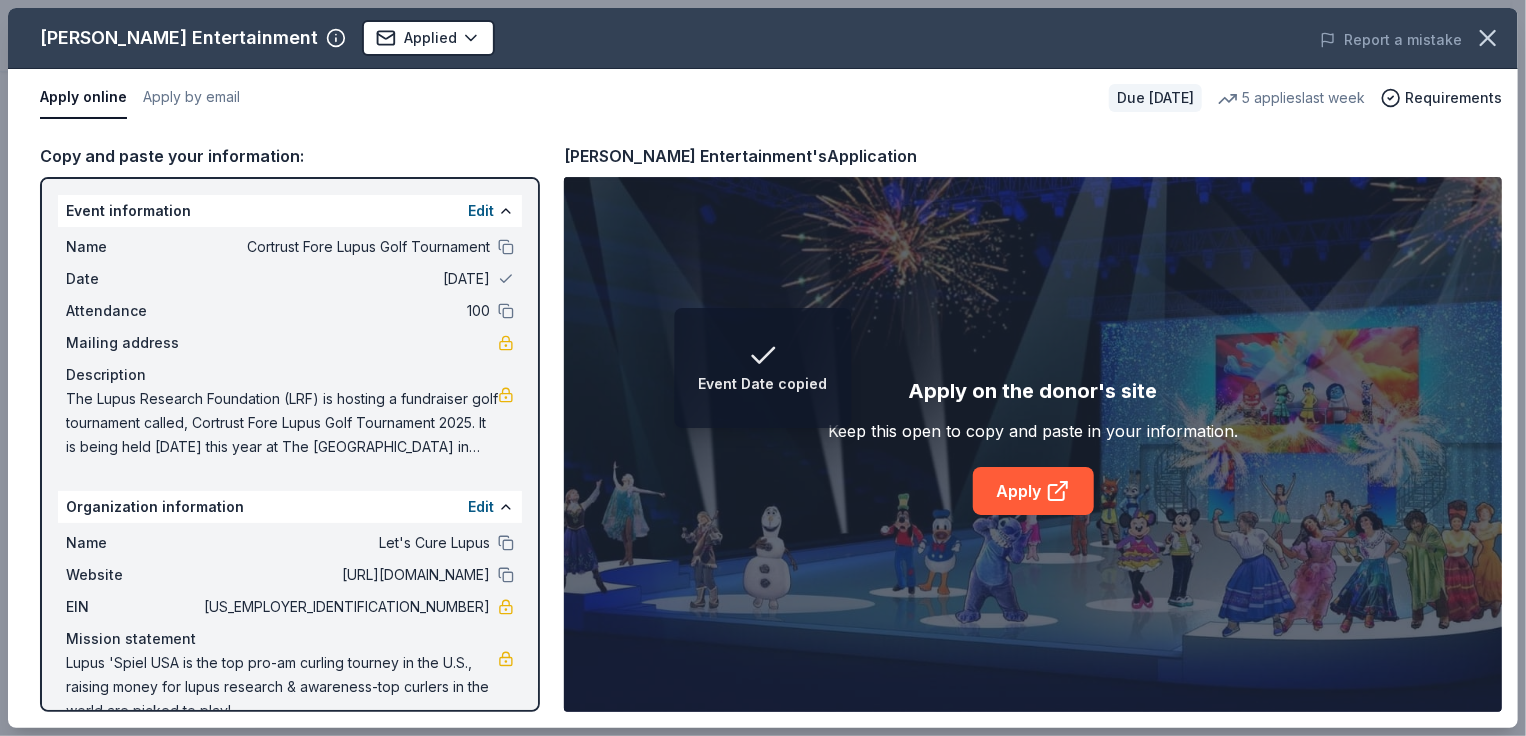 click at bounding box center (506, 311) 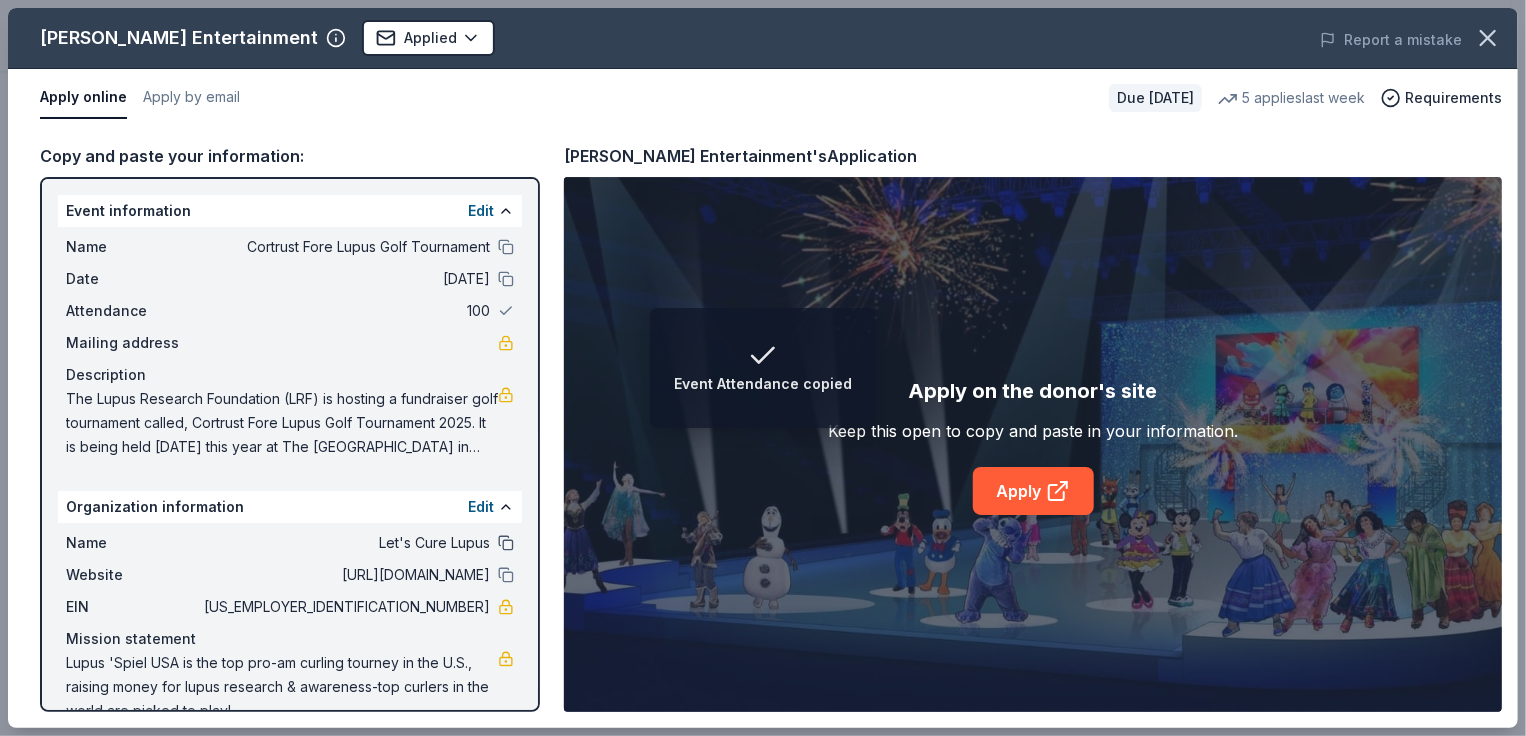 click at bounding box center [506, 543] 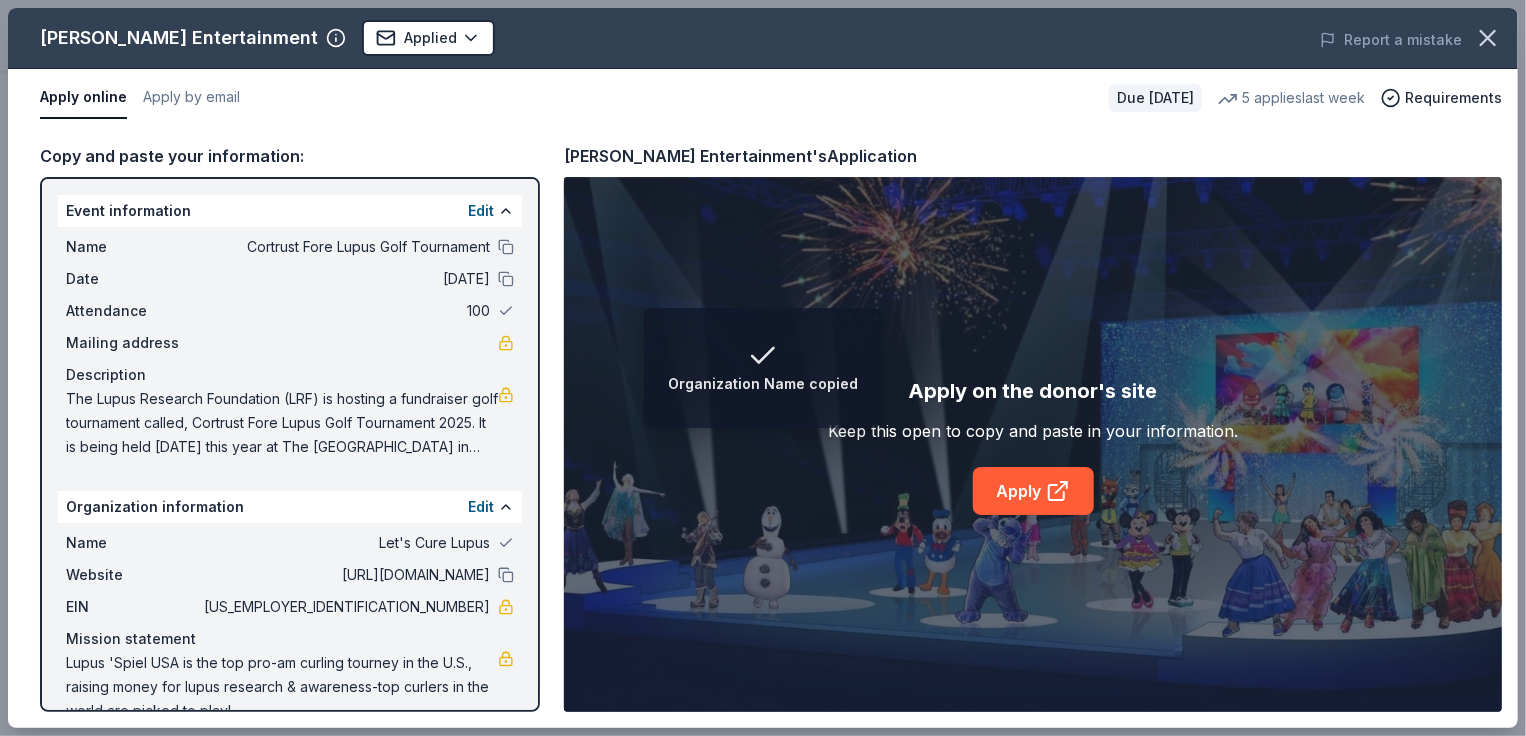 drag, startPoint x: 492, startPoint y: 574, endPoint x: 697, endPoint y: 583, distance: 205.19746 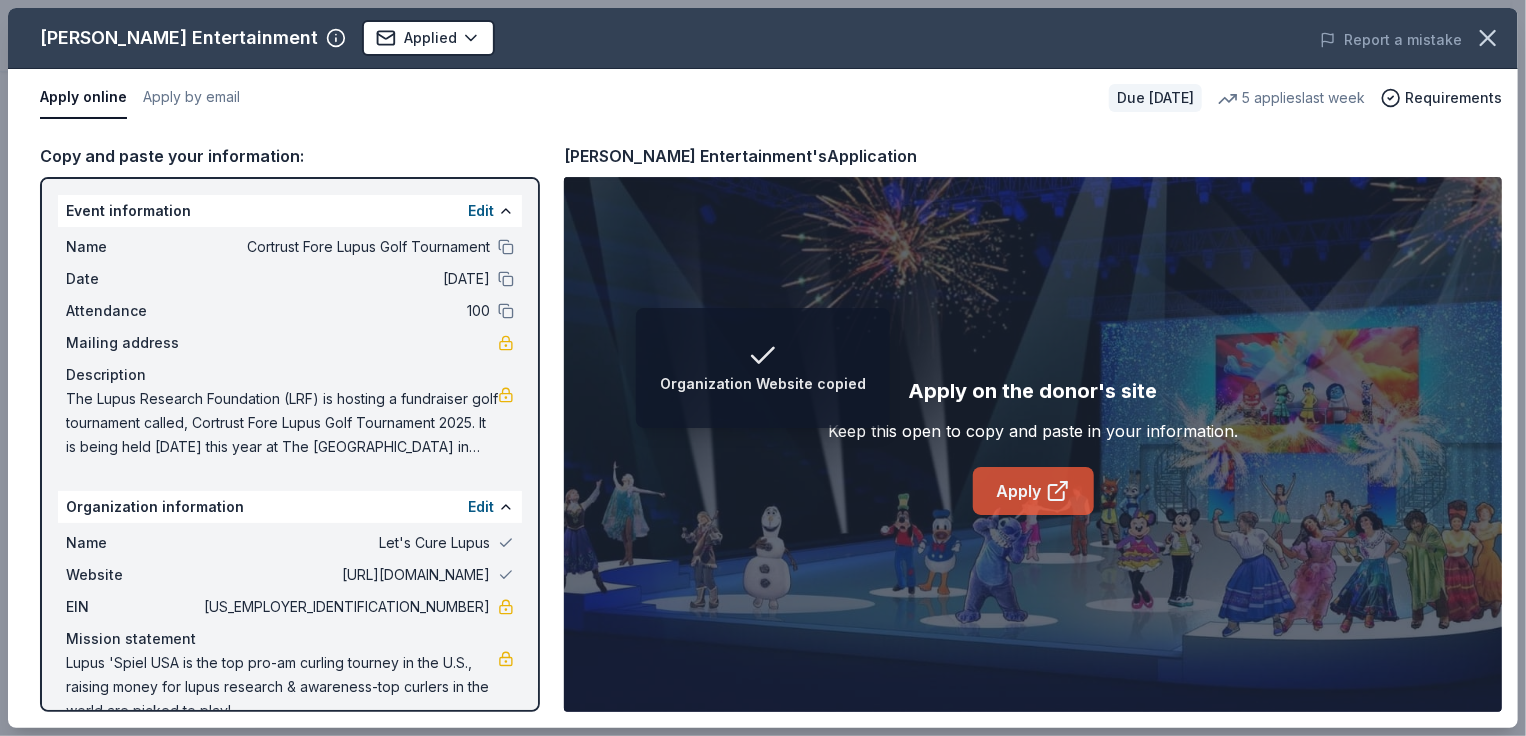 click on "Apply" at bounding box center [1033, 491] 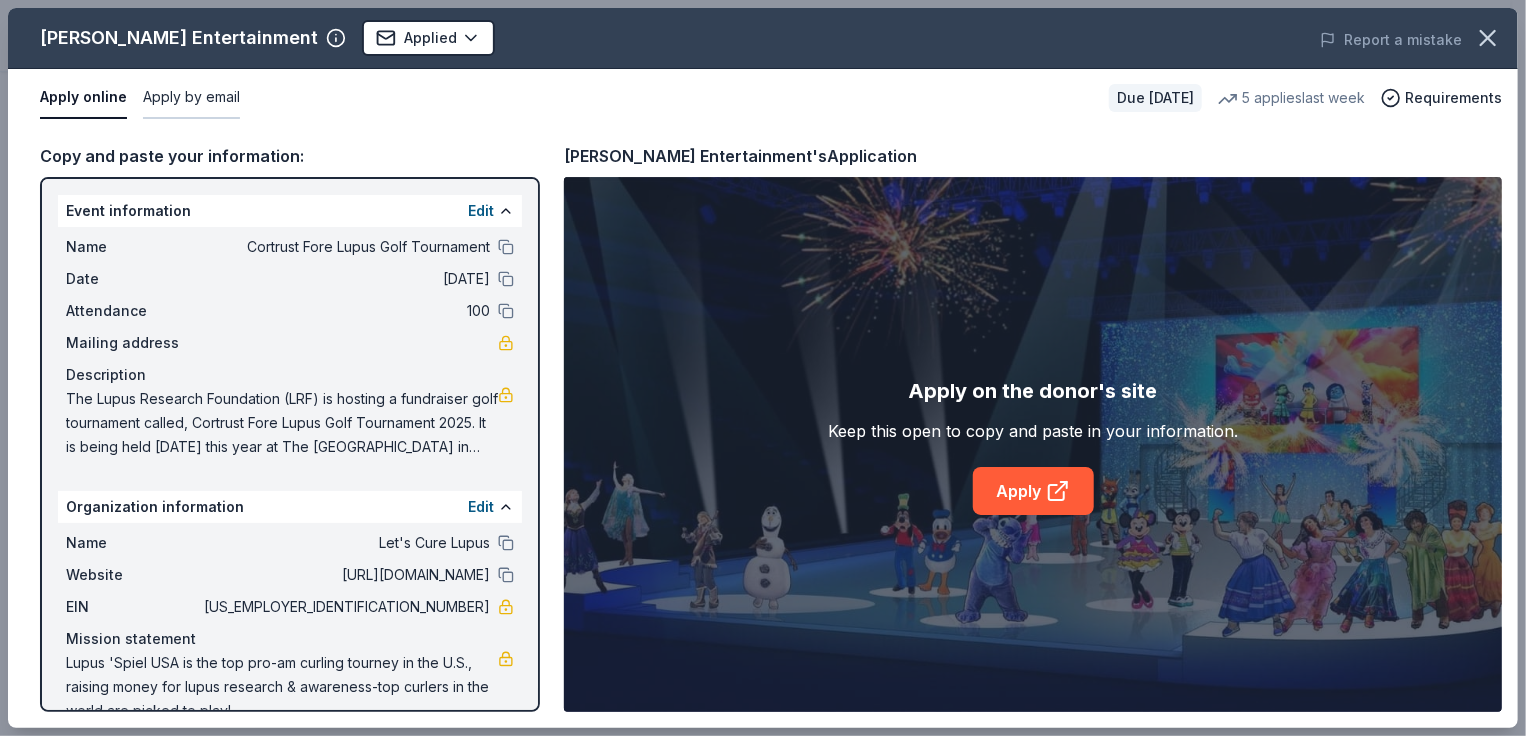 click on "Apply by email" at bounding box center [191, 98] 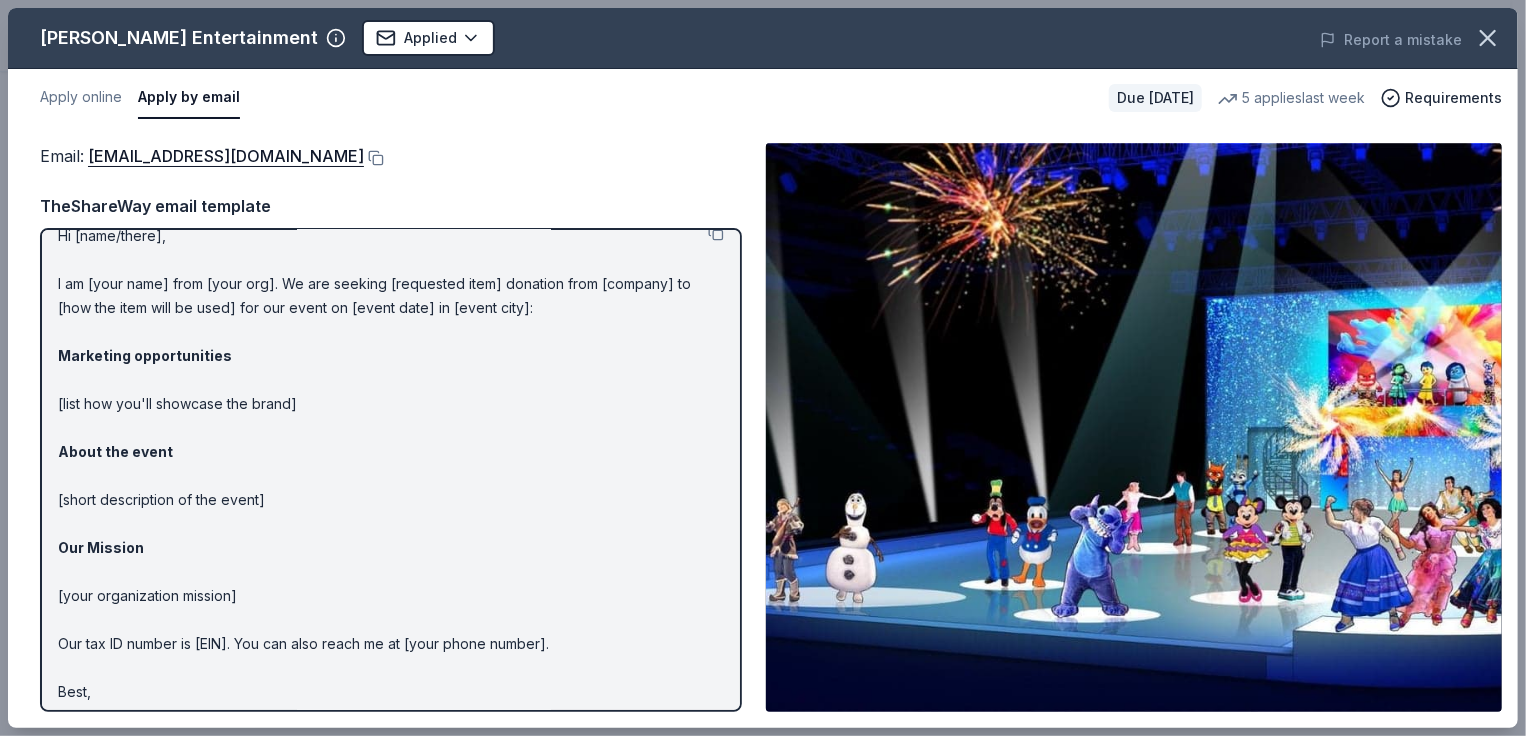 scroll, scrollTop: 0, scrollLeft: 0, axis: both 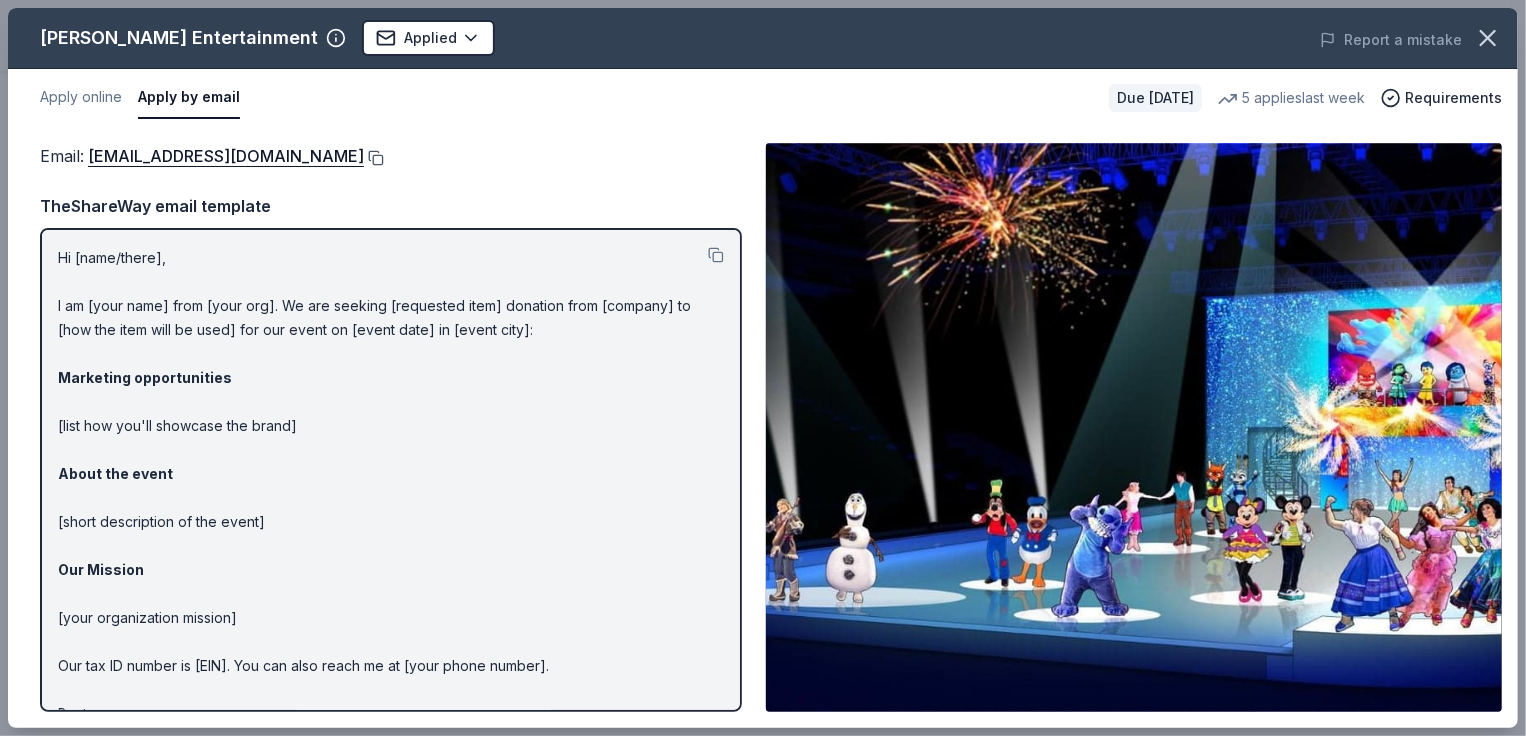 click at bounding box center (374, 158) 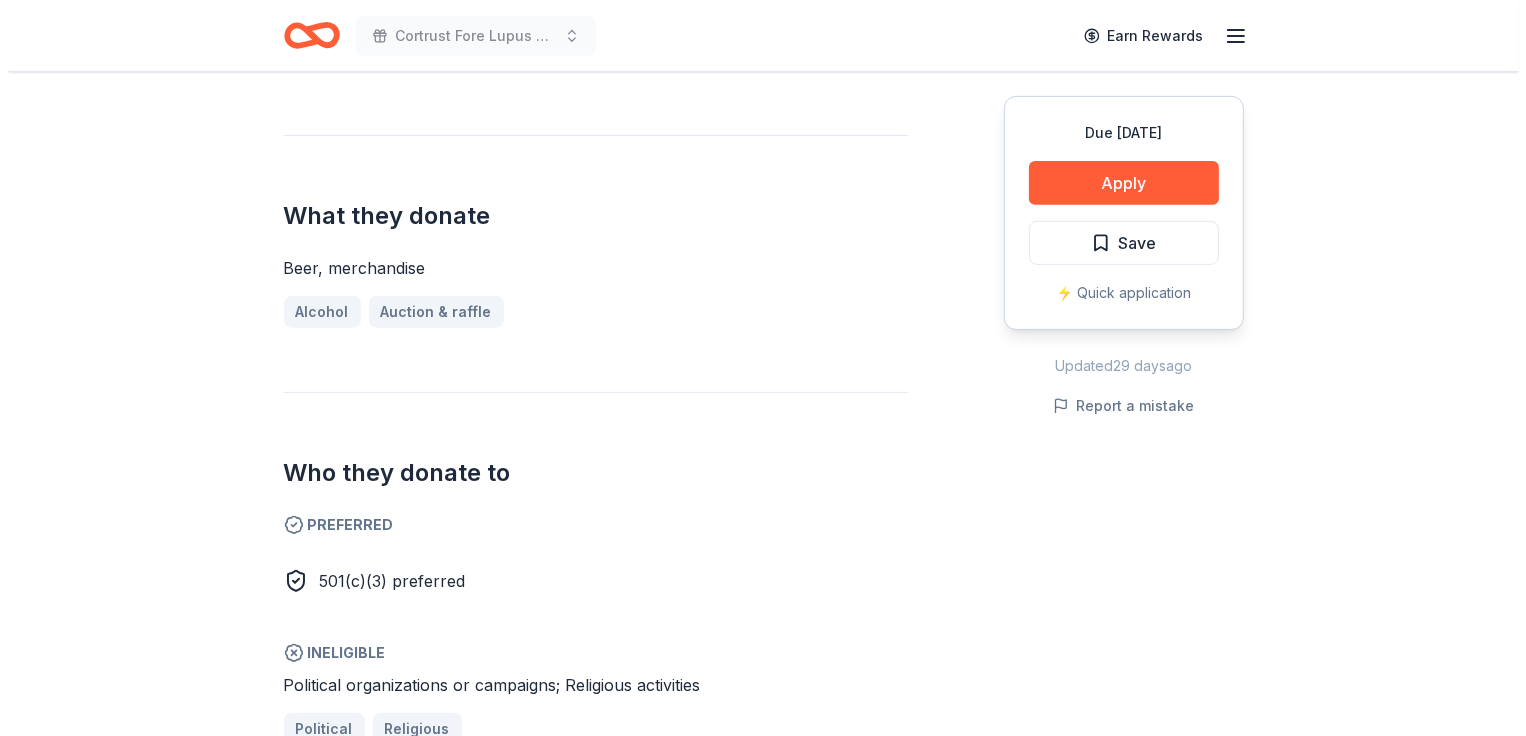 scroll, scrollTop: 900, scrollLeft: 0, axis: vertical 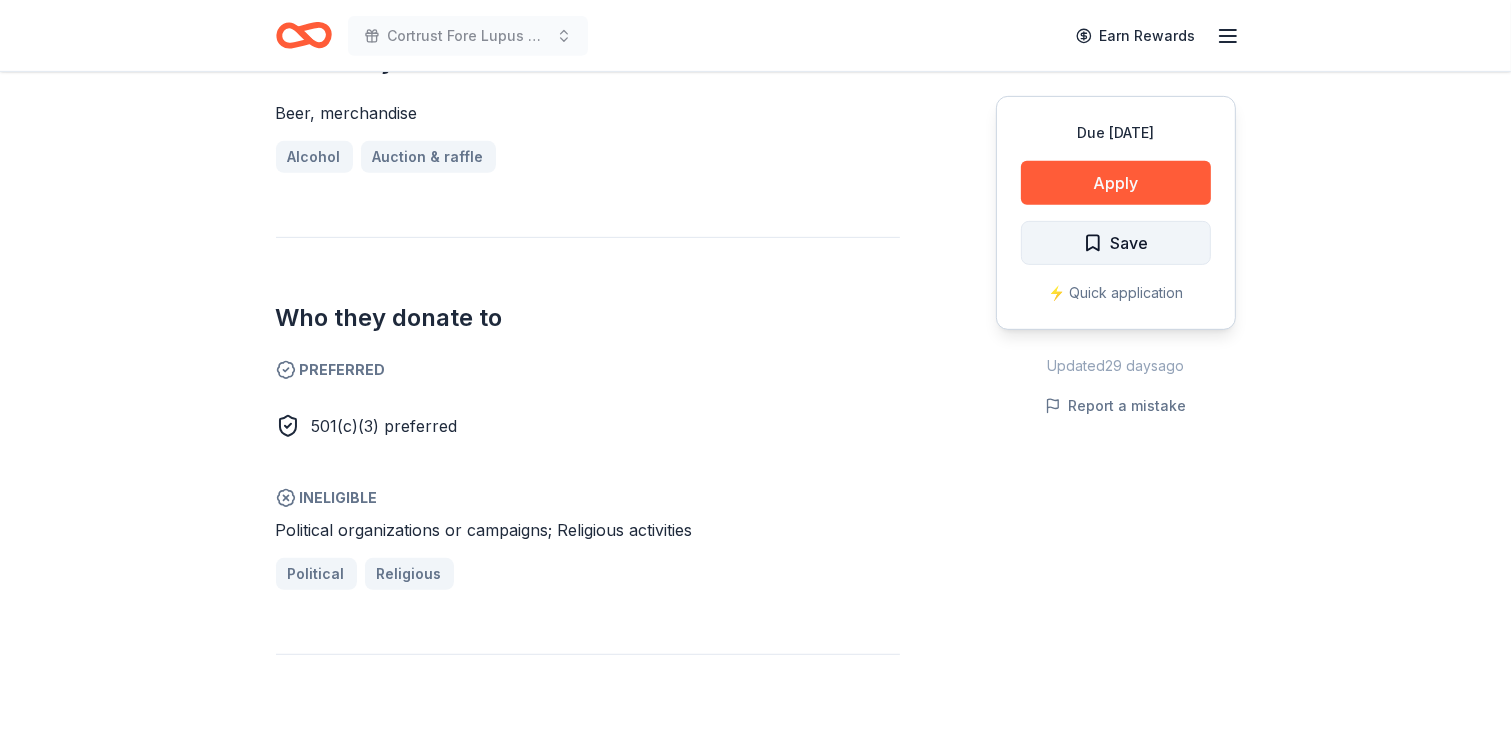 click on "Save" at bounding box center (1116, 243) 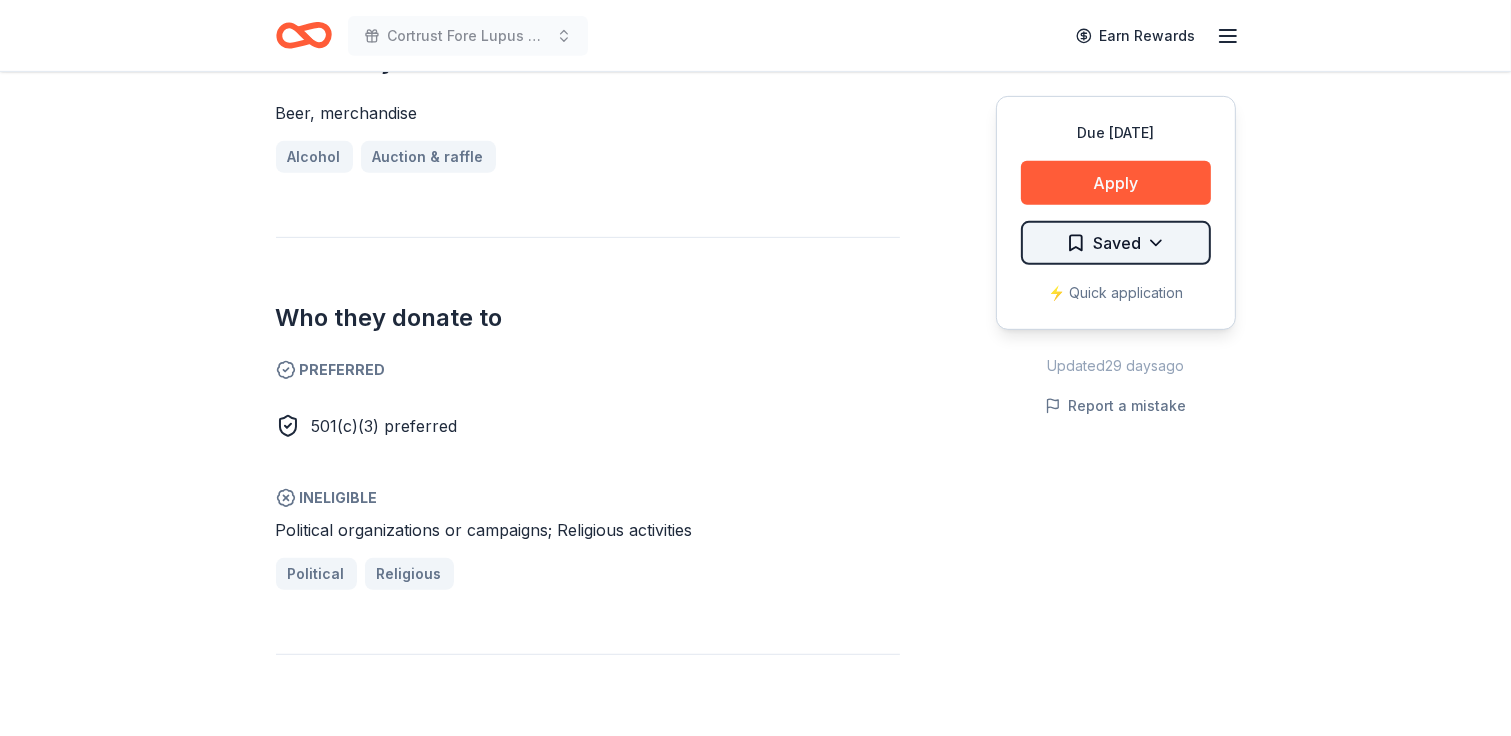 click on "Cortrust Fore Lupus Golf Tournament Earn Rewards Due [DATE] Share Earth Ride Brewery New 1   apply  last week Share Donating in [GEOGRAPHIC_DATA]; WI Earth Rider Brewery crafts high-quality, award-winning beers that celebrate the spirit of adventure and connection to the natural world. Known for their commitment to local ingredients and bold flavors, they create brews that resonate with both tradition and innovation. What they donate Beer, merchandise Alcohol Auction & raffle Who they donate to  Preferred 501(c)(3) preferred  Ineligible Political organizations or campaigns; Religious activities Political Religious Upgrade to Pro to view approval rates and average donation values Due [DATE] Apply Saved ⚡️ Quick application Updated  [DATE] Report a mistake New Be the first to review this company! Leave a review Similar donors Top rated 9   applies  last week 5  days left Online app Total Wine 5.0 20   applies  last week 47 days left Online app The BroBasket 3.4 Discounted gift basket(s) 13   applies 4.5 5.0" at bounding box center [755, -532] 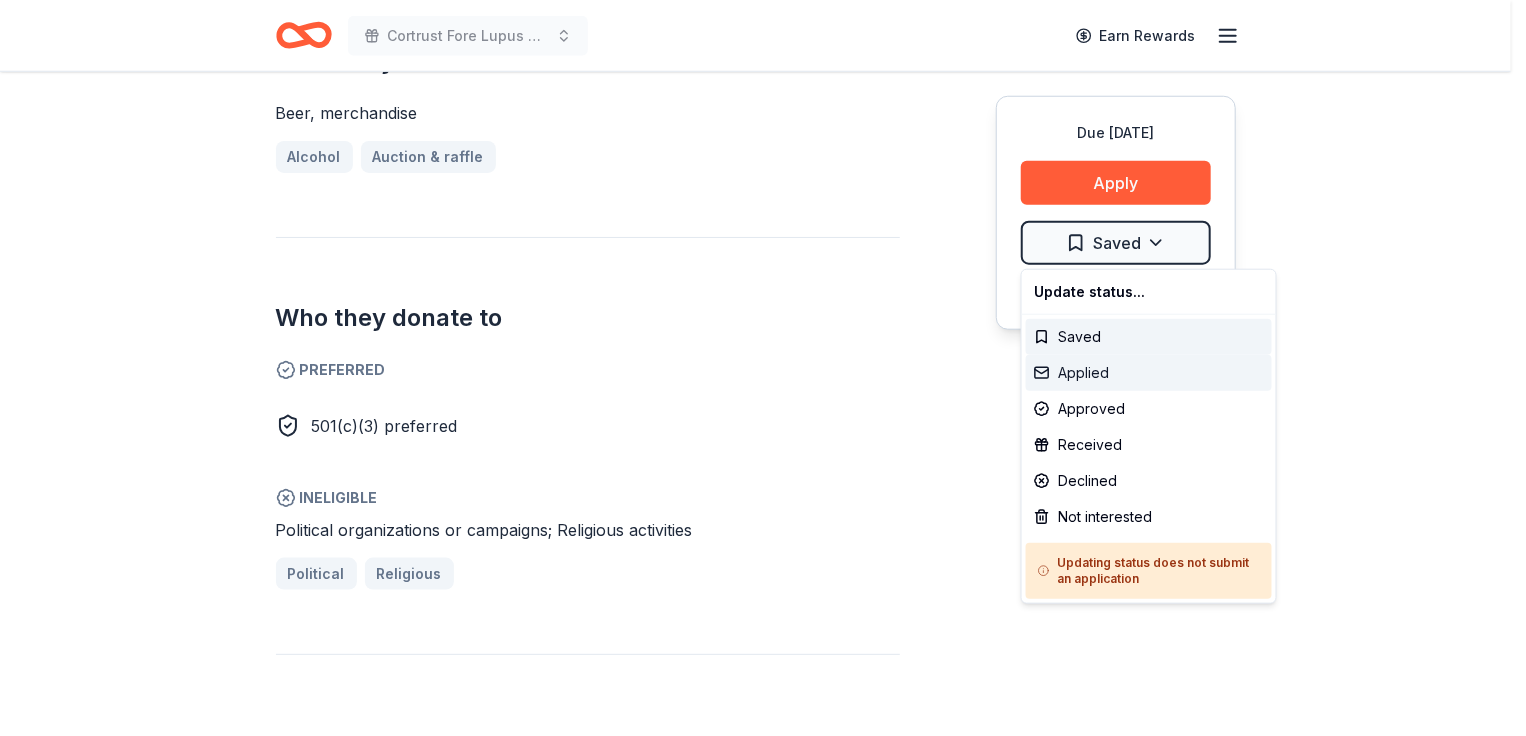 click on "Applied" at bounding box center (1149, 373) 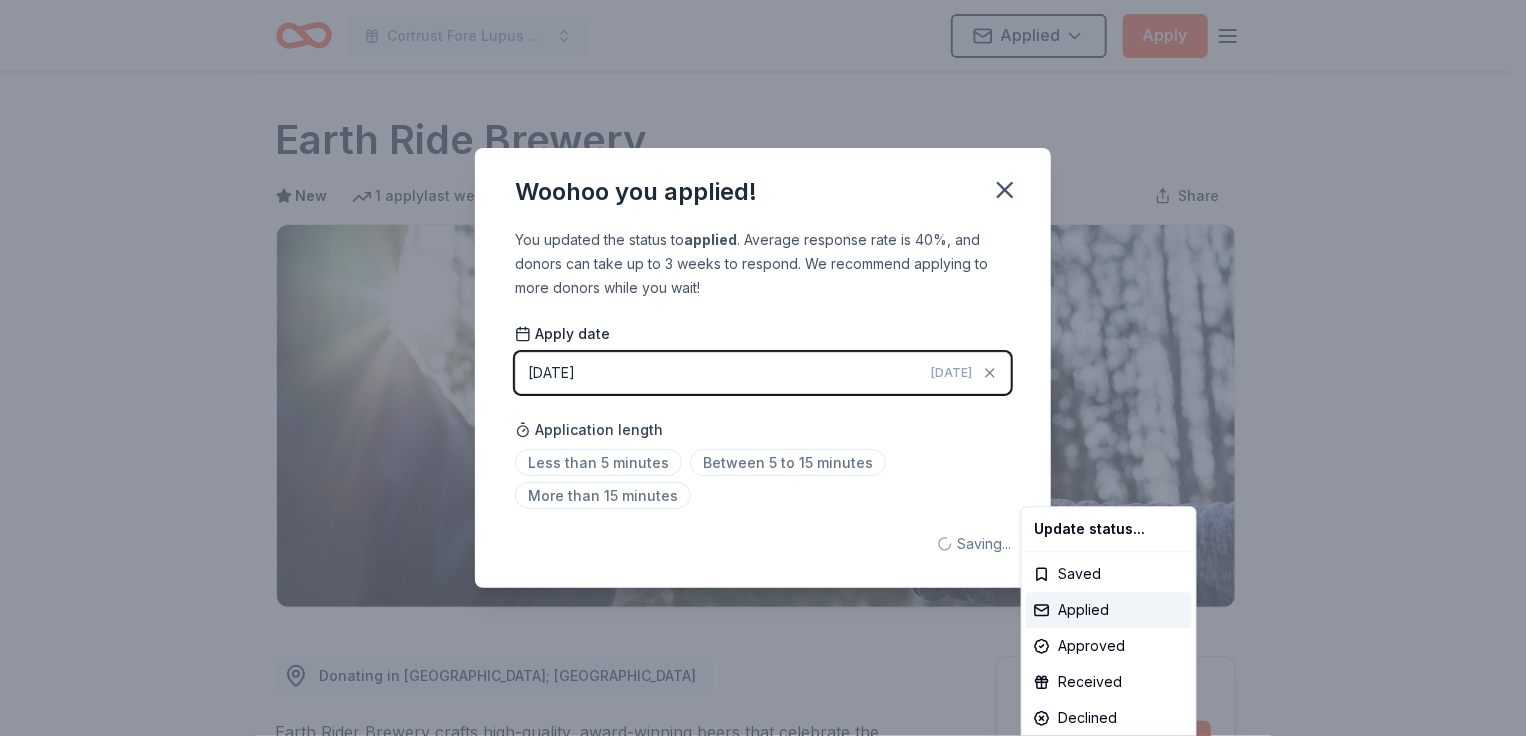 scroll, scrollTop: 0, scrollLeft: 0, axis: both 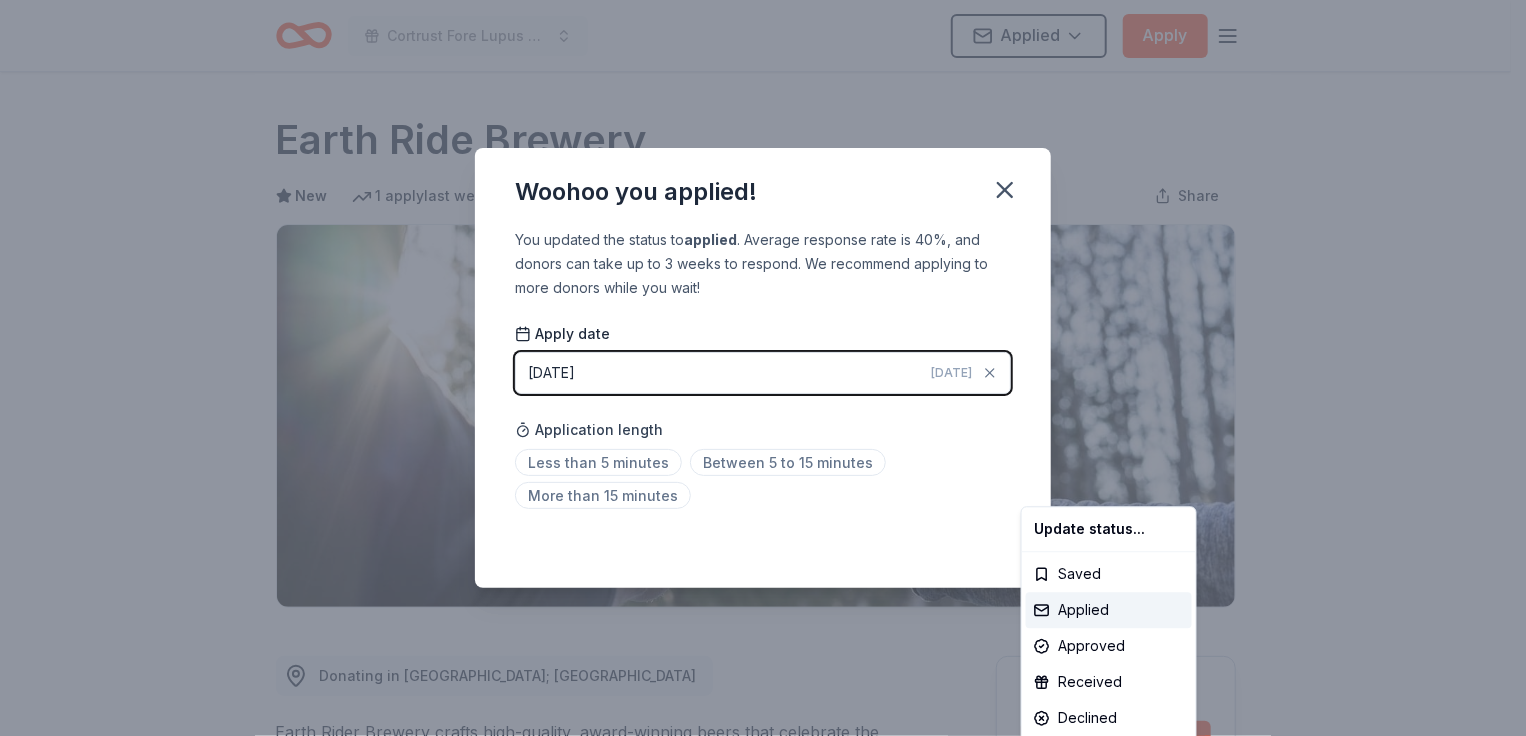 click on "Cortrust Fore Lupus Golf Tournament Applied Apply Due [DATE] Share Earth Ride Brewery New 1   apply  last week Share Donating in [GEOGRAPHIC_DATA]; WI Earth Rider Brewery crafts high-quality, award-winning beers that celebrate the spirit of adventure and connection to the natural world. Known for their commitment to local ingredients and bold flavors, they create brews that resonate with both tradition and innovation. What they donate Beer, merchandise Alcohol Auction & raffle Who they donate to  Preferred 501(c)(3) preferred  Ineligible Political organizations or campaigns; Religious activities Political Religious Upgrade to Pro to view approval rates and average donation values Due [DATE] Apply Applied ⚡️ Quick application Updated  [DATE] Report a mistake New Be the first to review this company! Leave a review Similar donors Top rated 9   applies  last week 5  days left Online app Total Wine 5.0 20   applies  last week 47 days left Online app The BroBasket 3.4 Discounted gift basket(s) 13   applies 4.5 1" at bounding box center (763, 368) 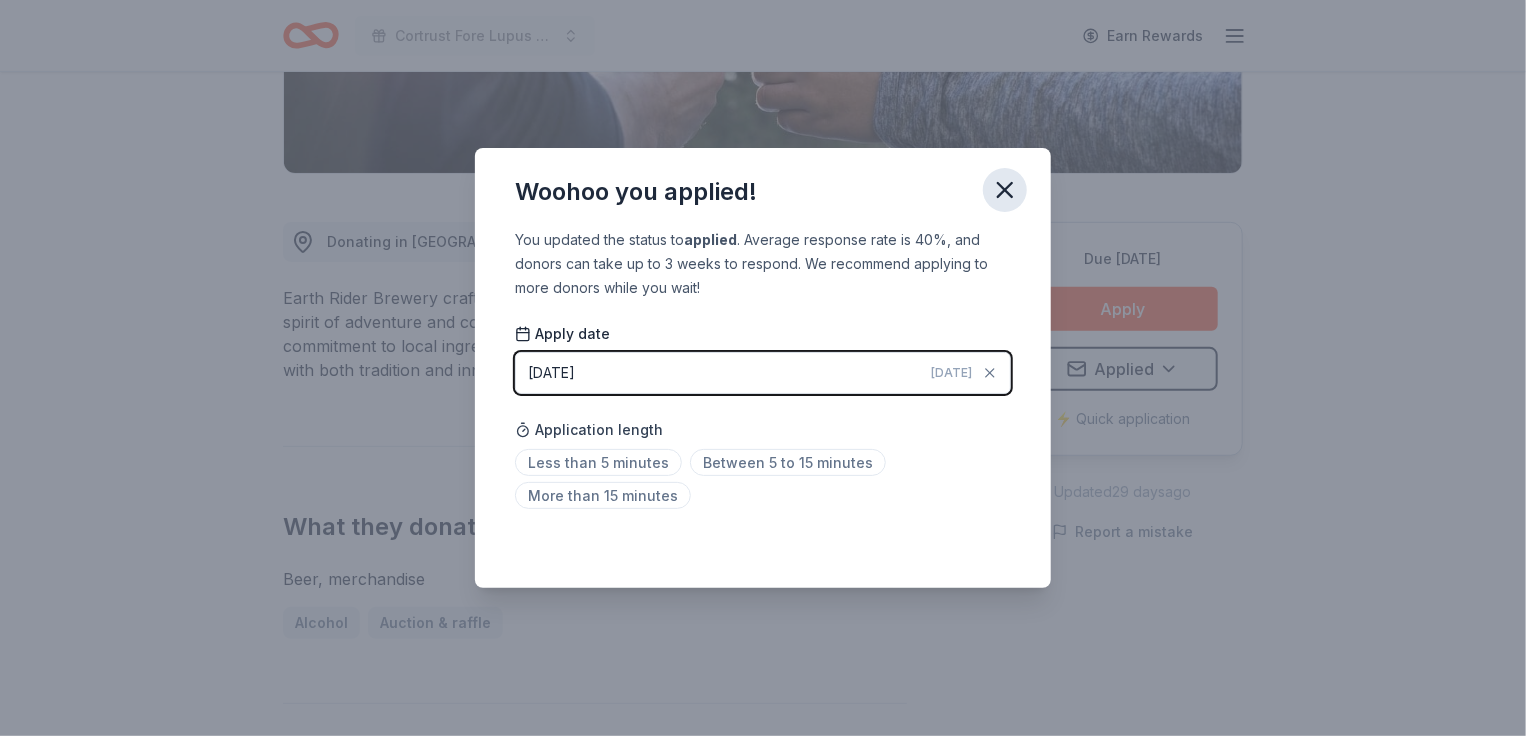 click 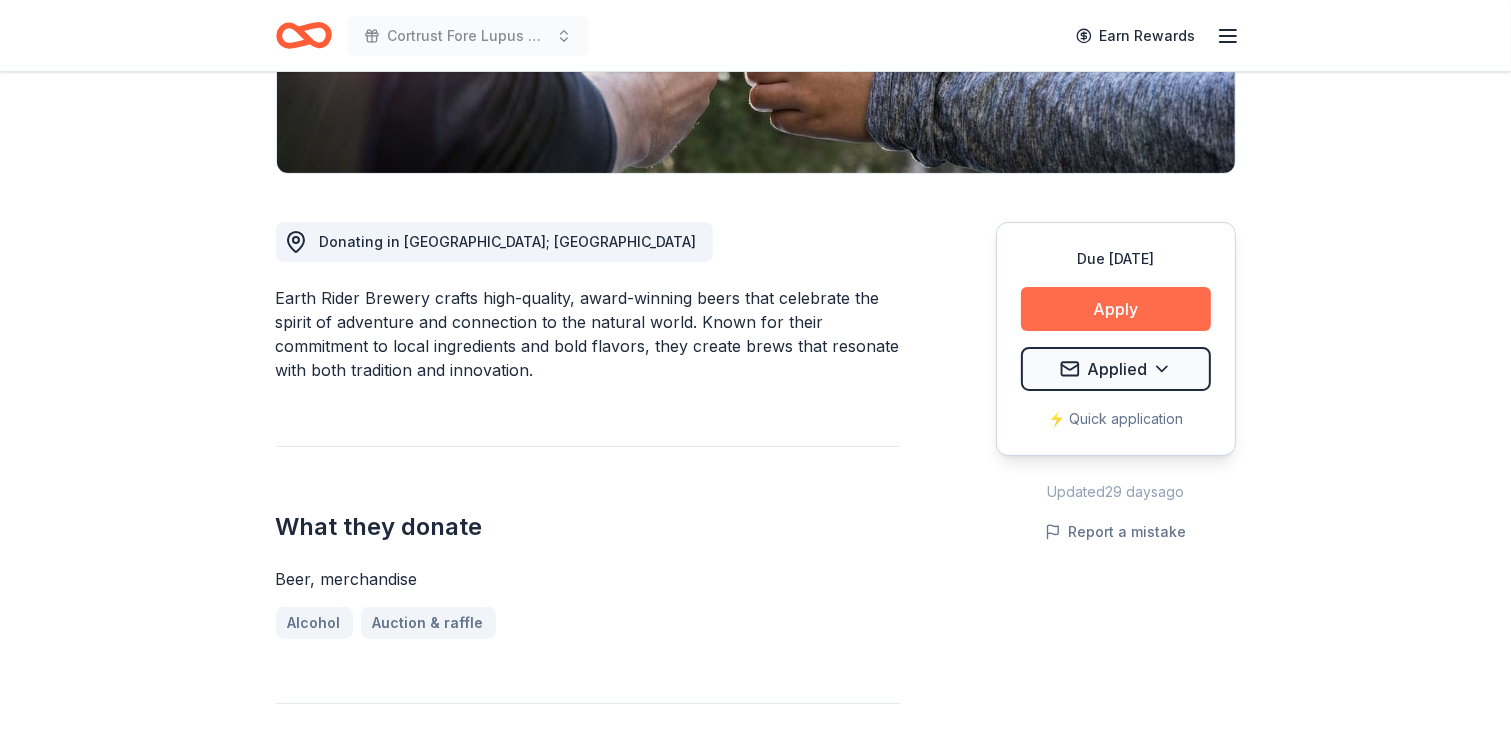 click on "Apply" at bounding box center [1116, 309] 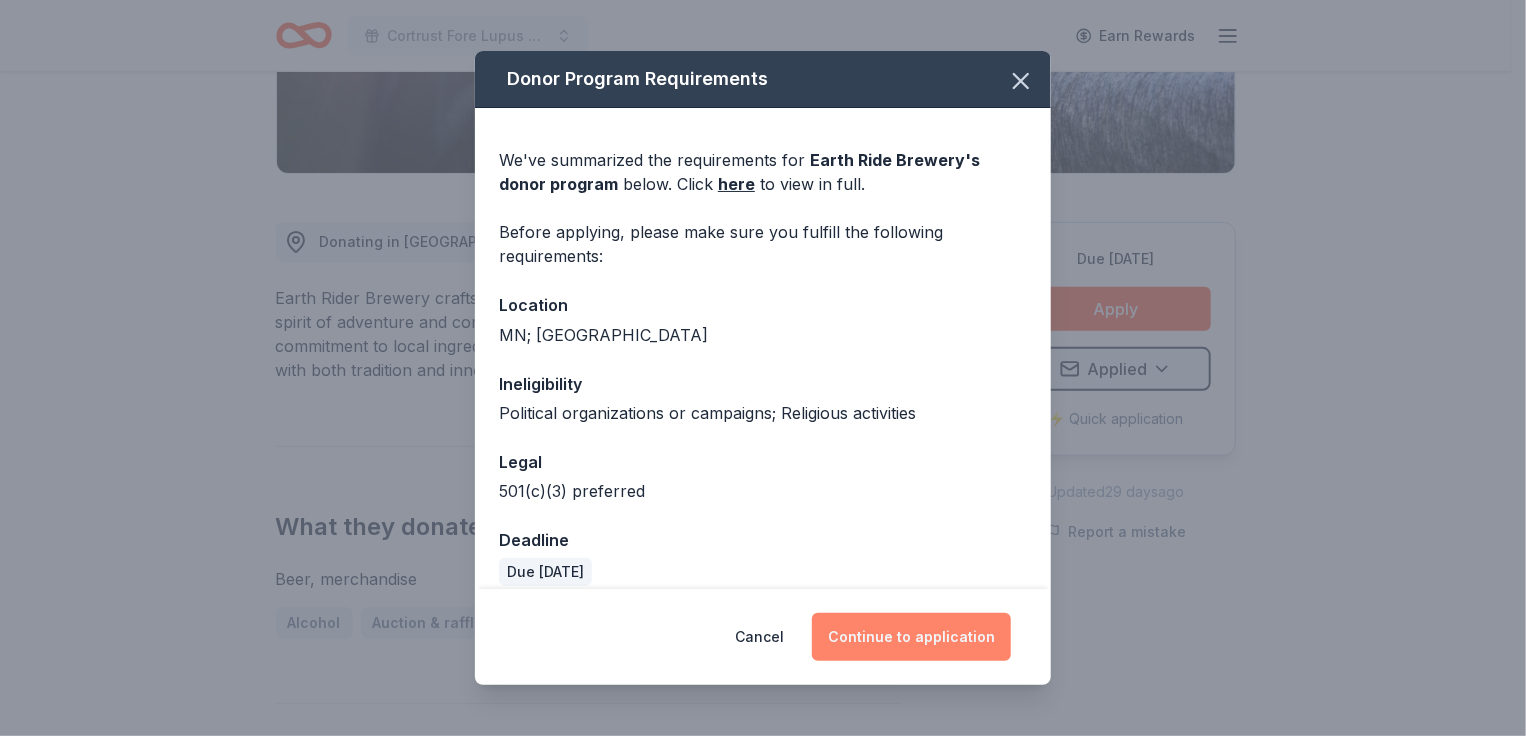 click on "Continue to application" at bounding box center (911, 637) 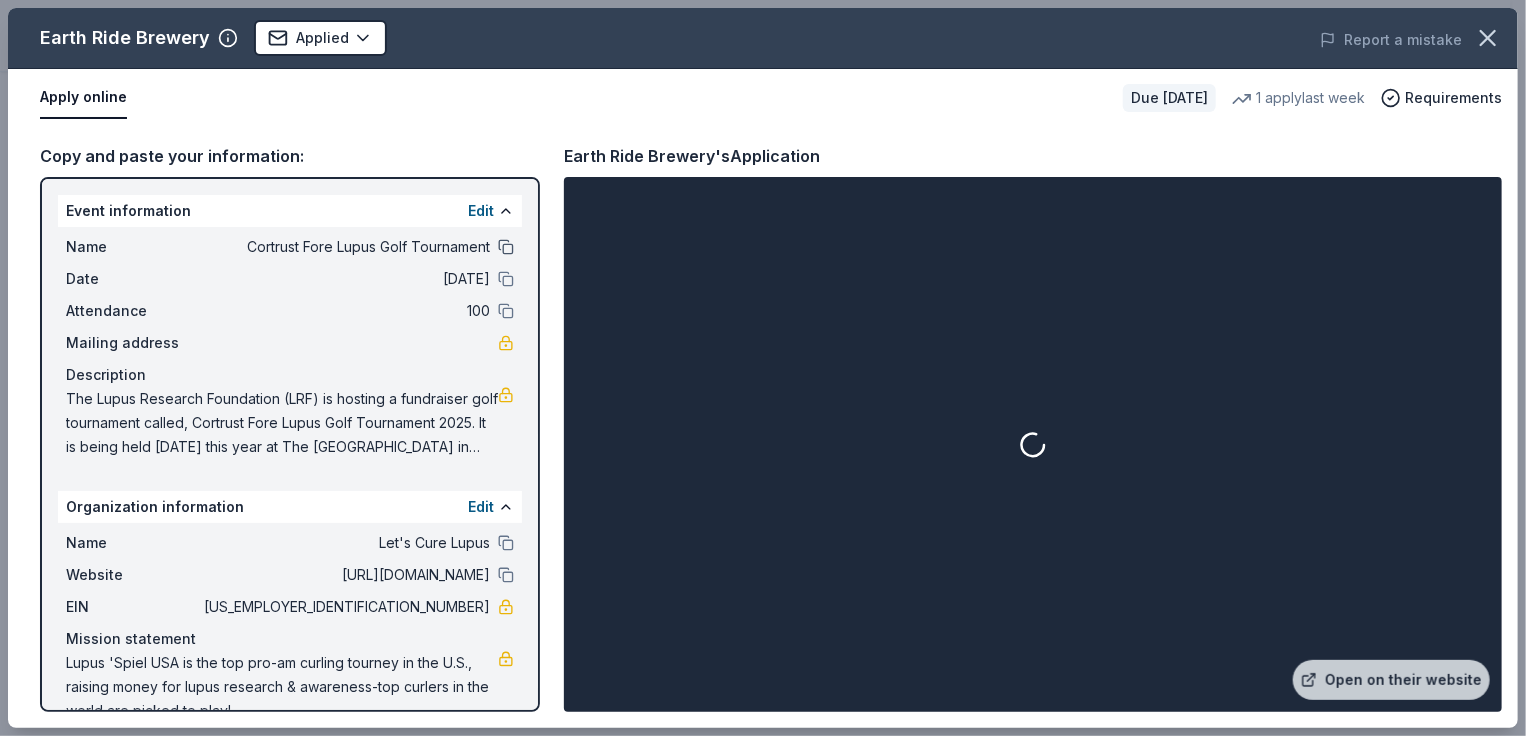 click at bounding box center [506, 247] 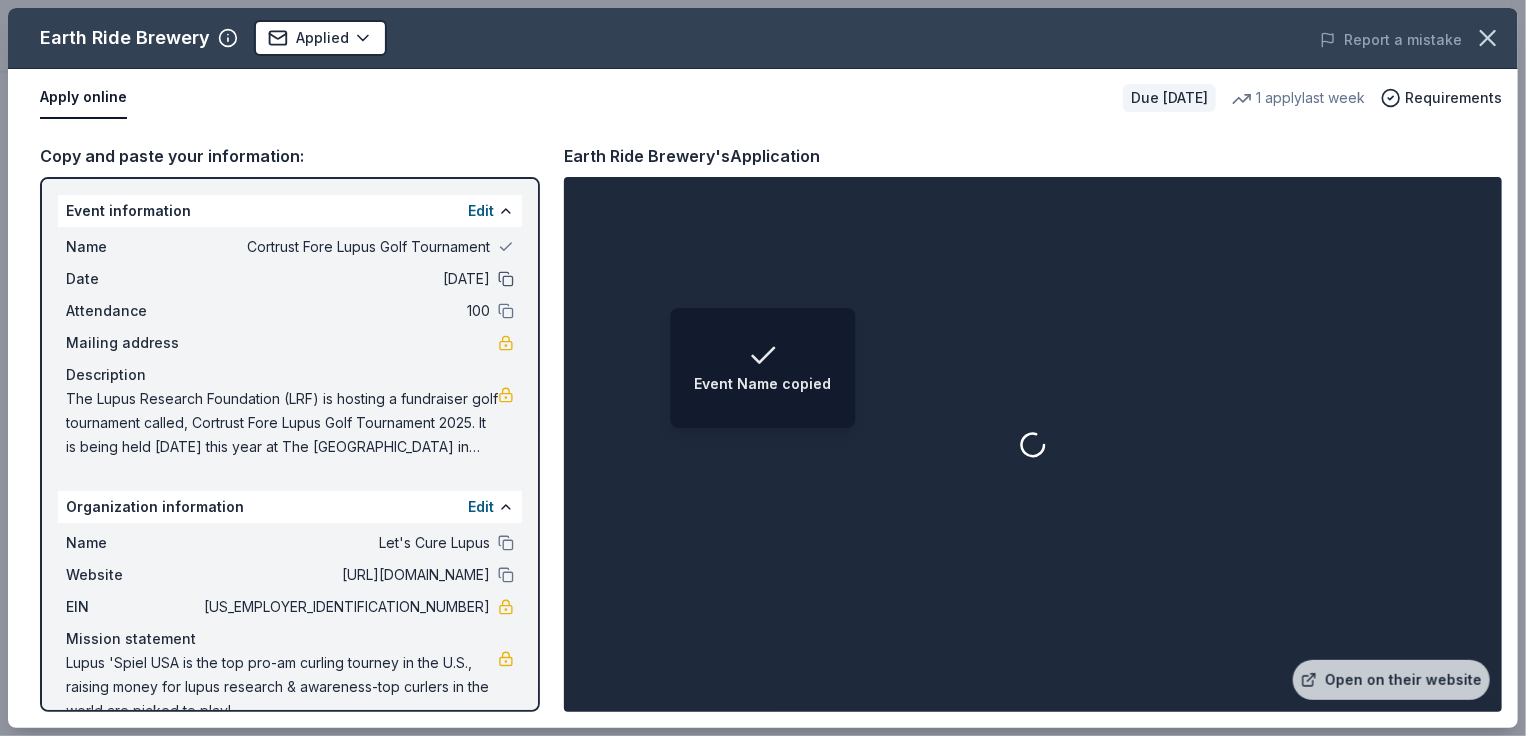 click at bounding box center [506, 279] 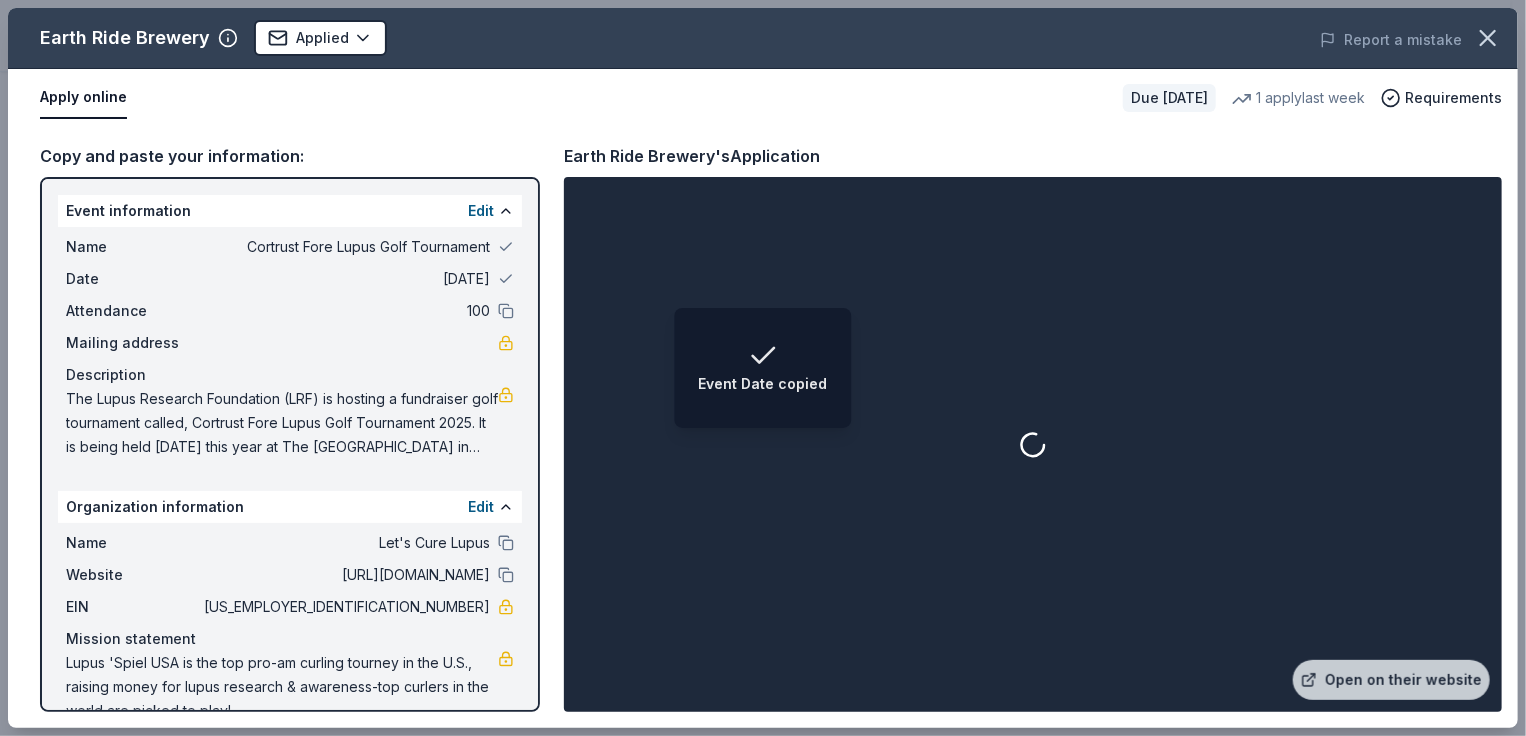 drag, startPoint x: 492, startPoint y: 307, endPoint x: 489, endPoint y: 379, distance: 72.06247 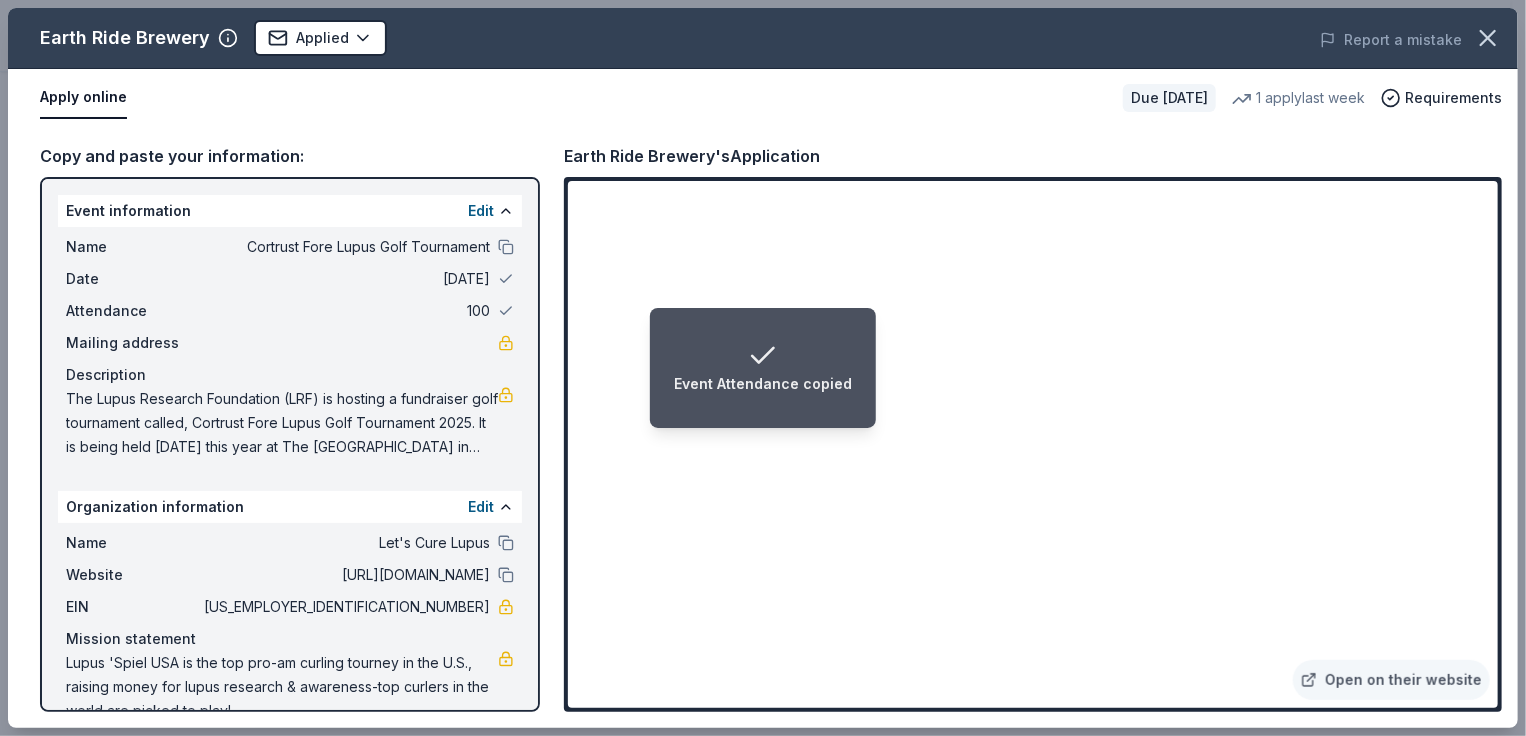 scroll, scrollTop: 36, scrollLeft: 0, axis: vertical 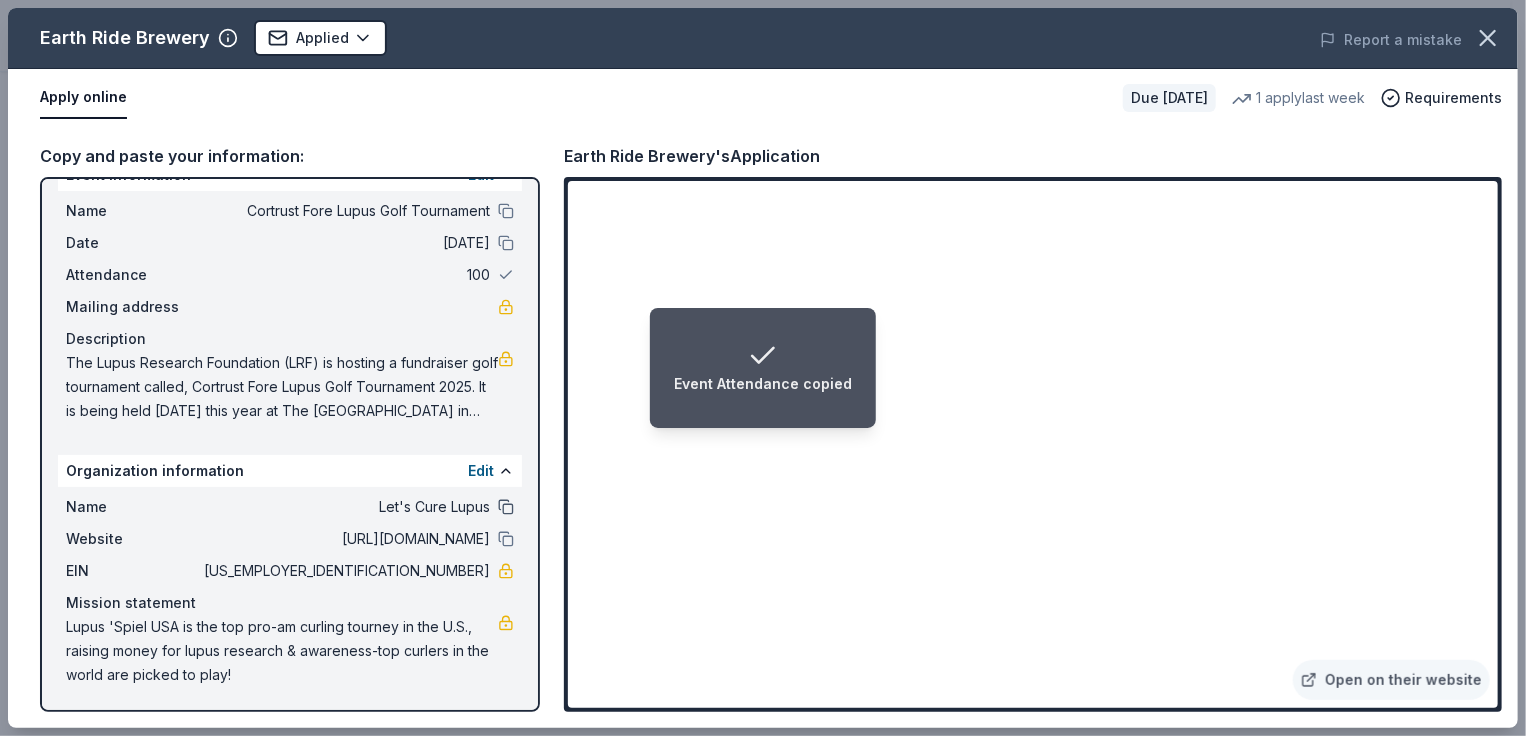 click at bounding box center [506, 507] 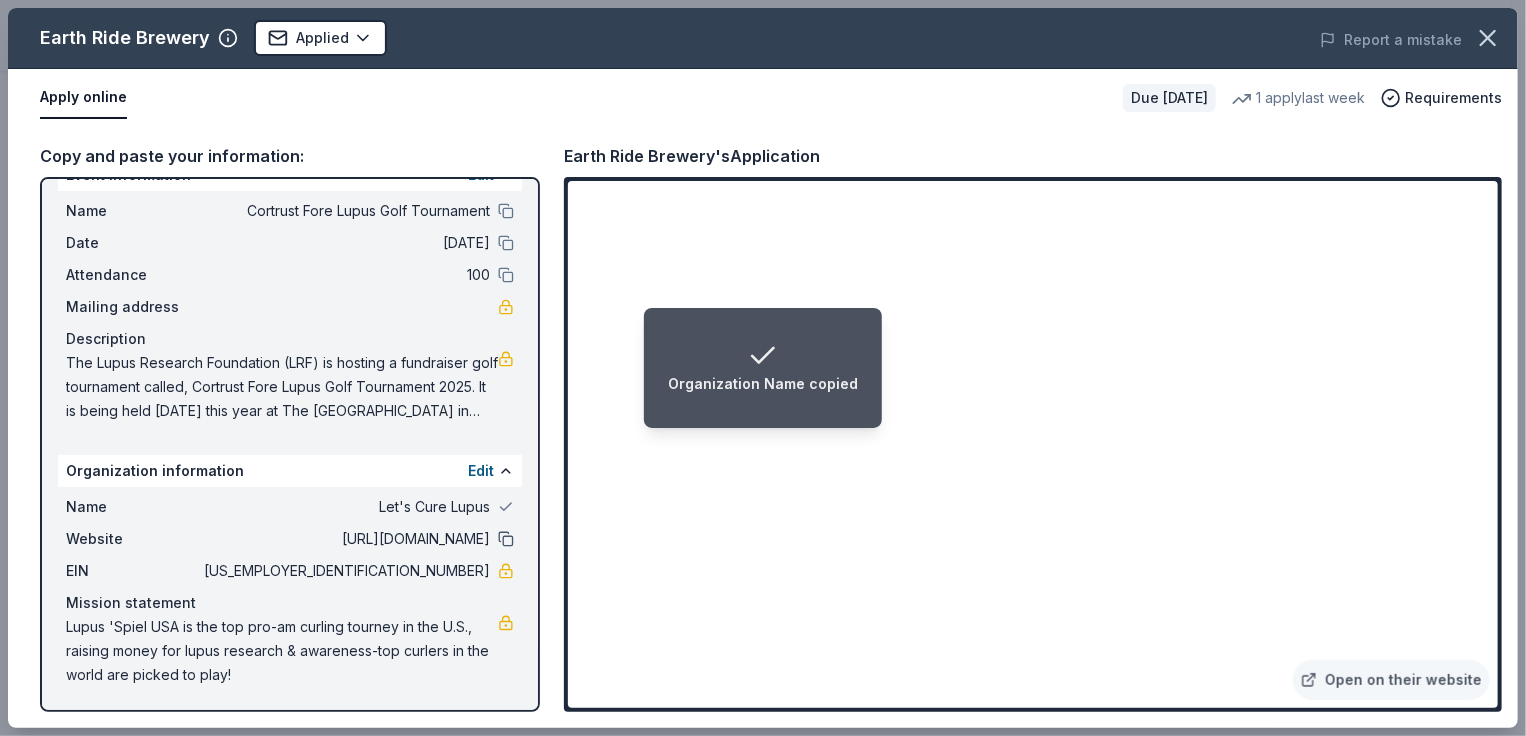 click at bounding box center (506, 539) 